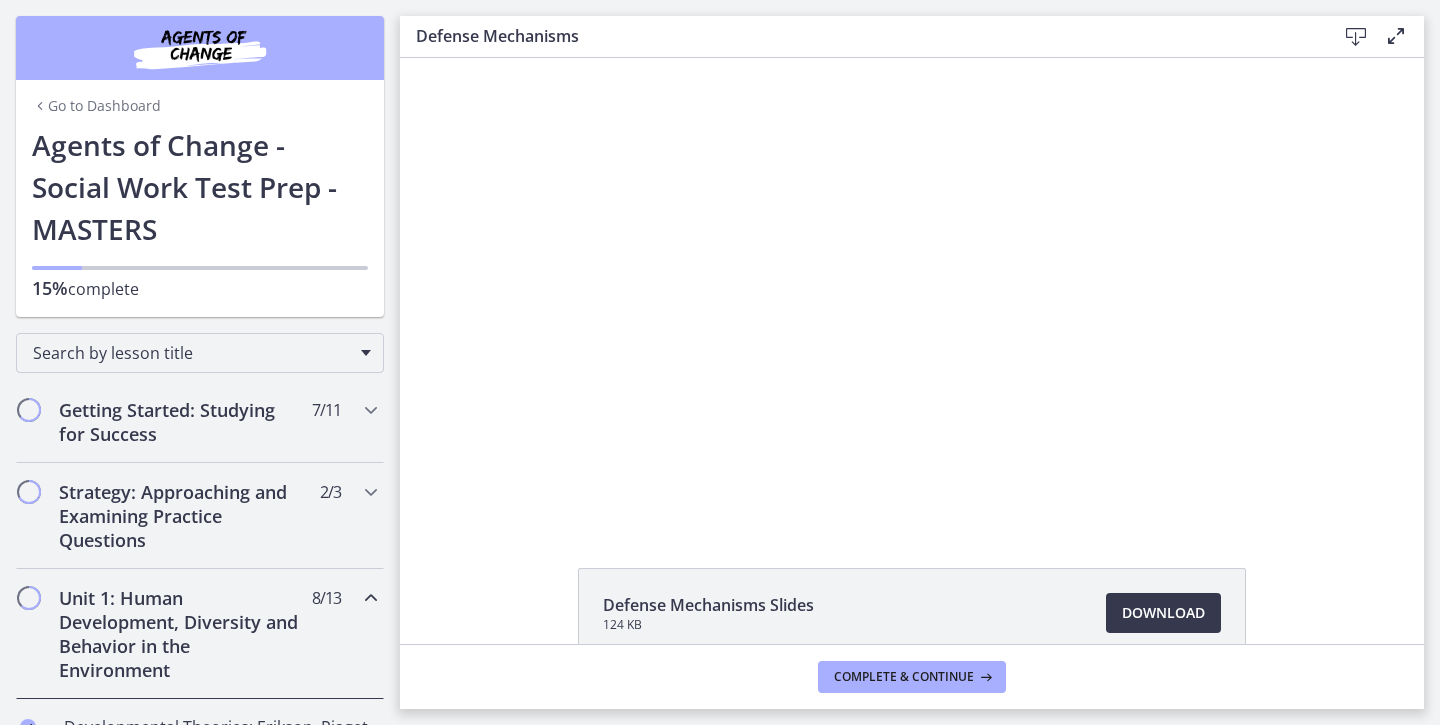 scroll, scrollTop: 0, scrollLeft: 0, axis: both 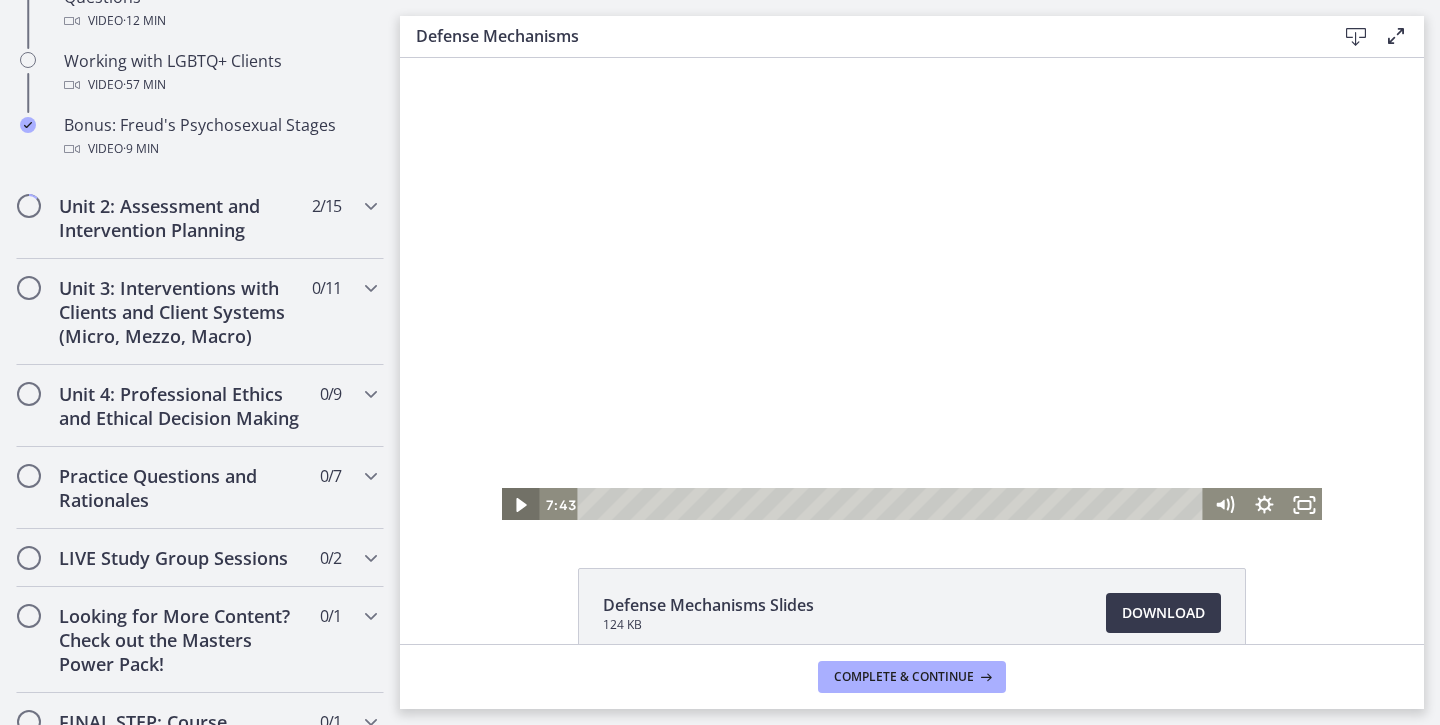 click 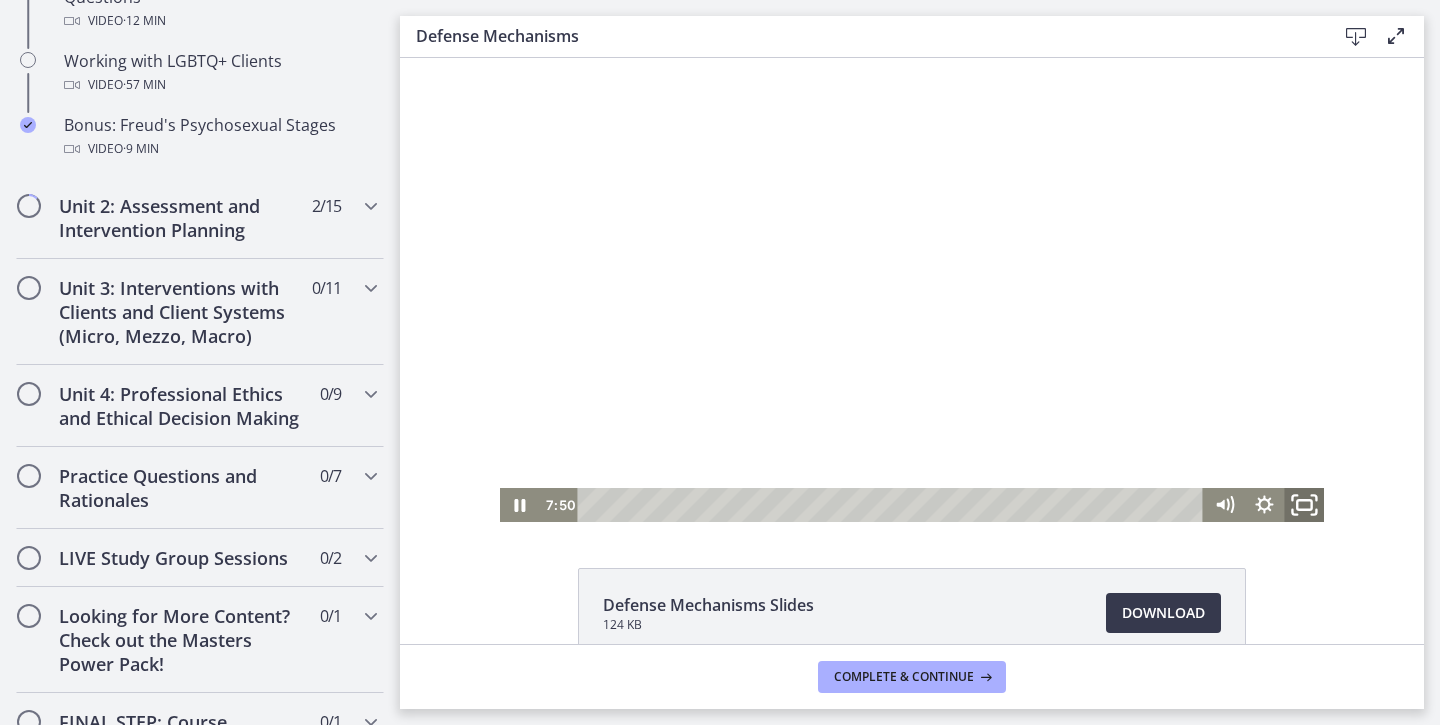 click 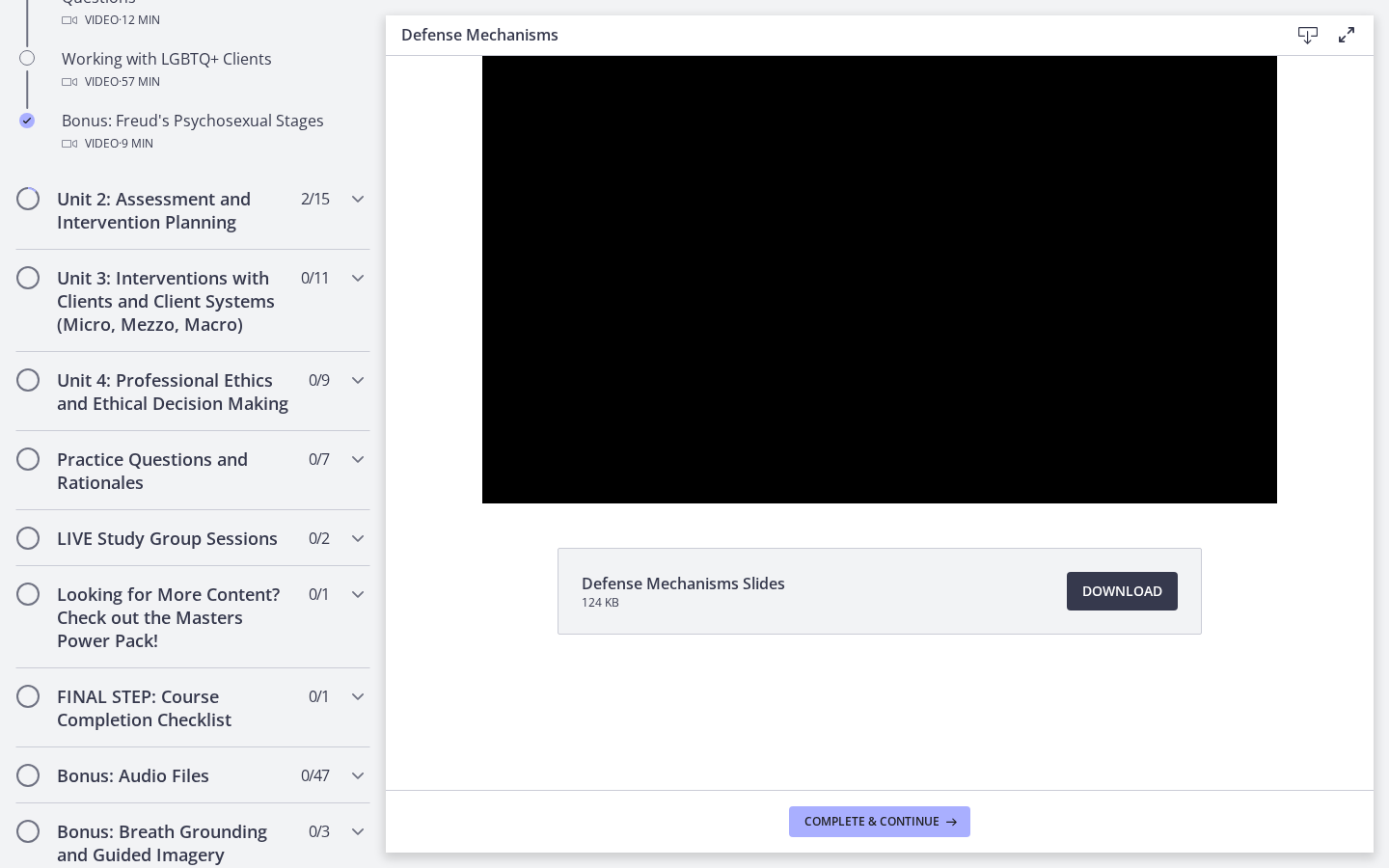 type 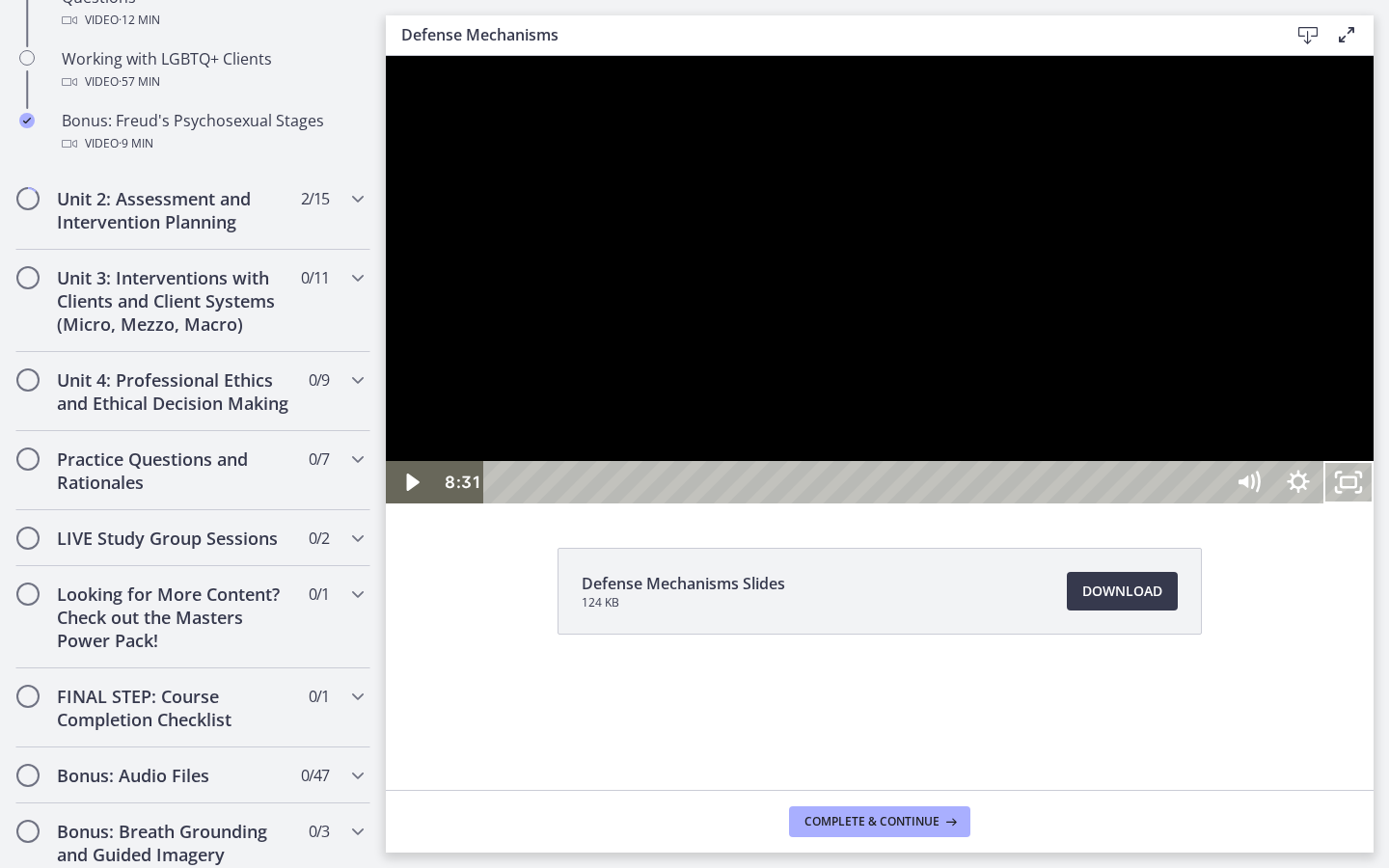 click at bounding box center (1348, 482) 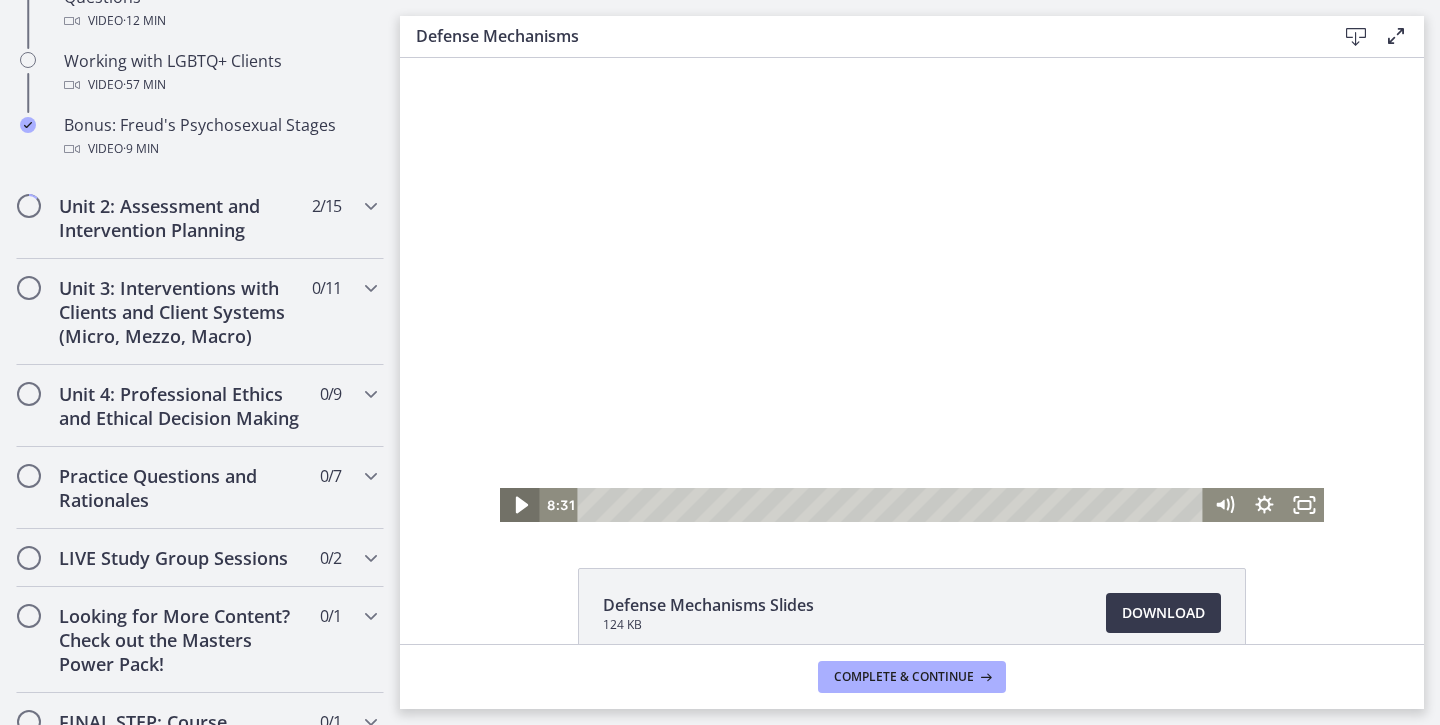 click 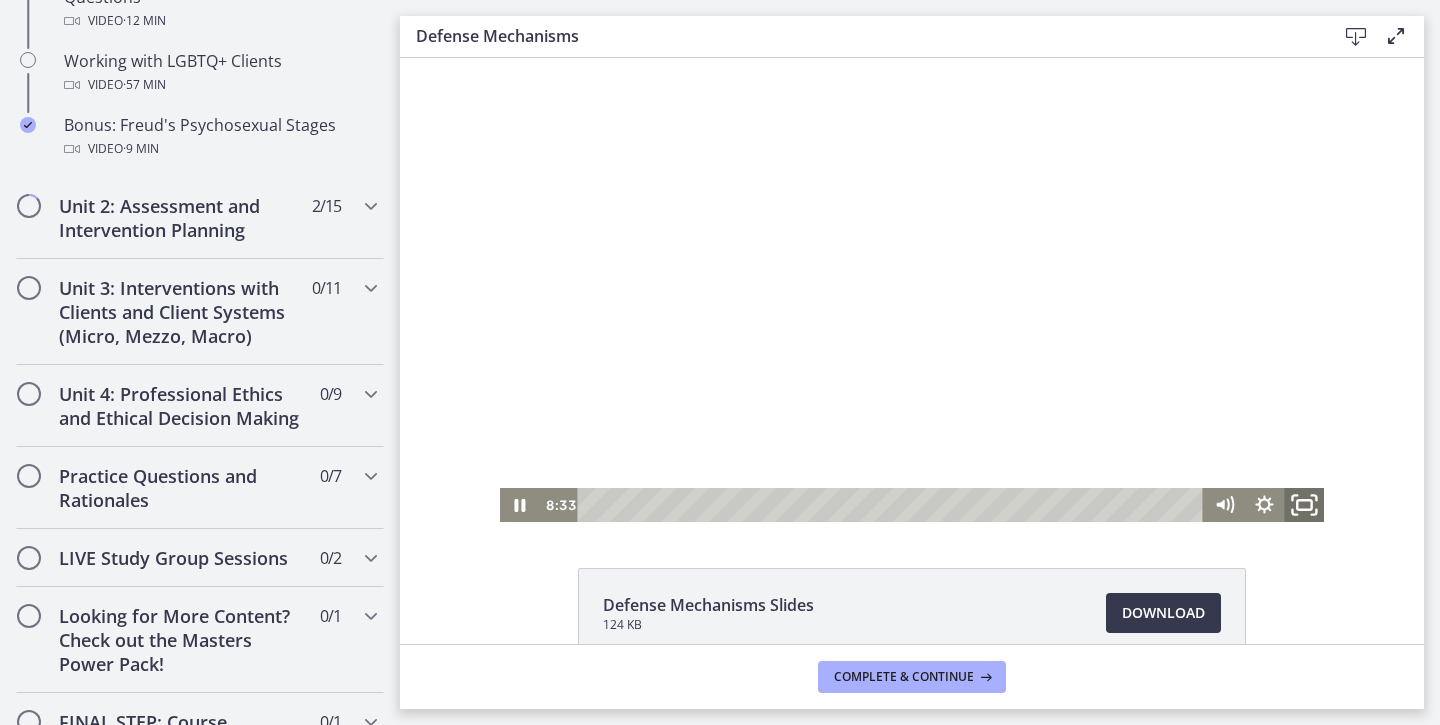 click 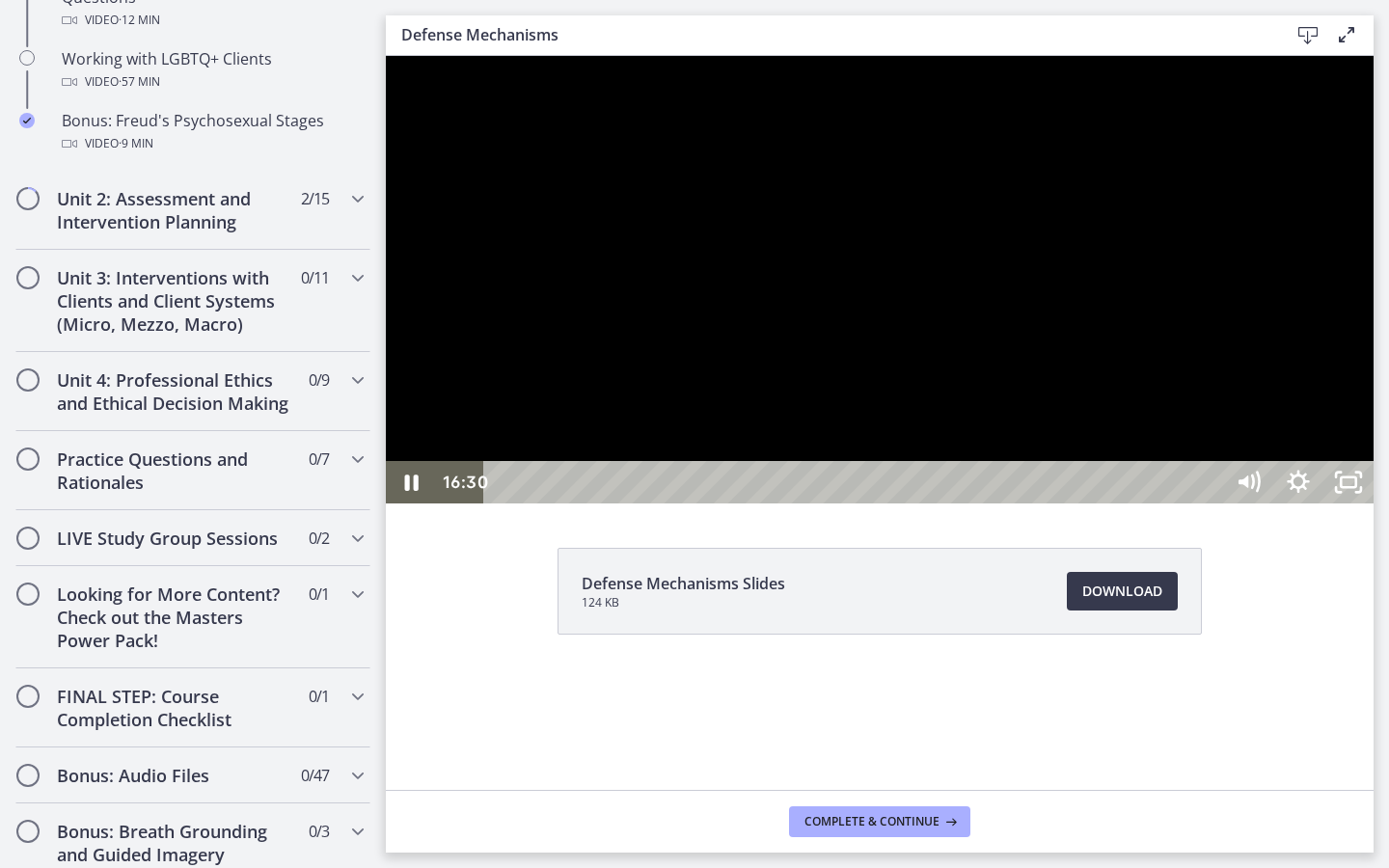 click on "16:30" at bounding box center [857, 482] 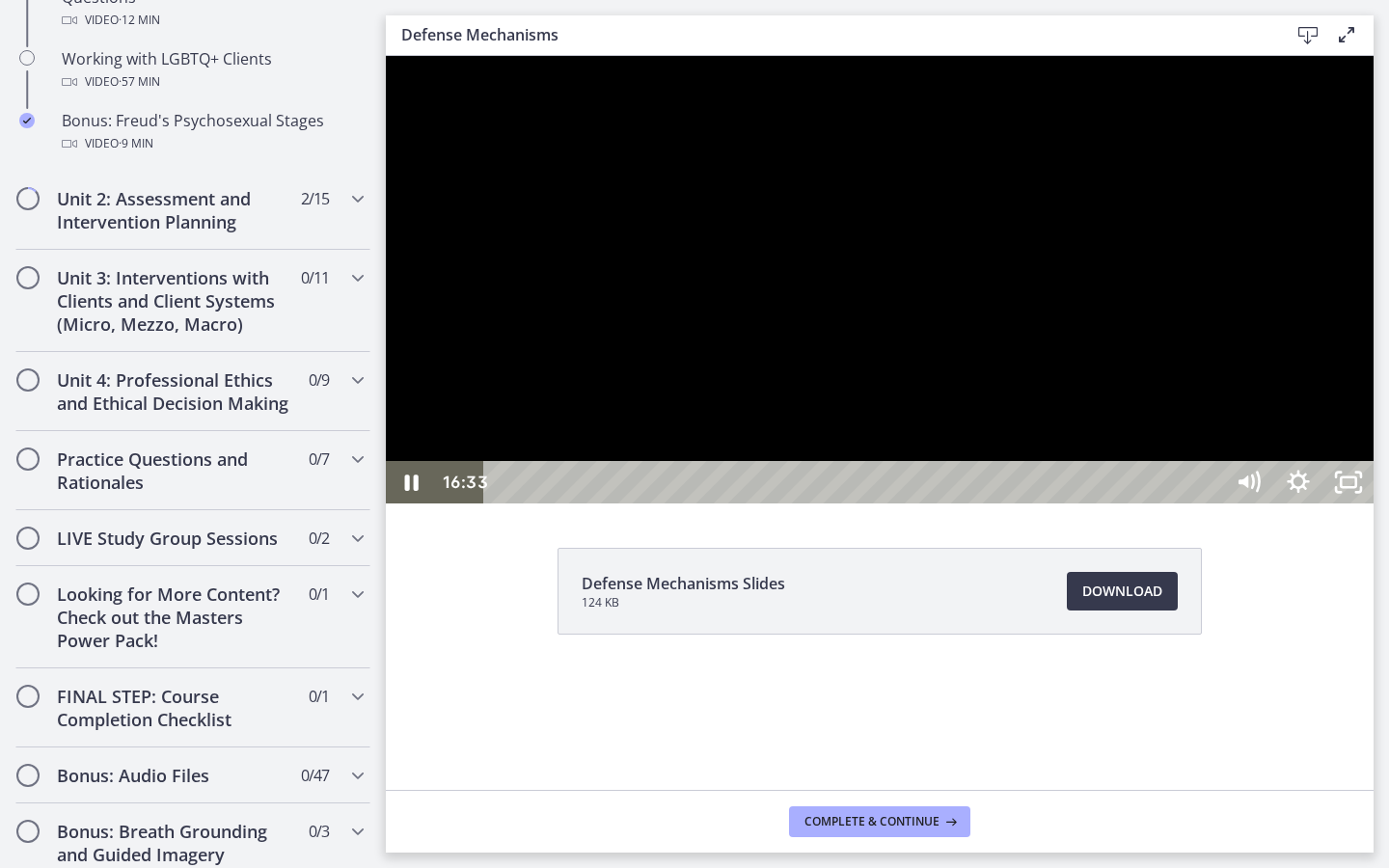 click at bounding box center (1531, 482) 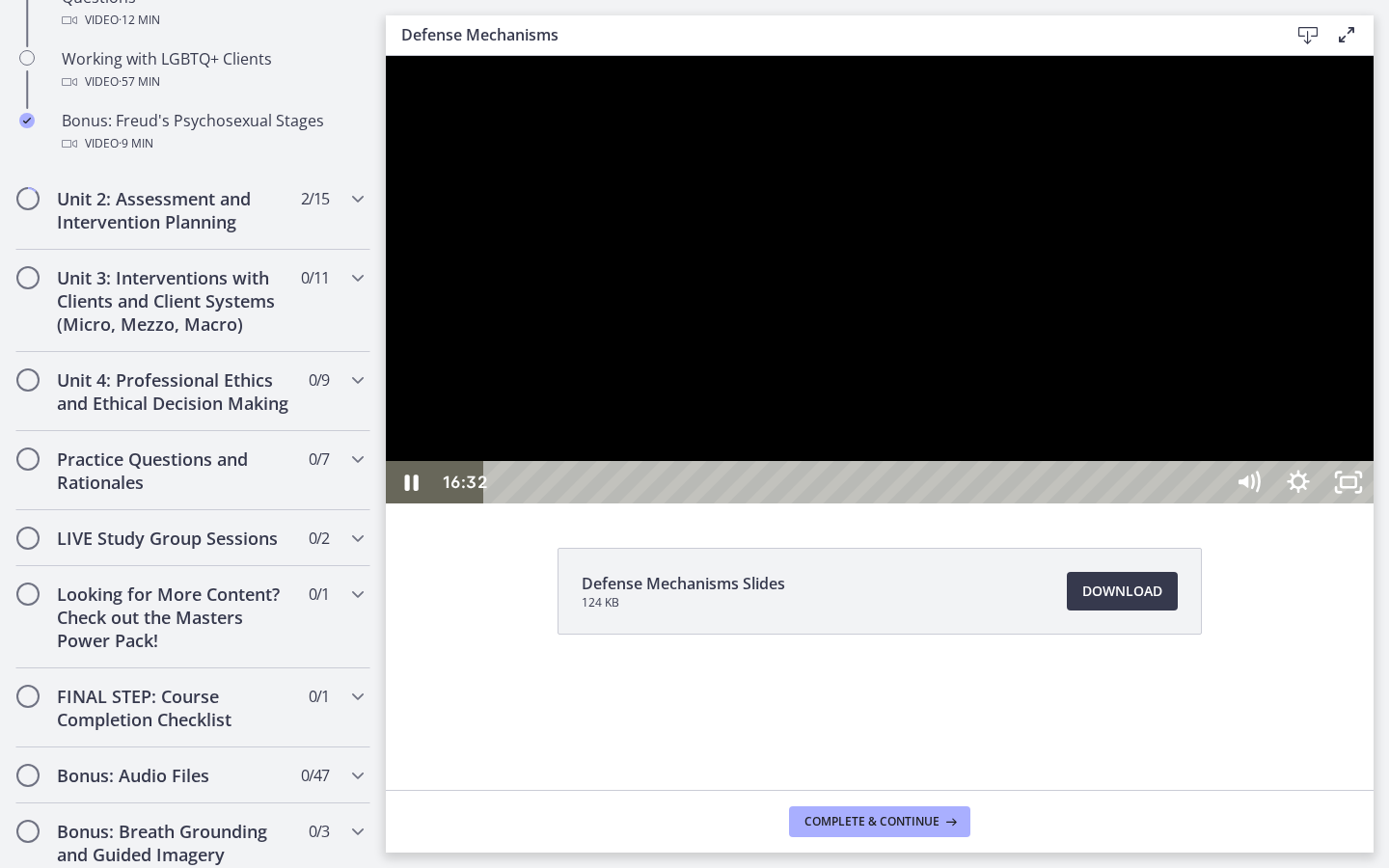click at bounding box center [1530, 482] 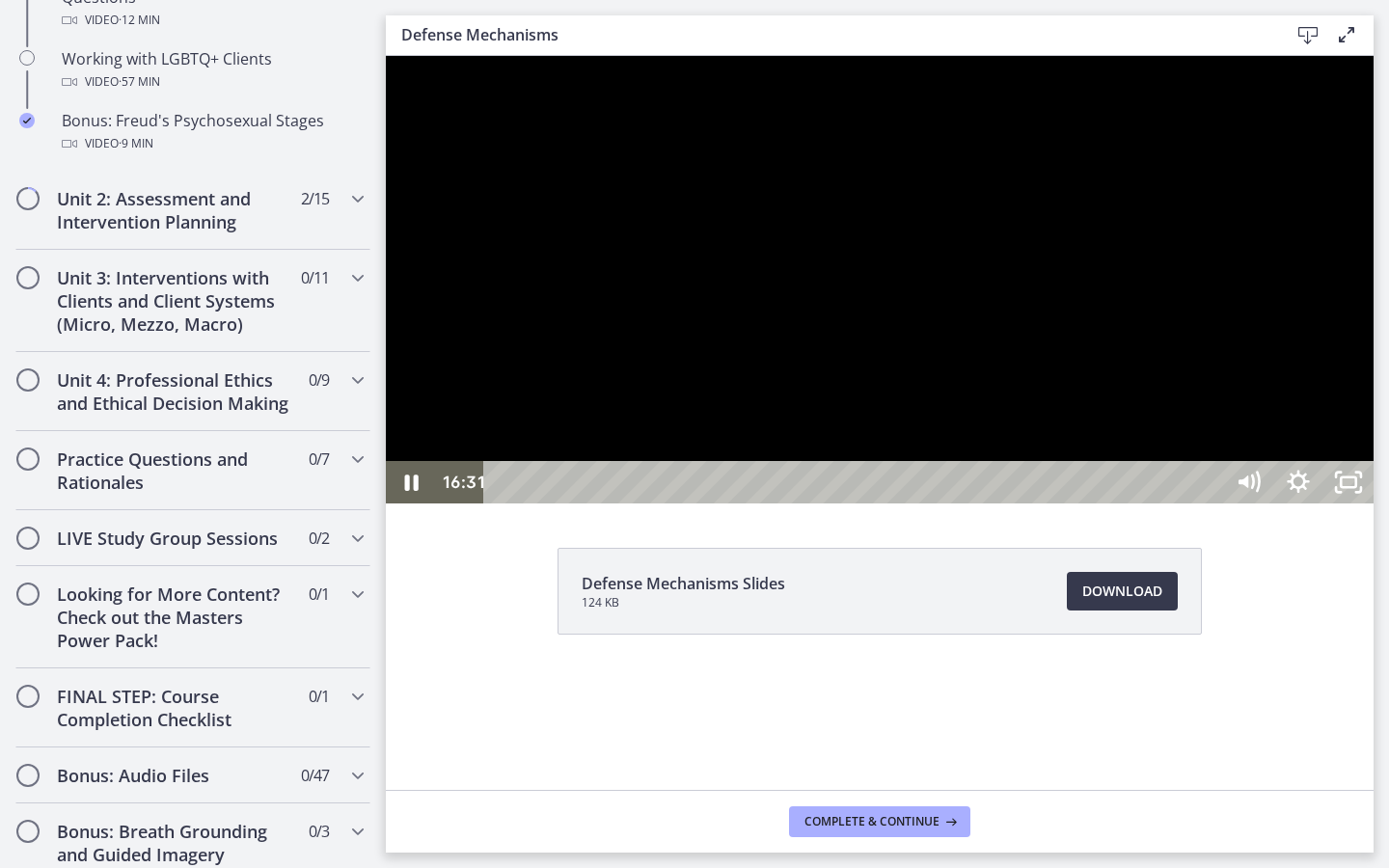 click at bounding box center [1529, 482] 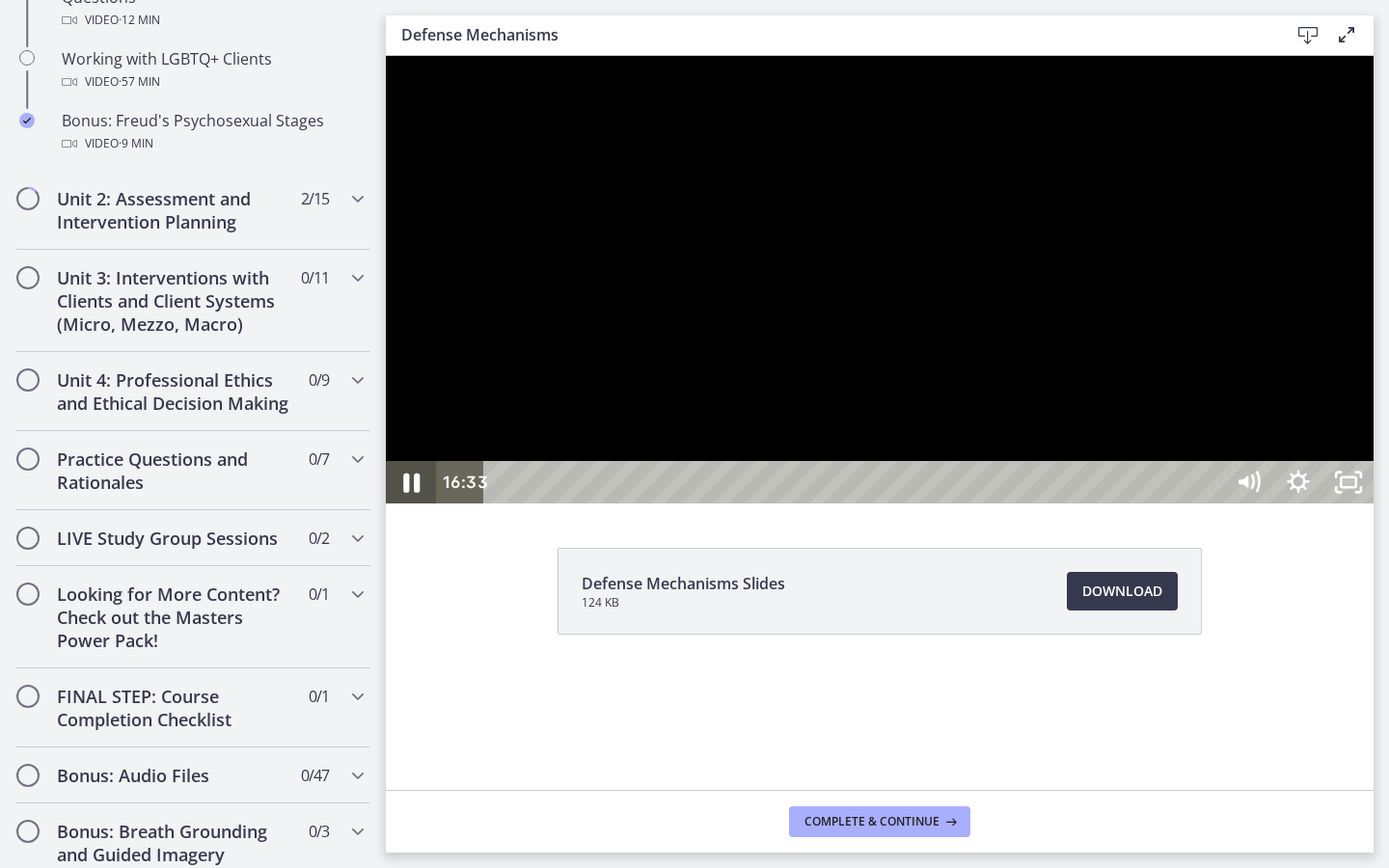 click 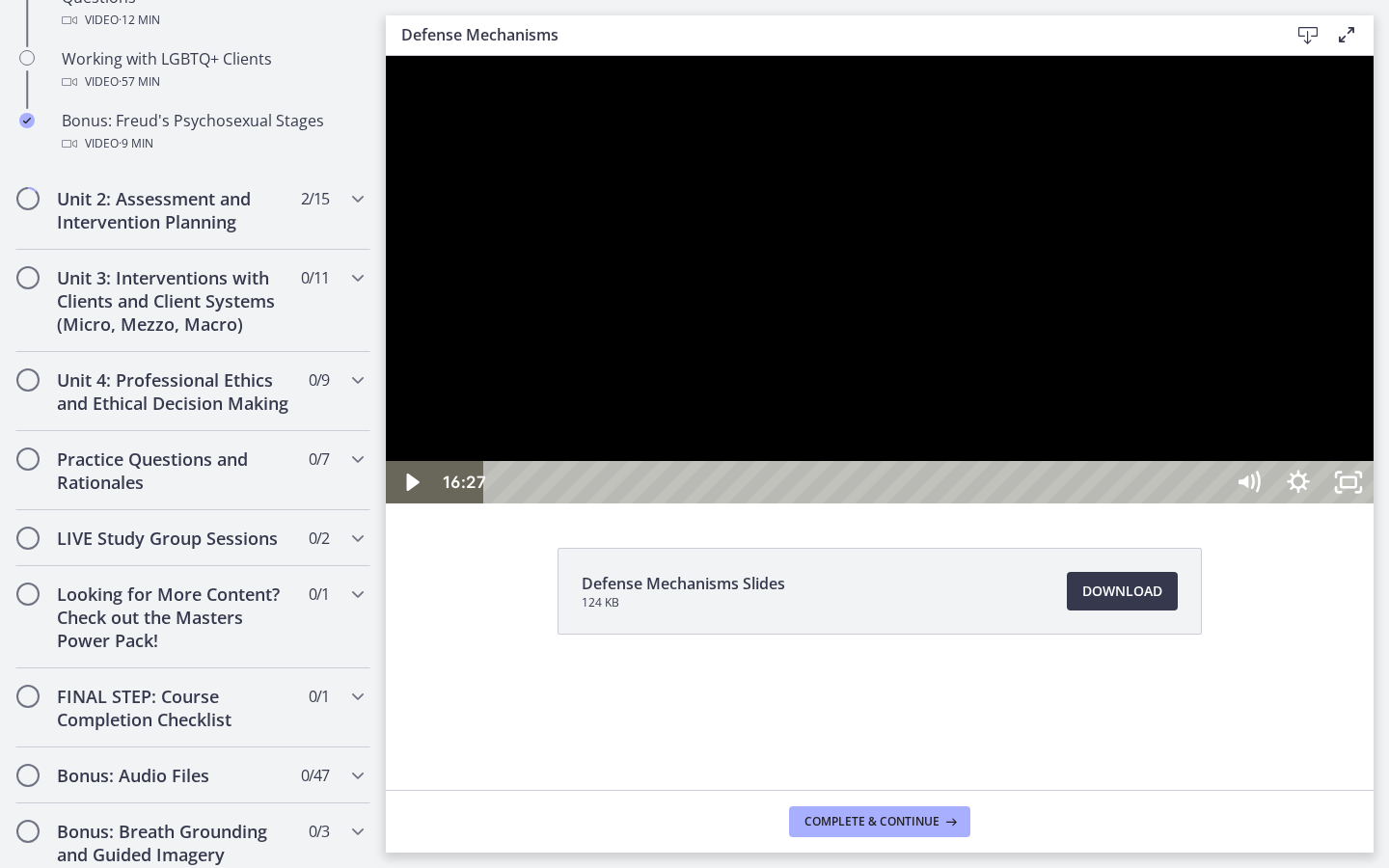 click at bounding box center [1524, 482] 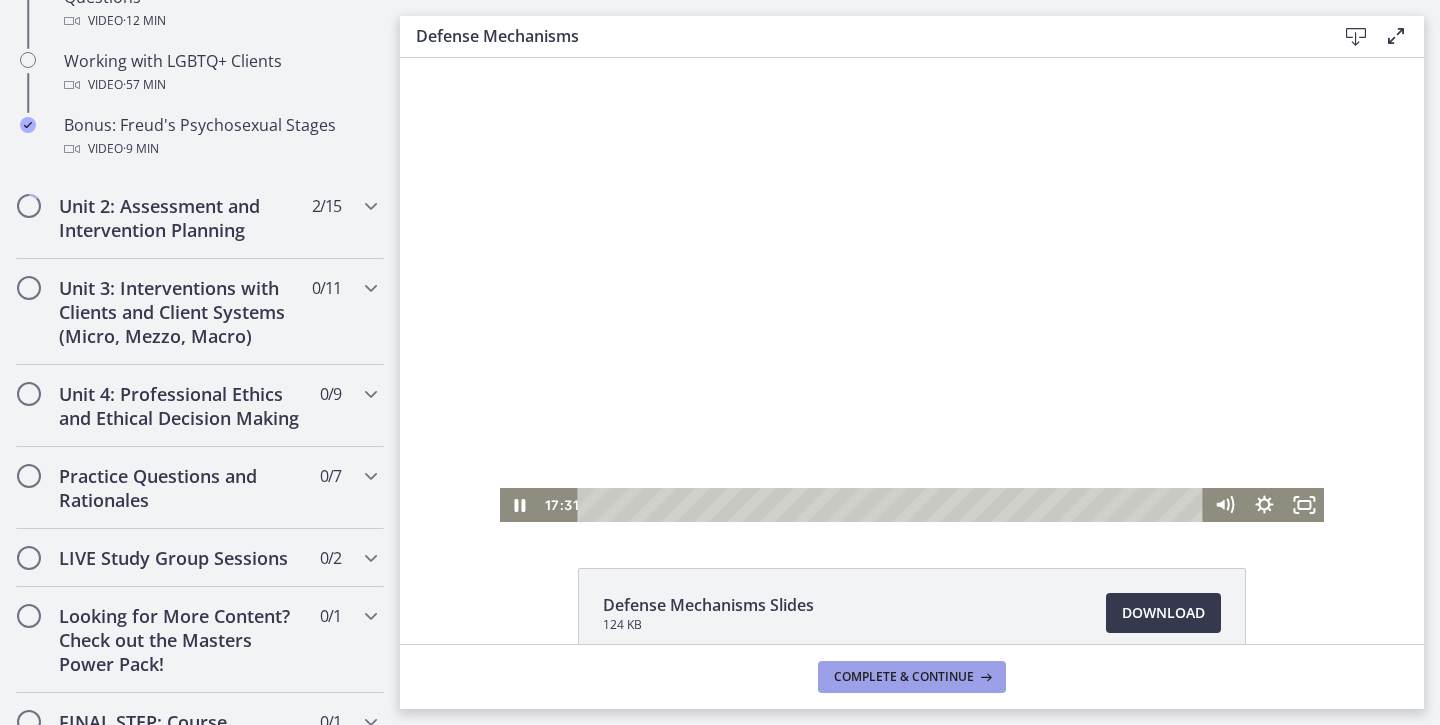 click on "Complete & continue" at bounding box center [904, 677] 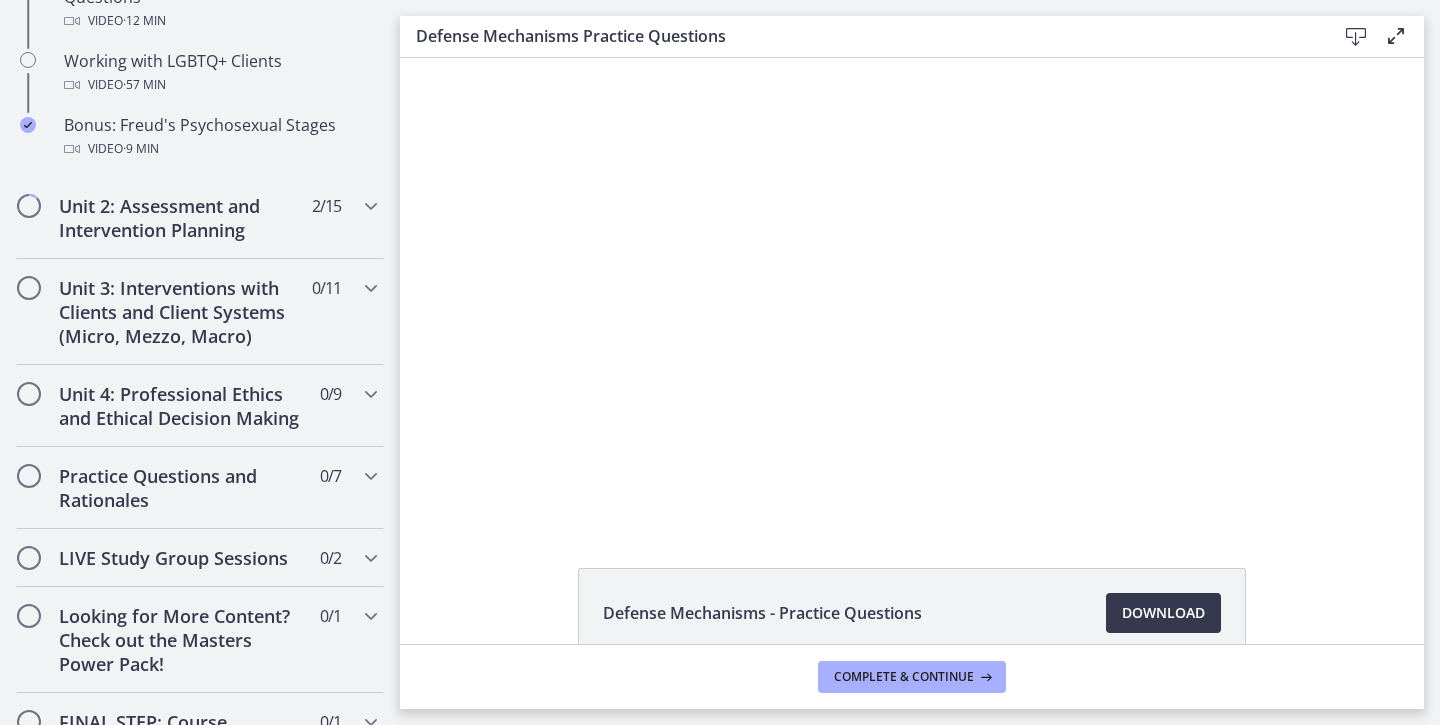 scroll, scrollTop: 1490, scrollLeft: 0, axis: vertical 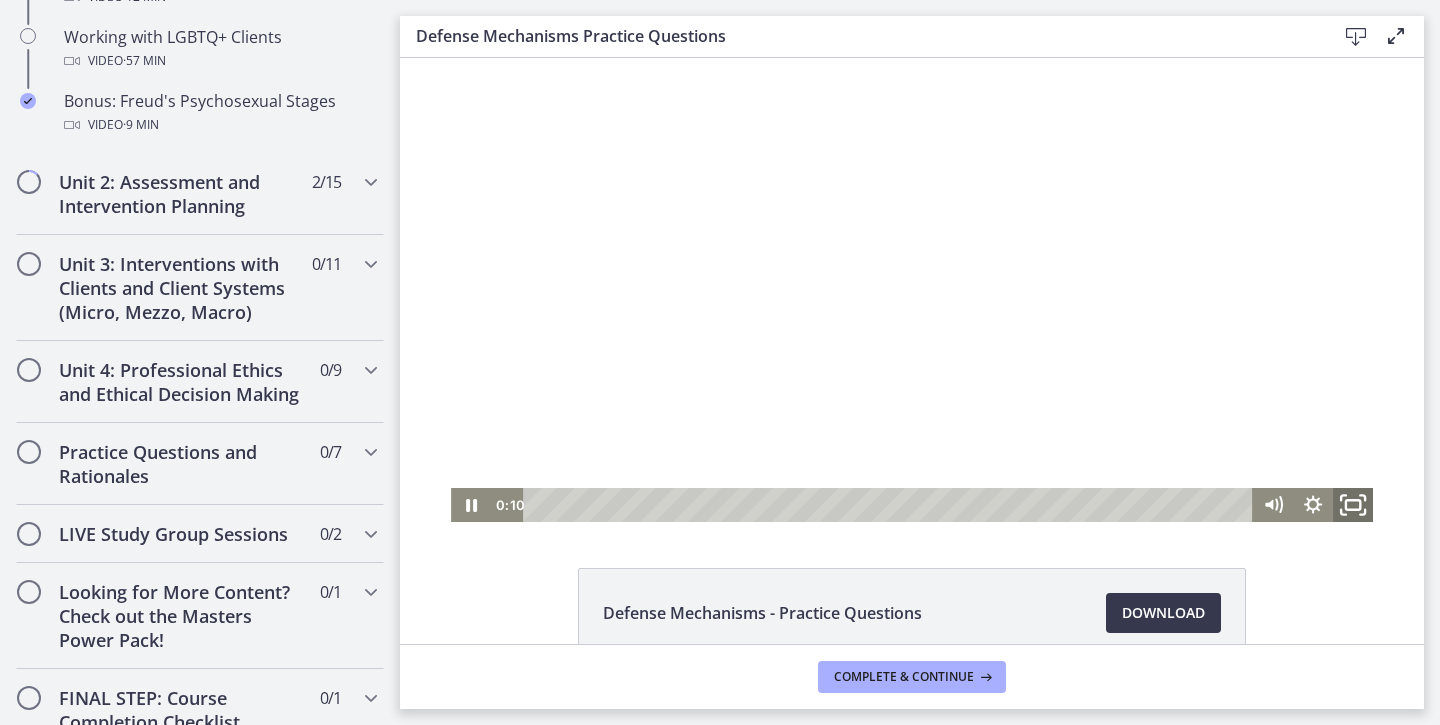 click 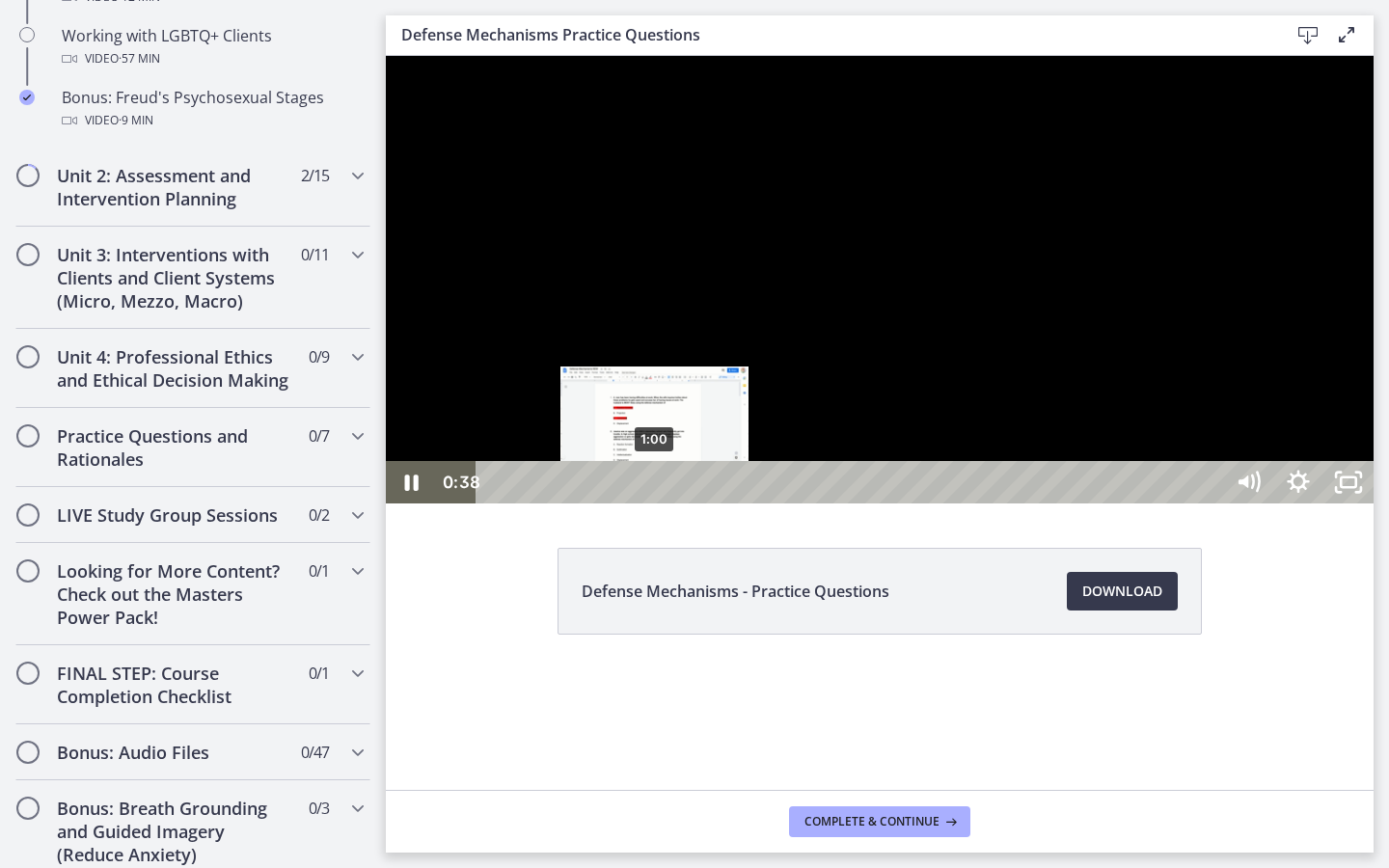 click on "1:00" at bounding box center [853, 482] 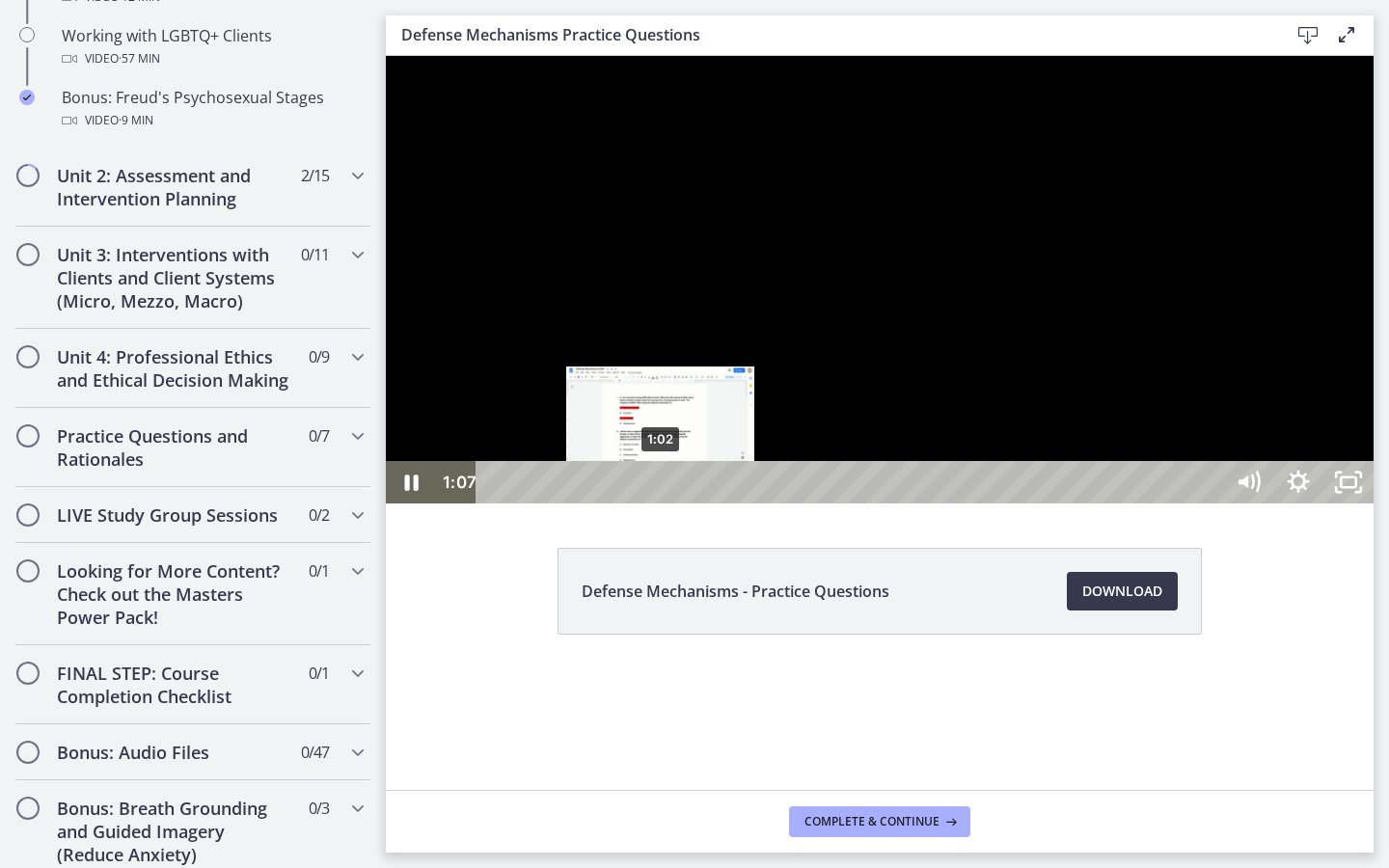 click on "1:02" at bounding box center (853, 482) 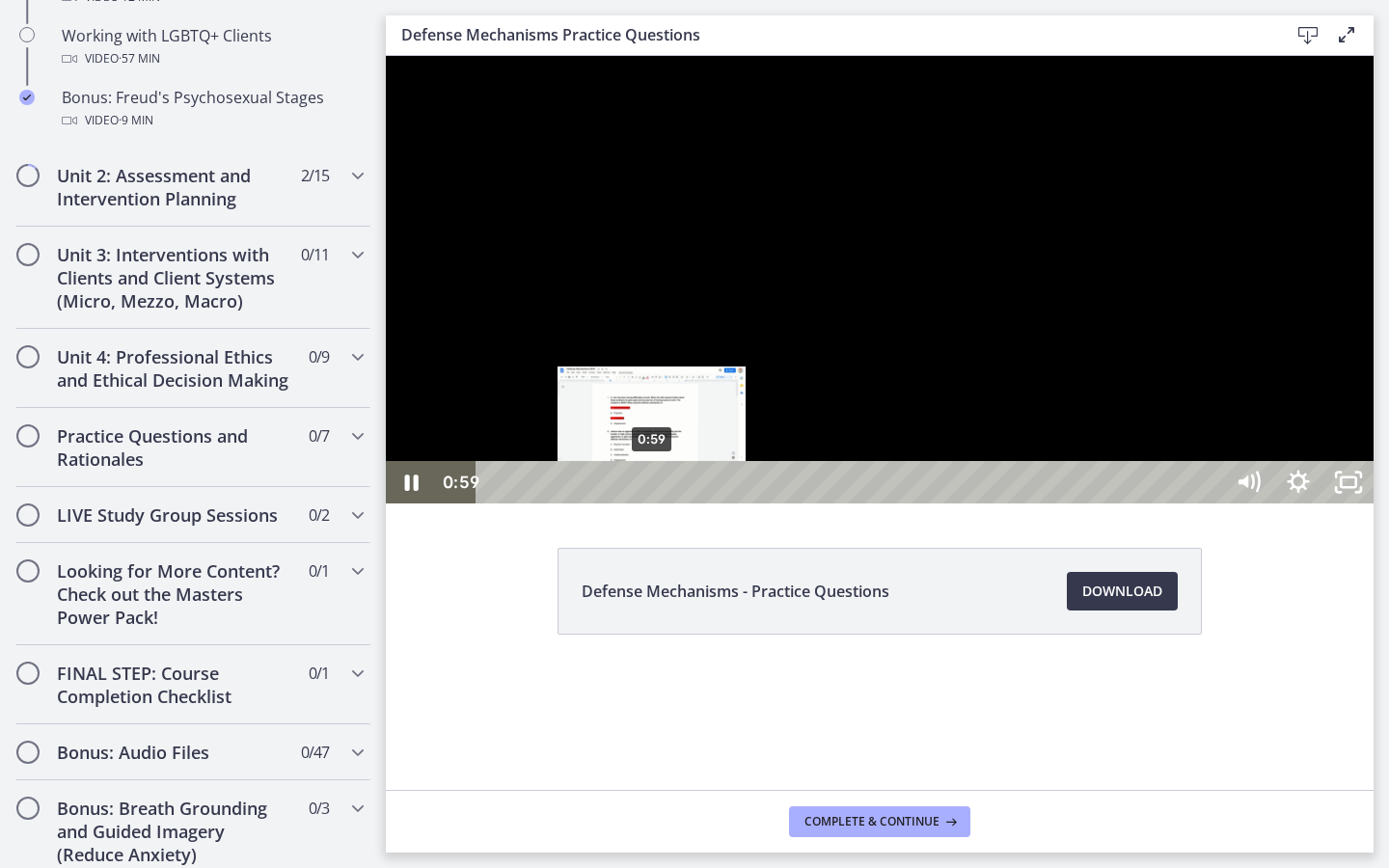 click on "0:59" at bounding box center (853, 482) 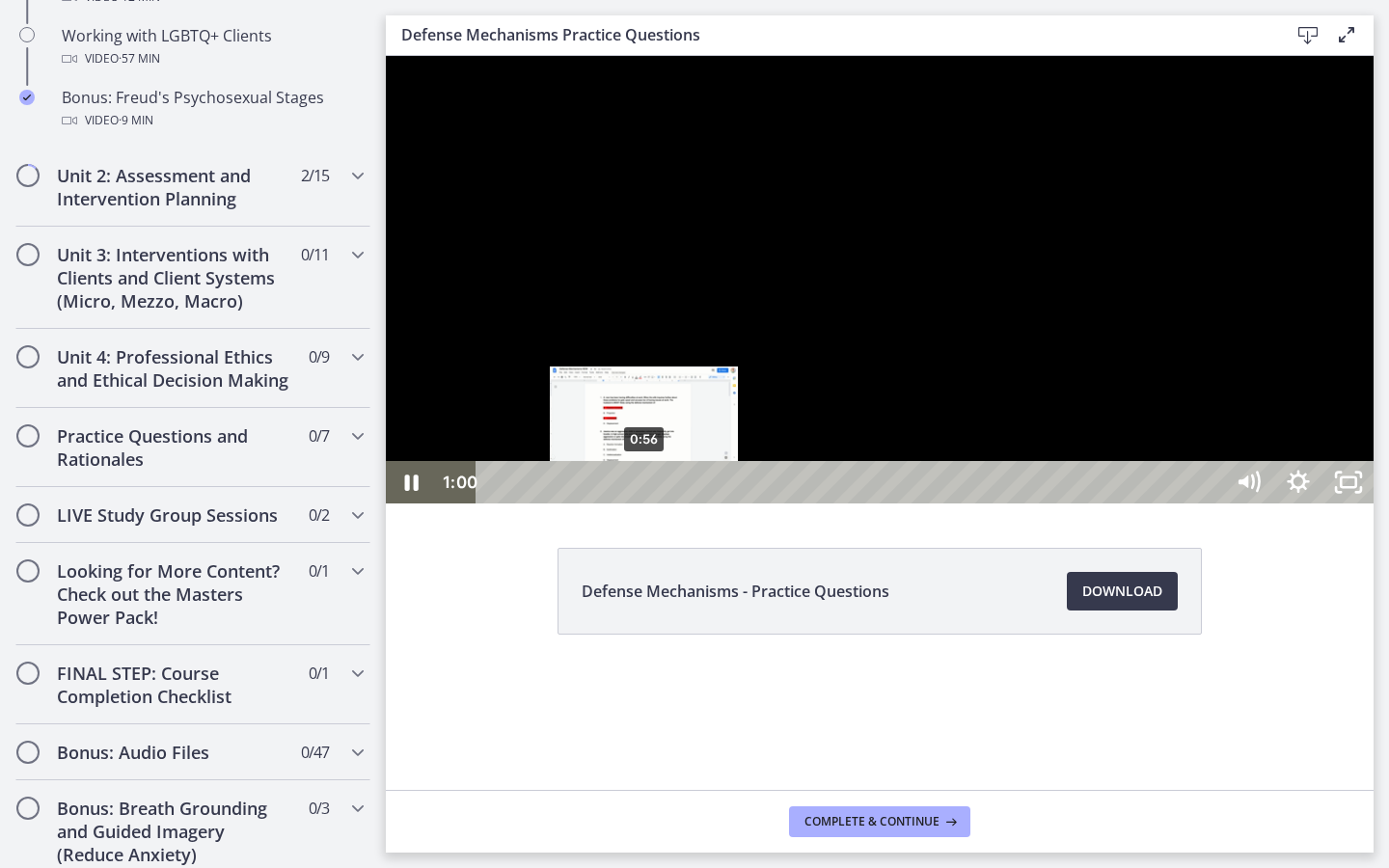 click on "0:56" at bounding box center [853, 482] 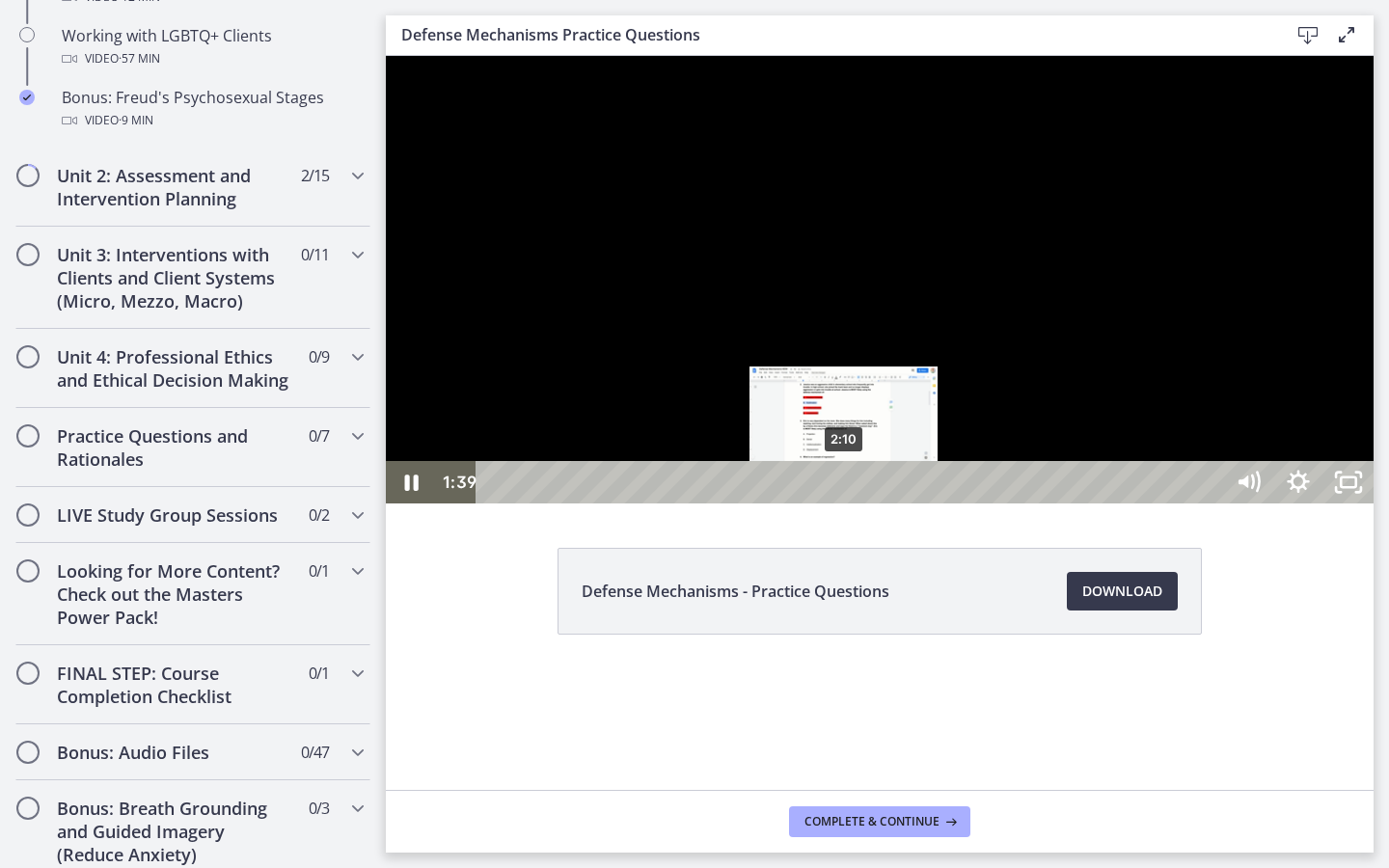 click on "2:10" at bounding box center (853, 482) 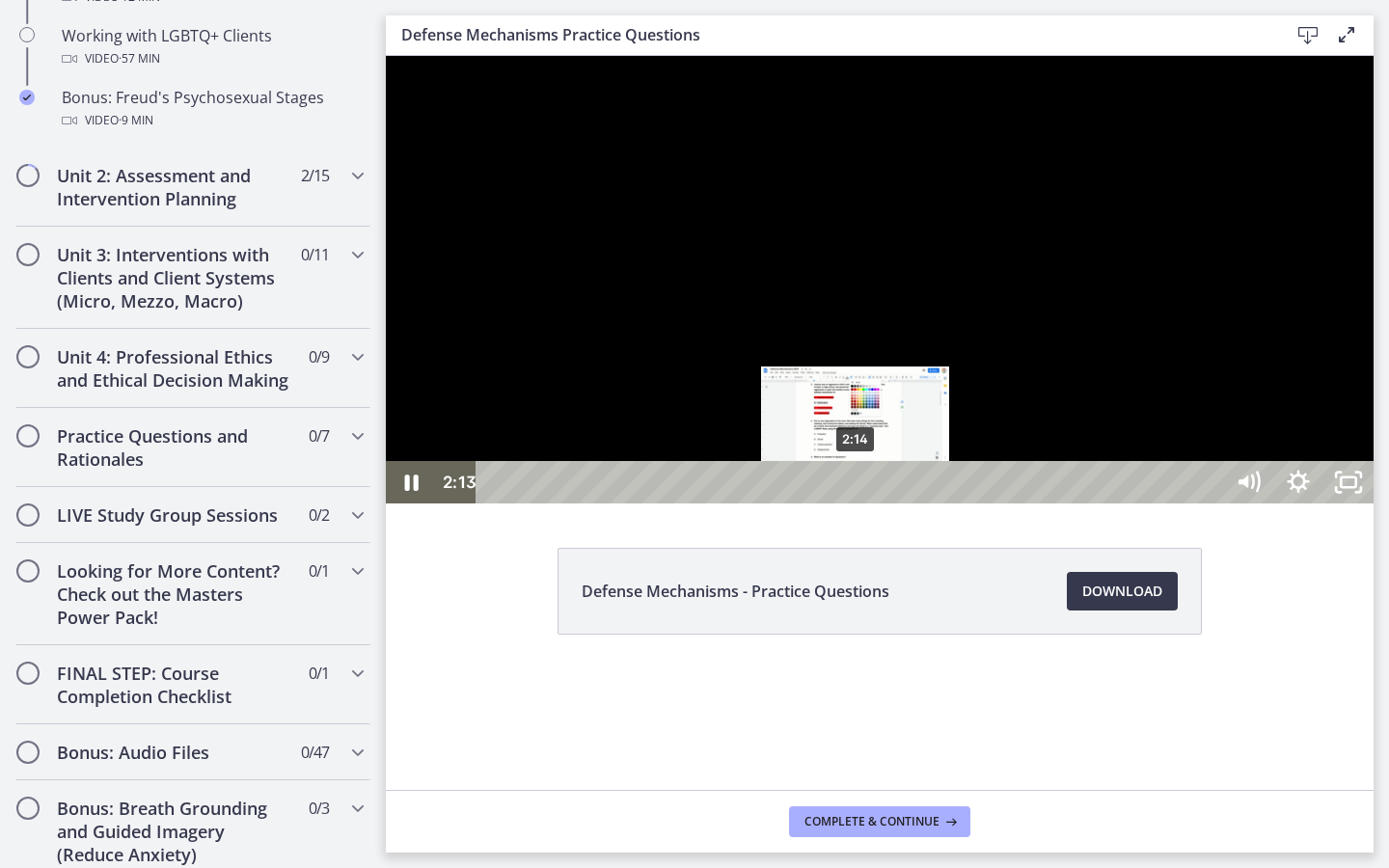 click at bounding box center [852, 482] 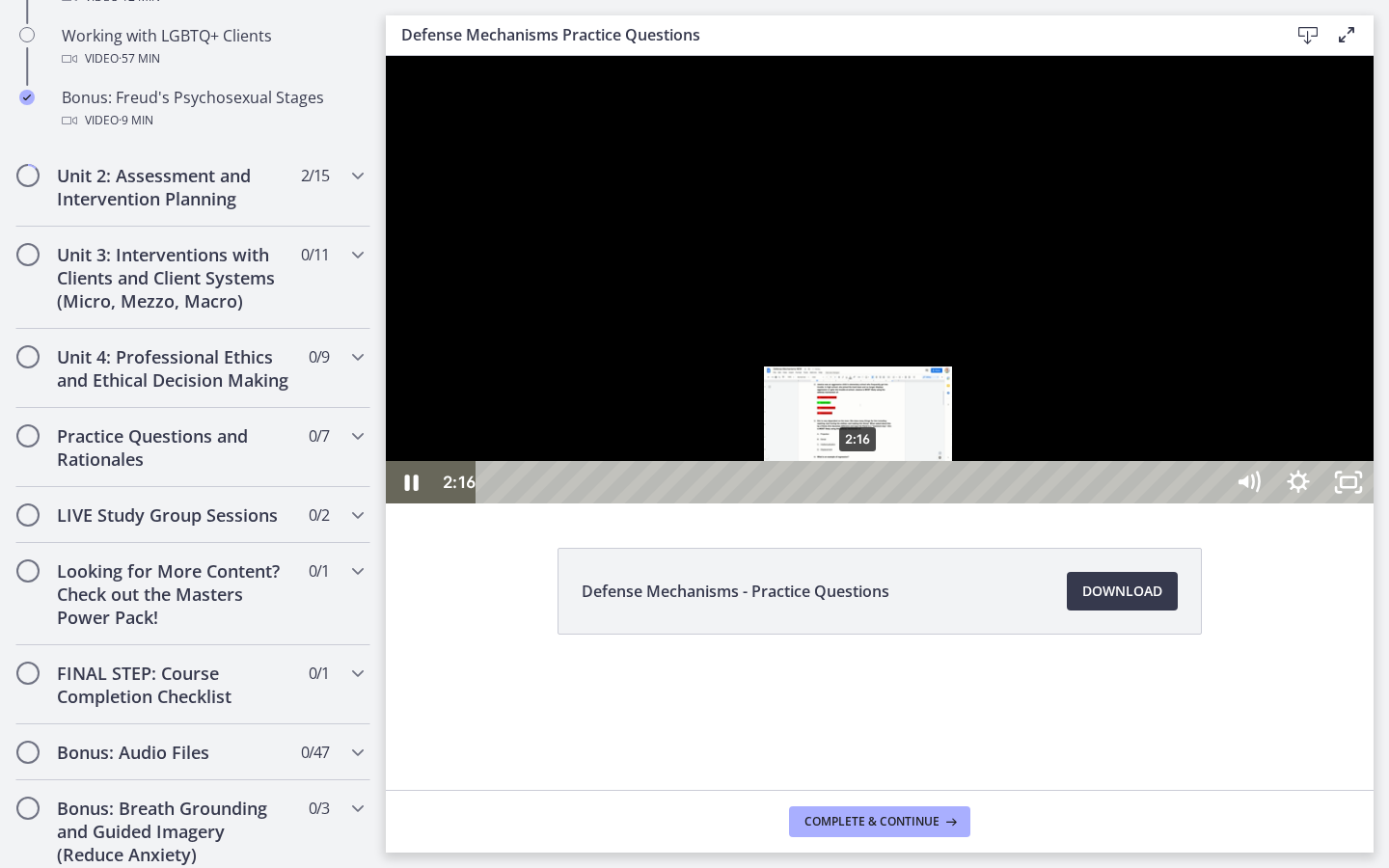 click at bounding box center (859, 482) 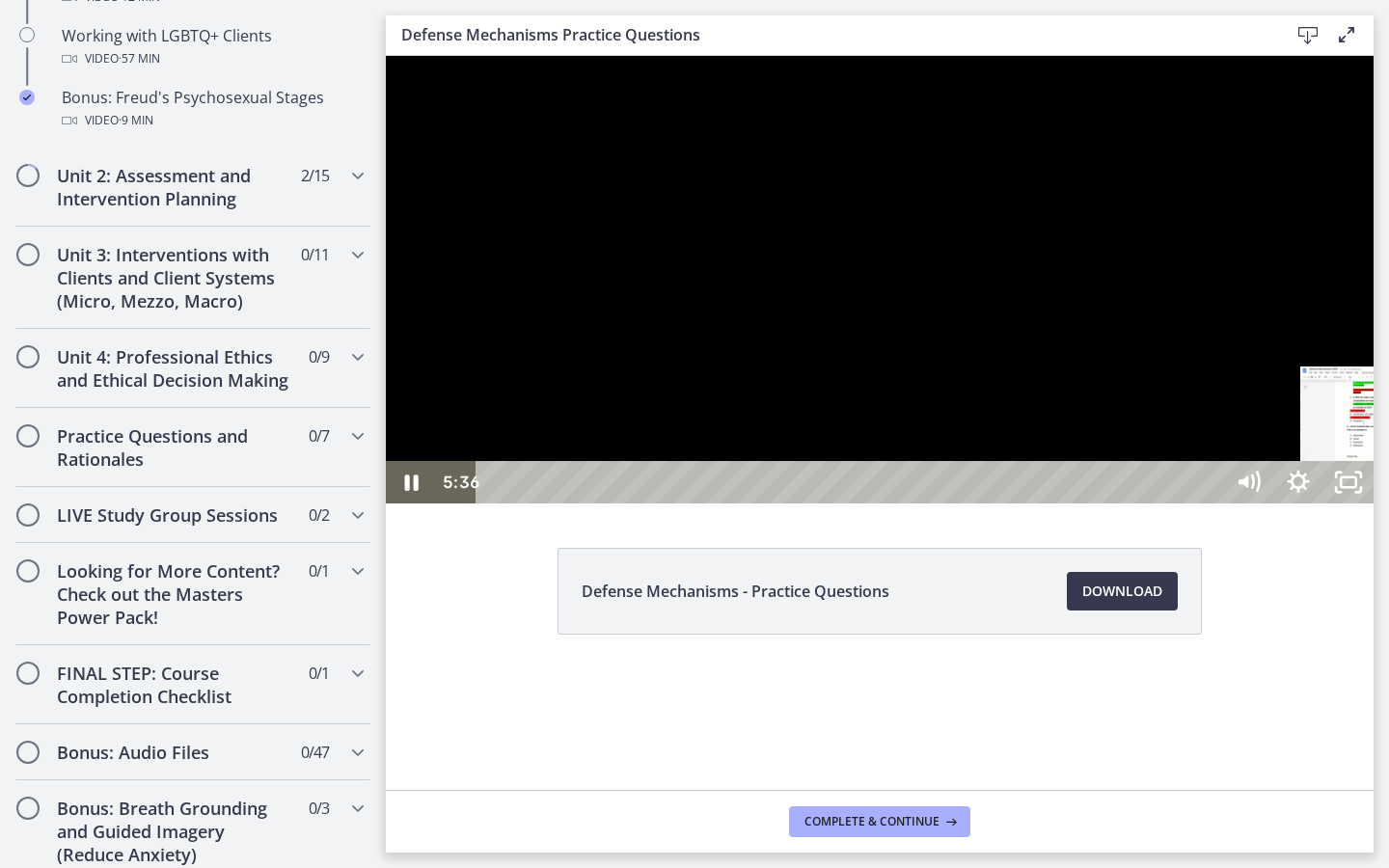 click on "5:36" at bounding box center (853, 482) 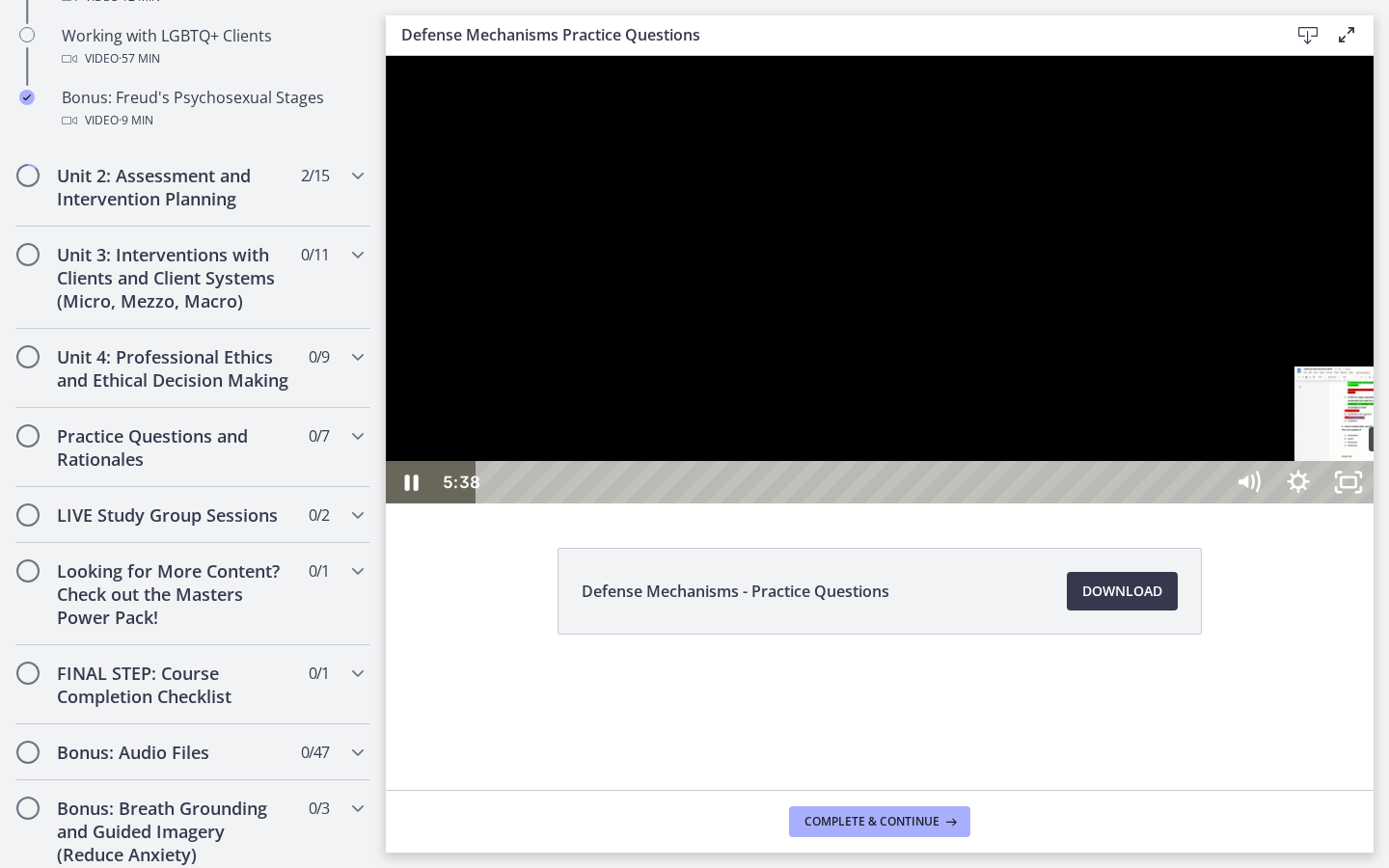 click on "5:34" at bounding box center [853, 482] 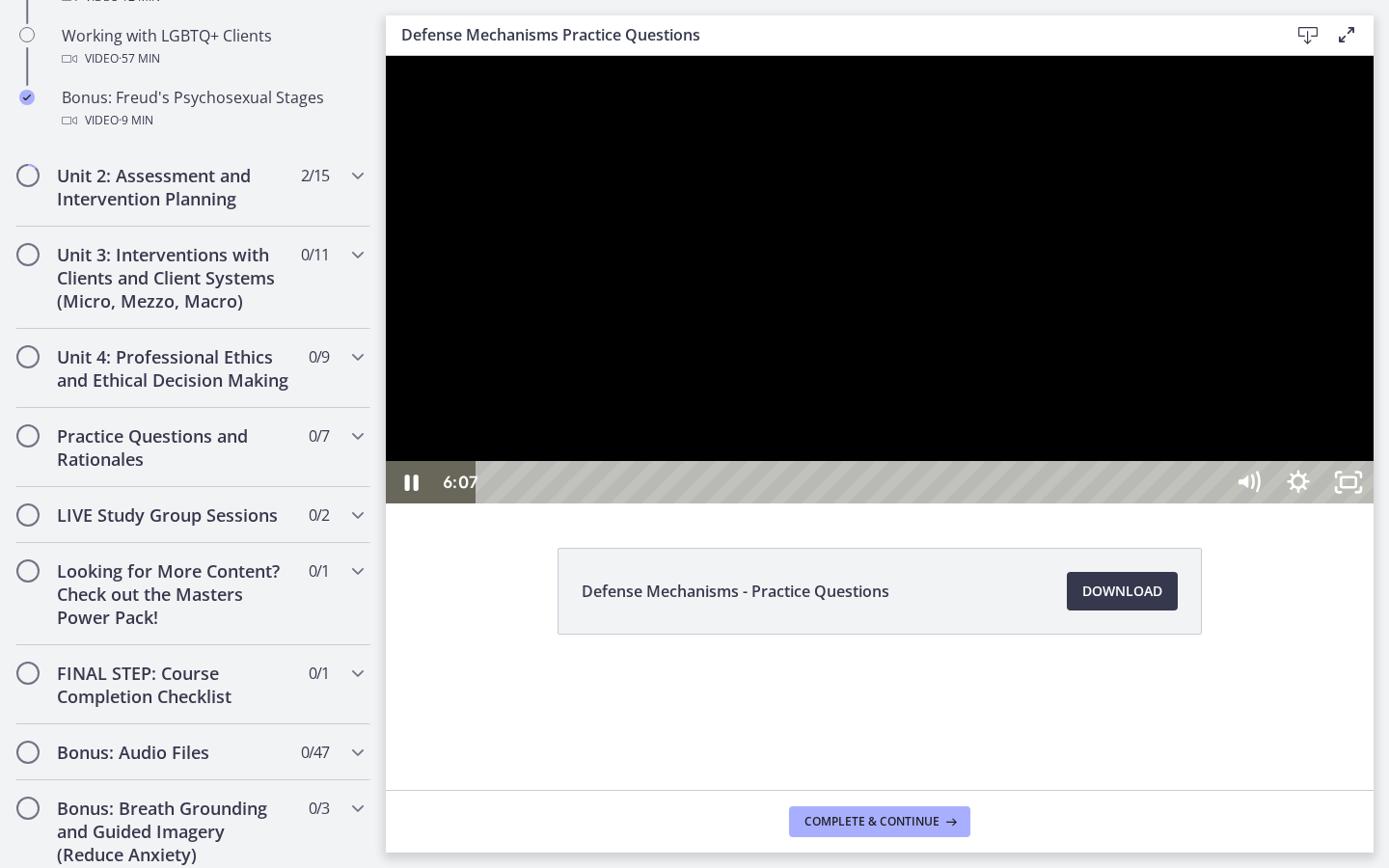 click on "6:50" at bounding box center [853, 482] 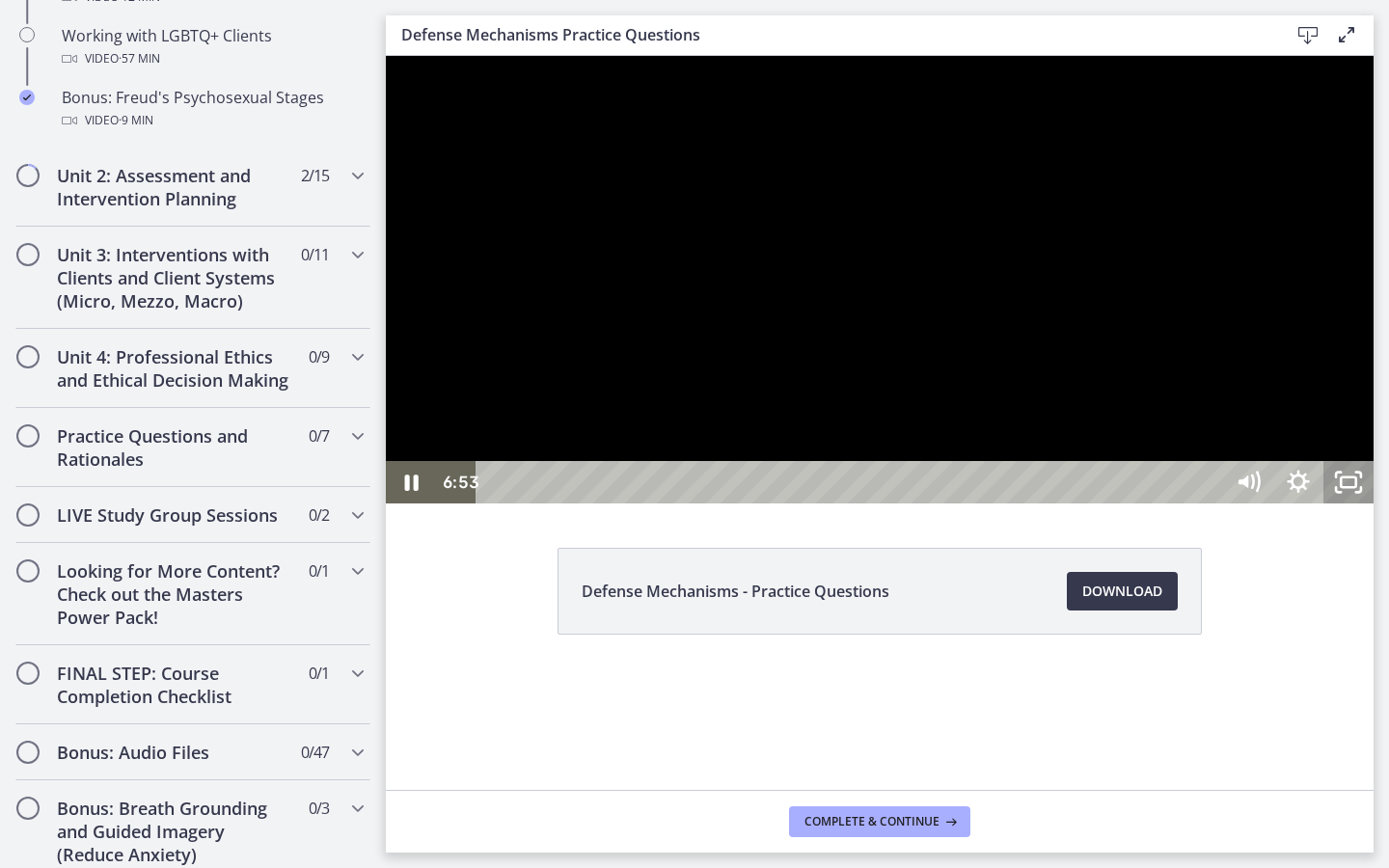 click 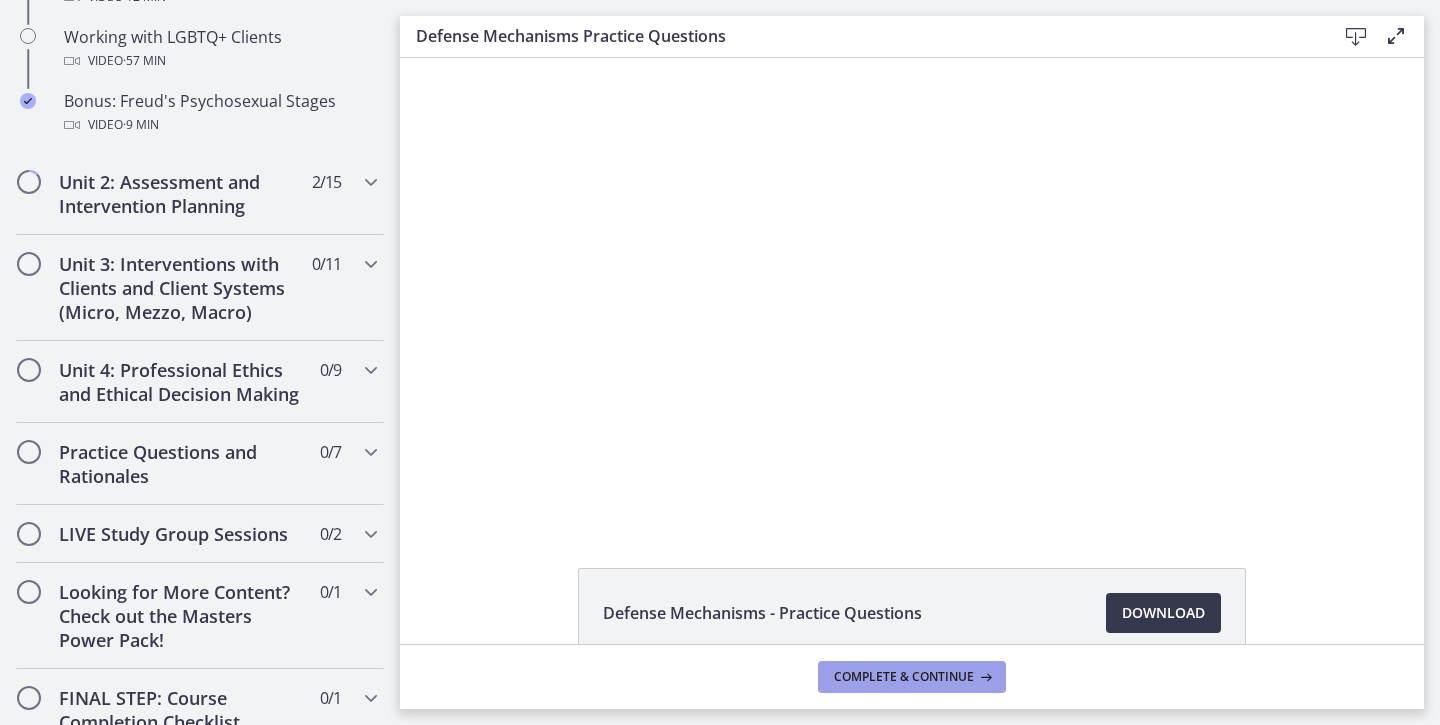 click on "Complete & continue" at bounding box center [904, 677] 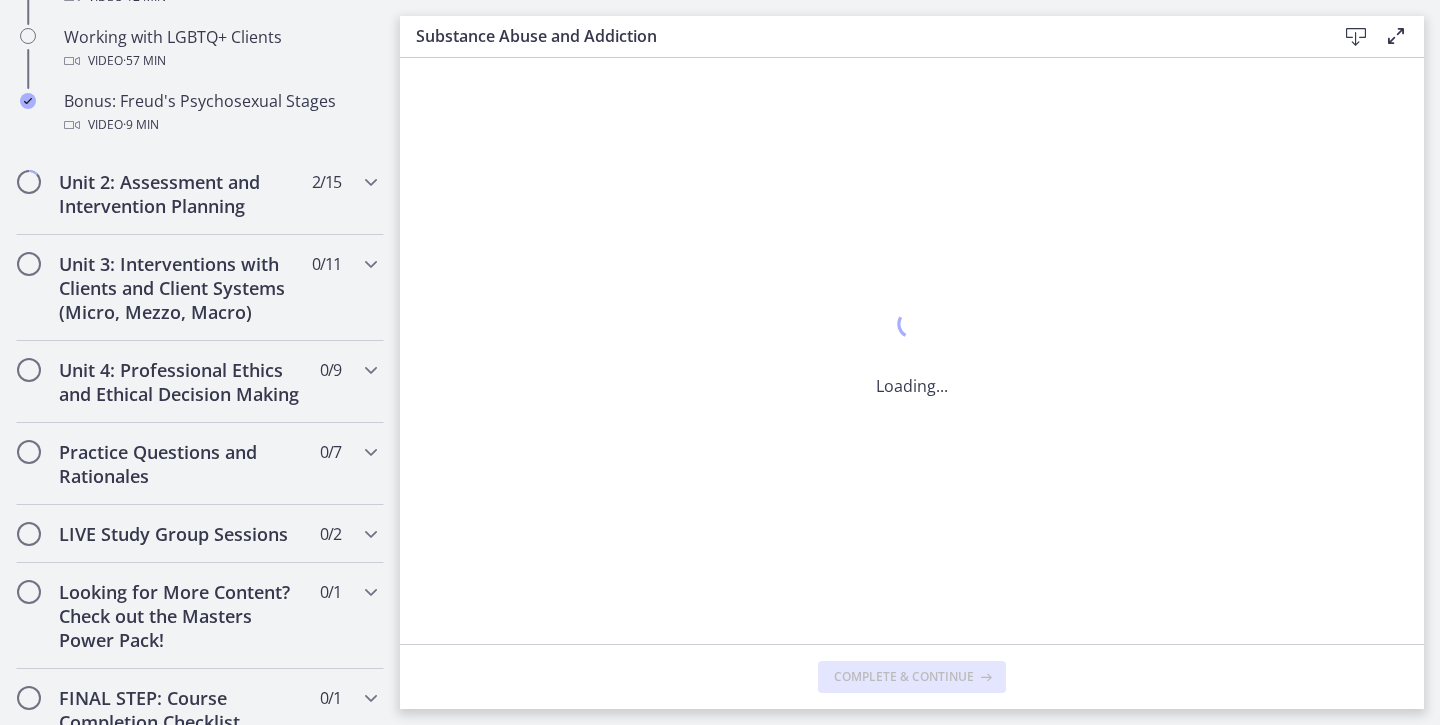 scroll, scrollTop: 1466, scrollLeft: 0, axis: vertical 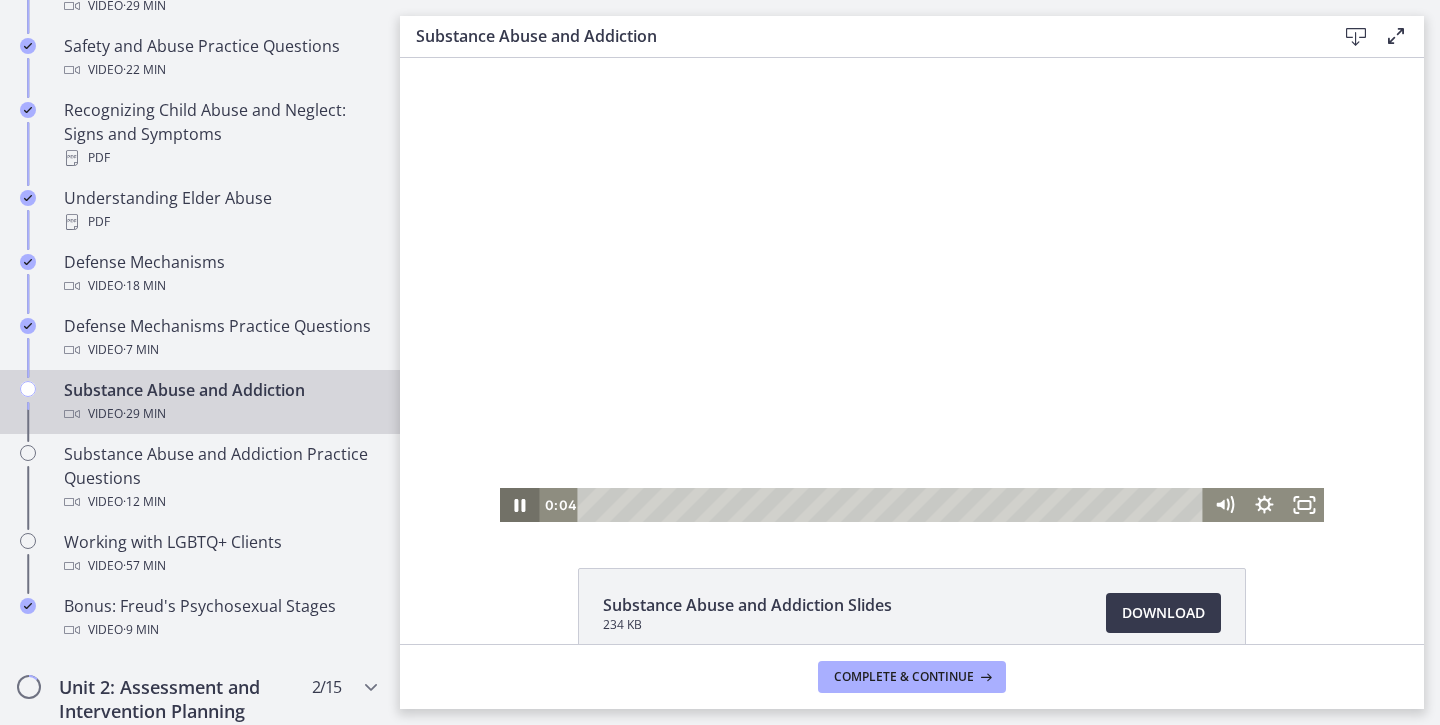click 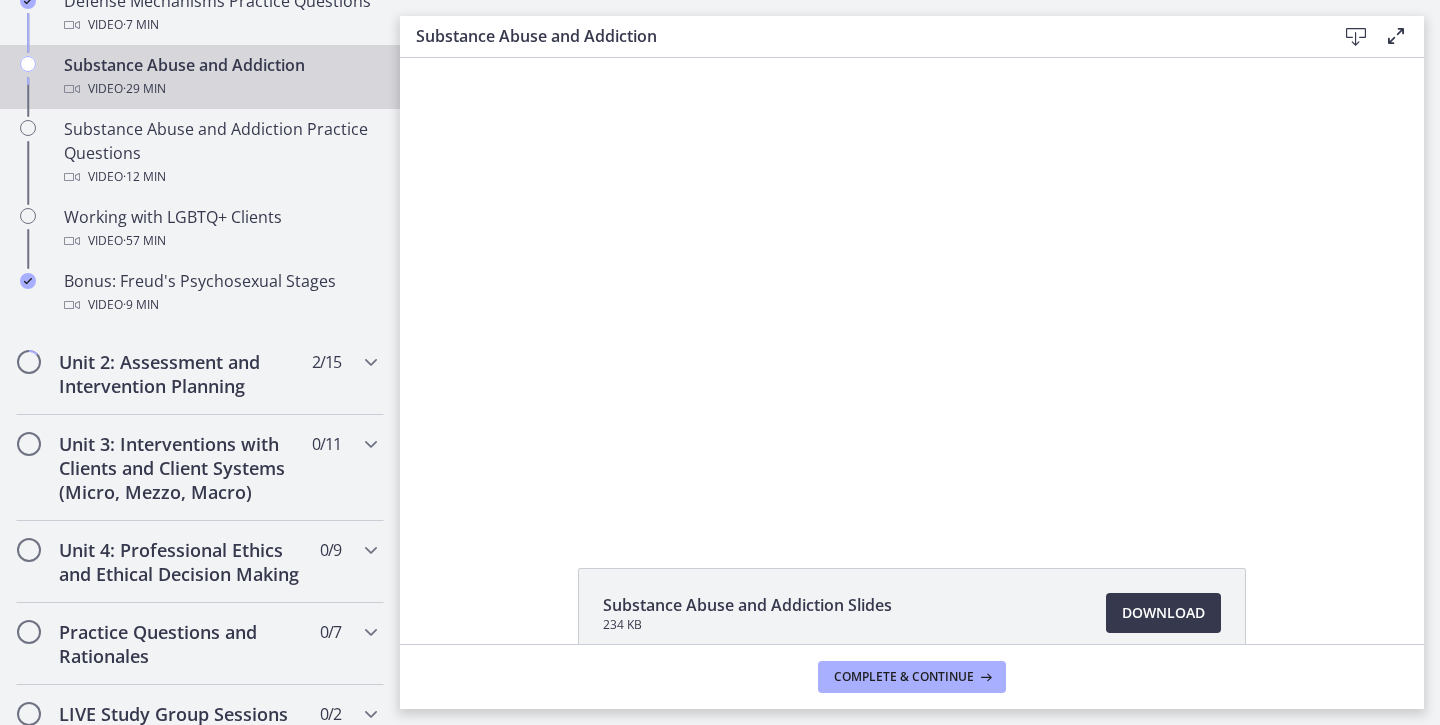 scroll, scrollTop: 1344, scrollLeft: 0, axis: vertical 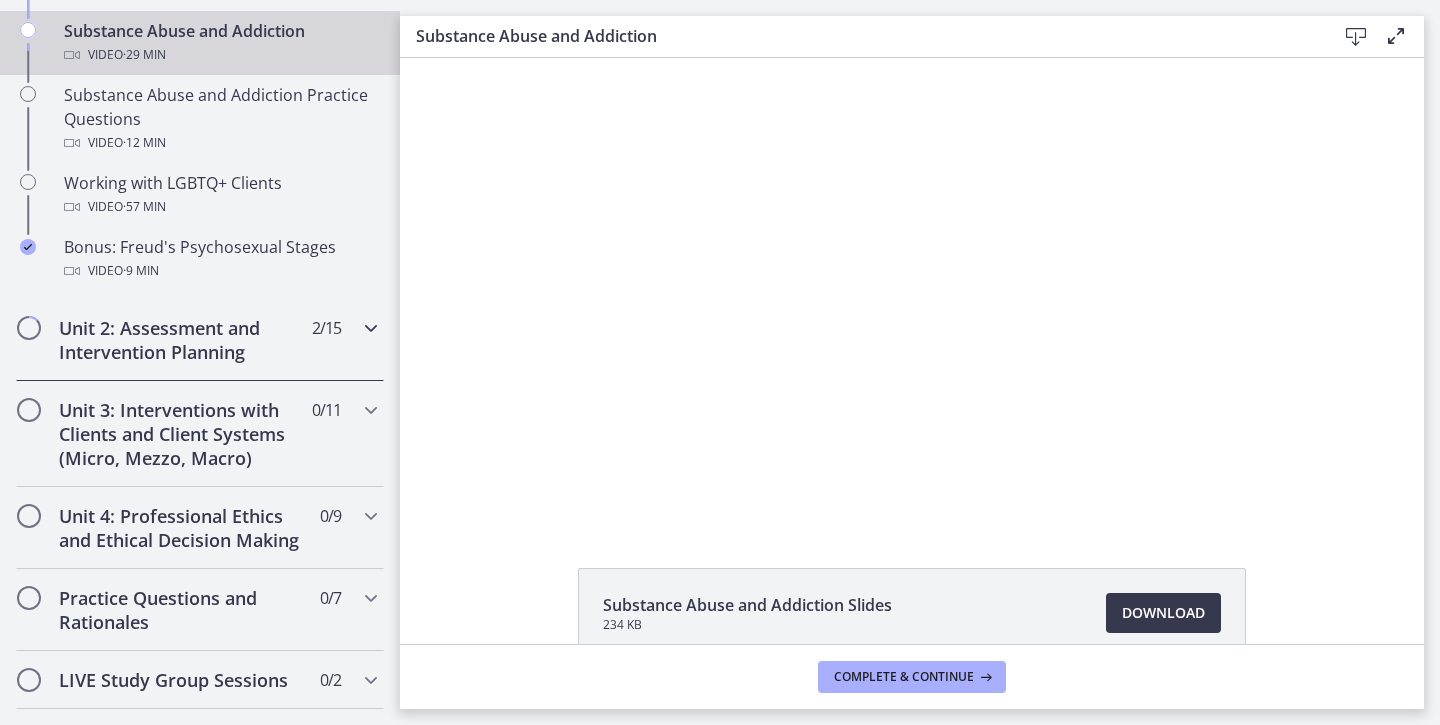 click on "2  /  15
Completed" at bounding box center (326, 328) 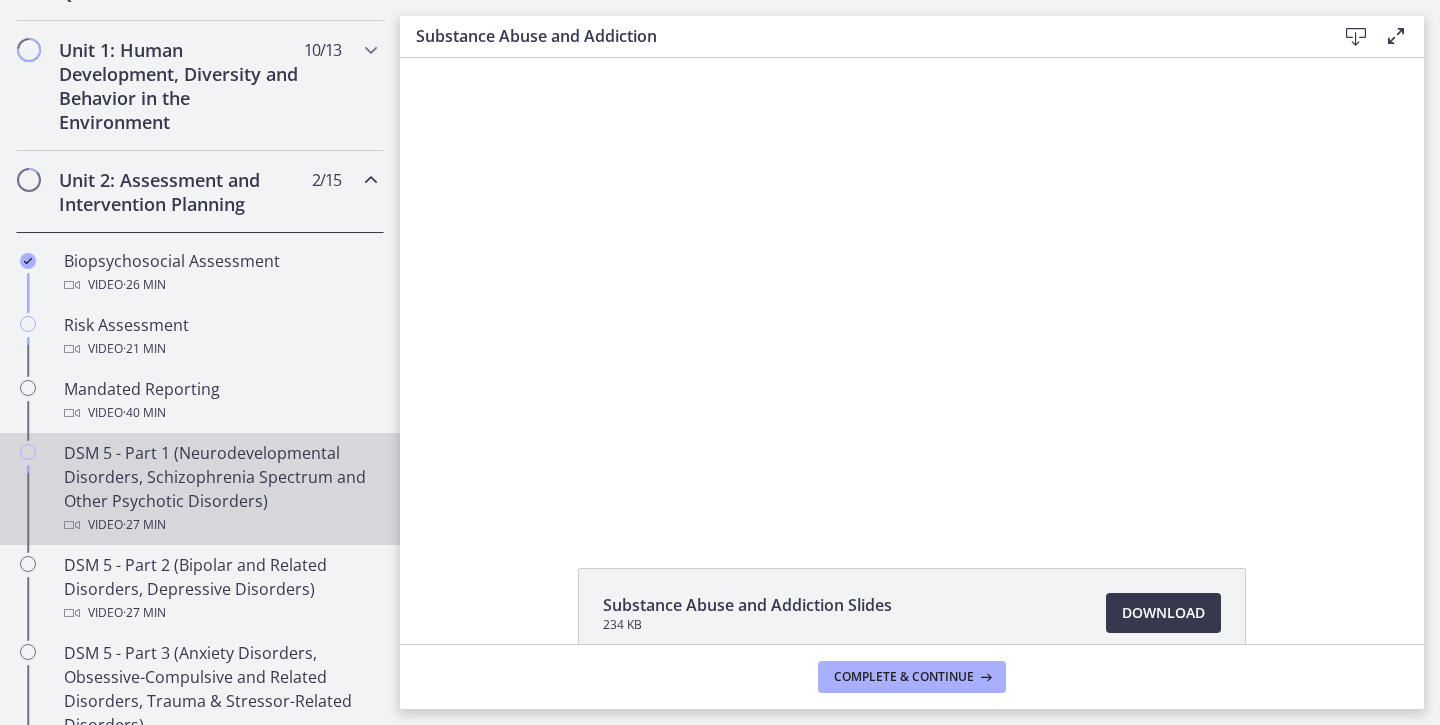 scroll, scrollTop: 518, scrollLeft: 0, axis: vertical 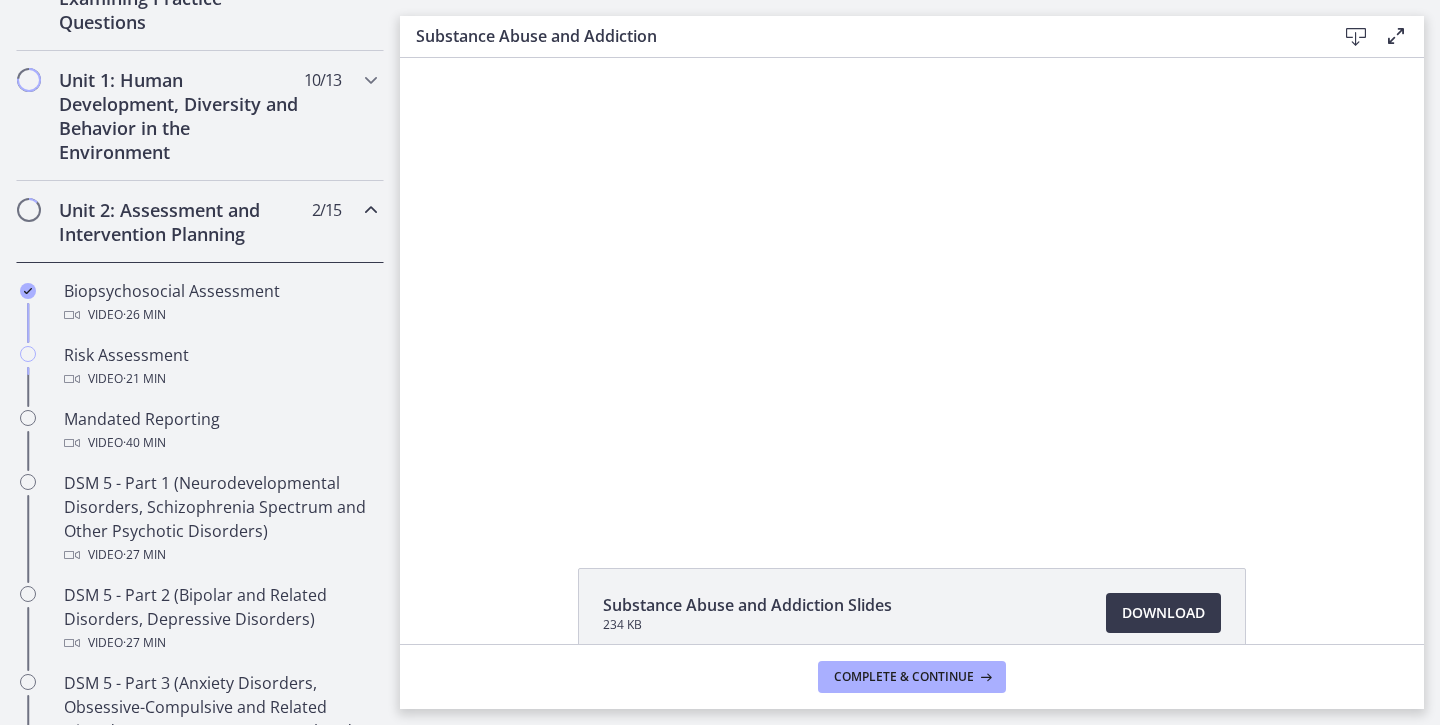 click at bounding box center (371, 210) 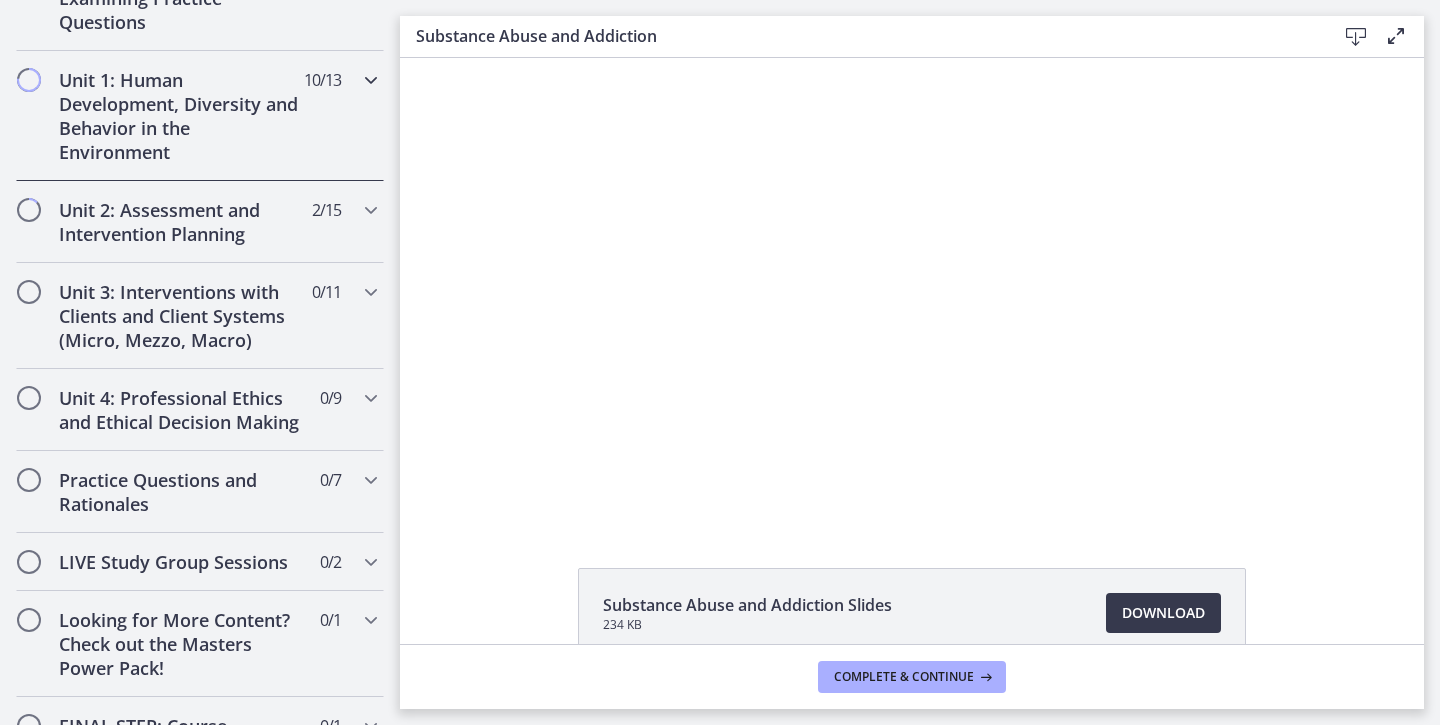 click on "Unit 1: Human Development, Diversity and Behavior in the Environment
10  /  13
Completed" at bounding box center [200, 116] 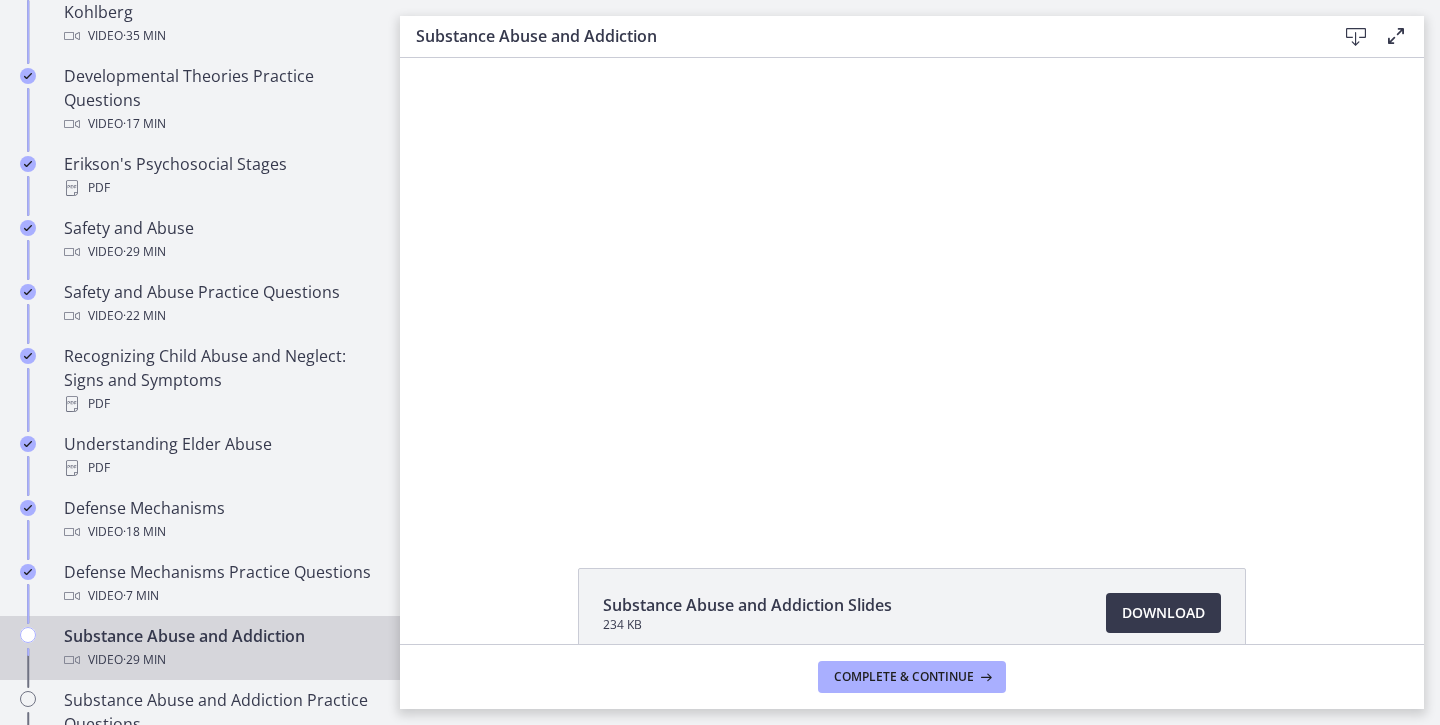 scroll, scrollTop: 415, scrollLeft: 0, axis: vertical 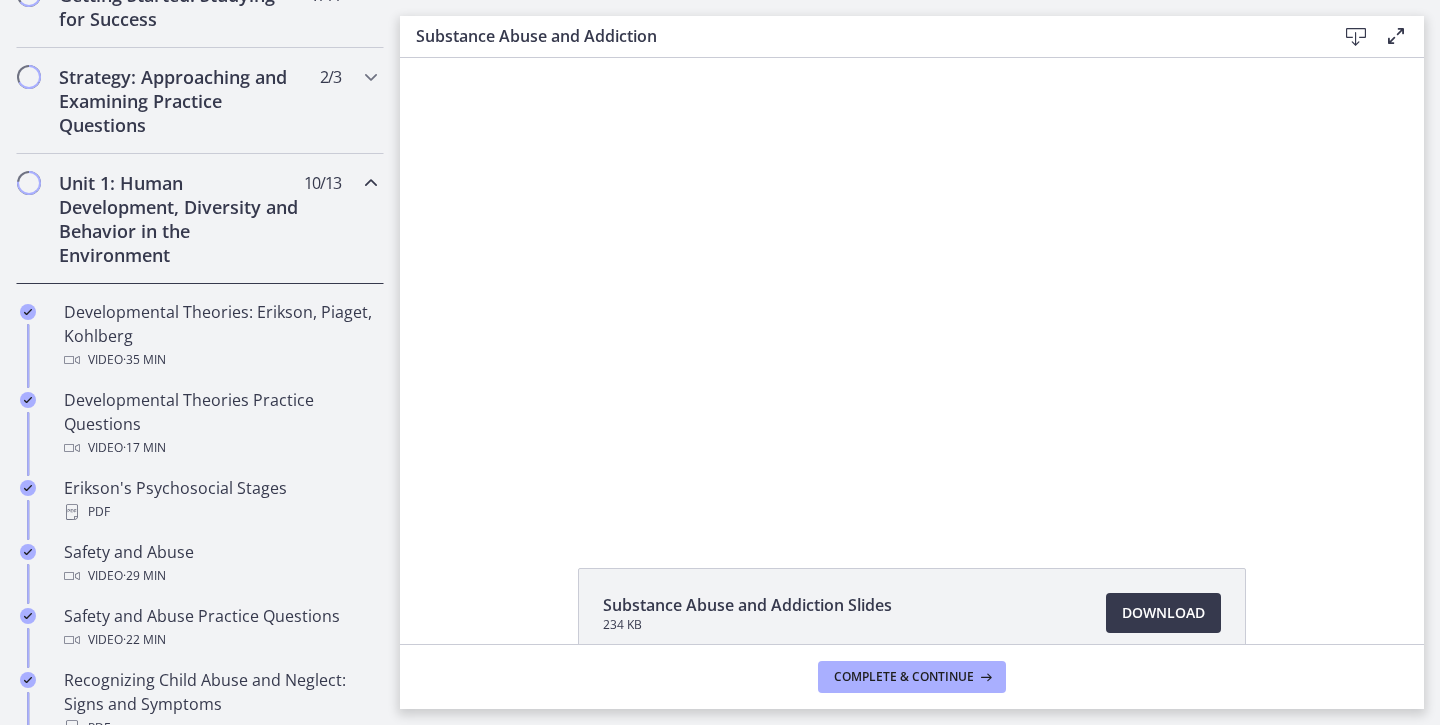click on "Unit 1: Human Development, Diversity and Behavior in the Environment
10  /  13
Completed" at bounding box center [200, 219] 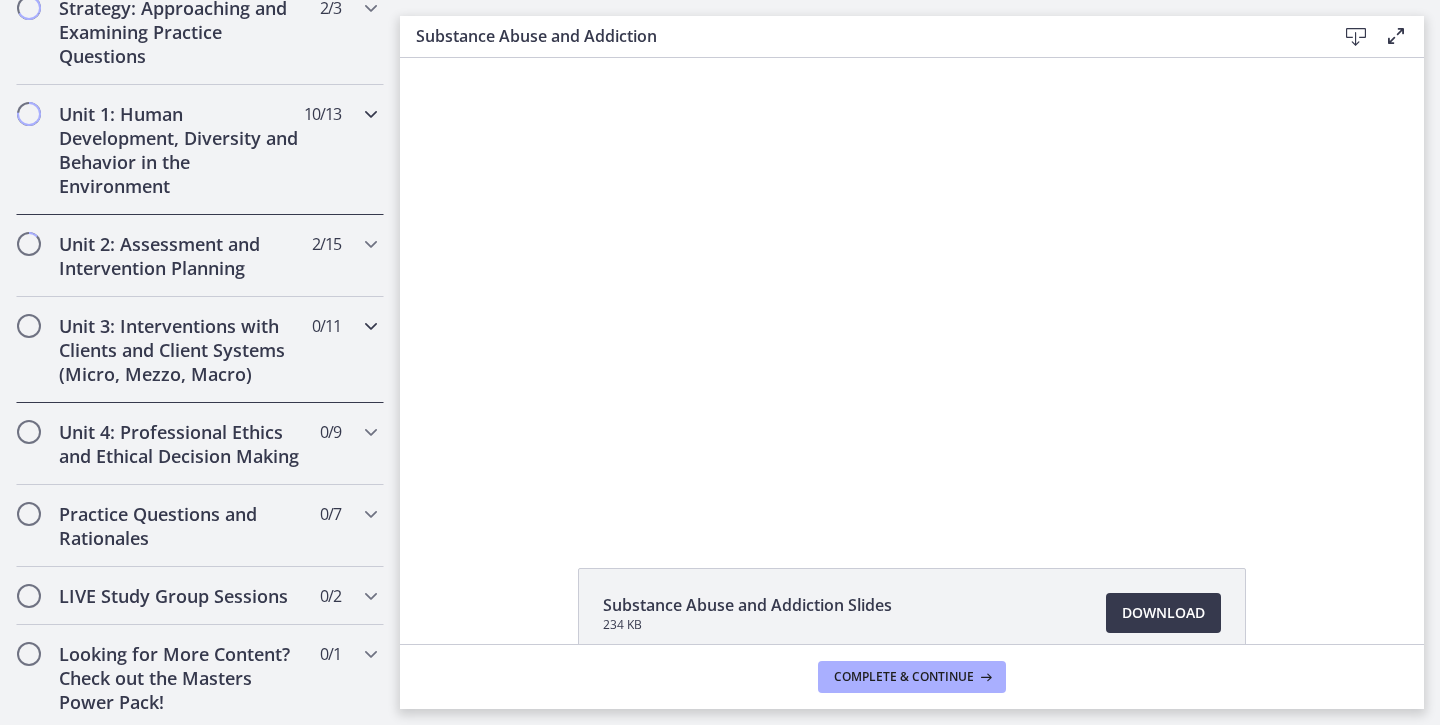 scroll, scrollTop: 491, scrollLeft: 0, axis: vertical 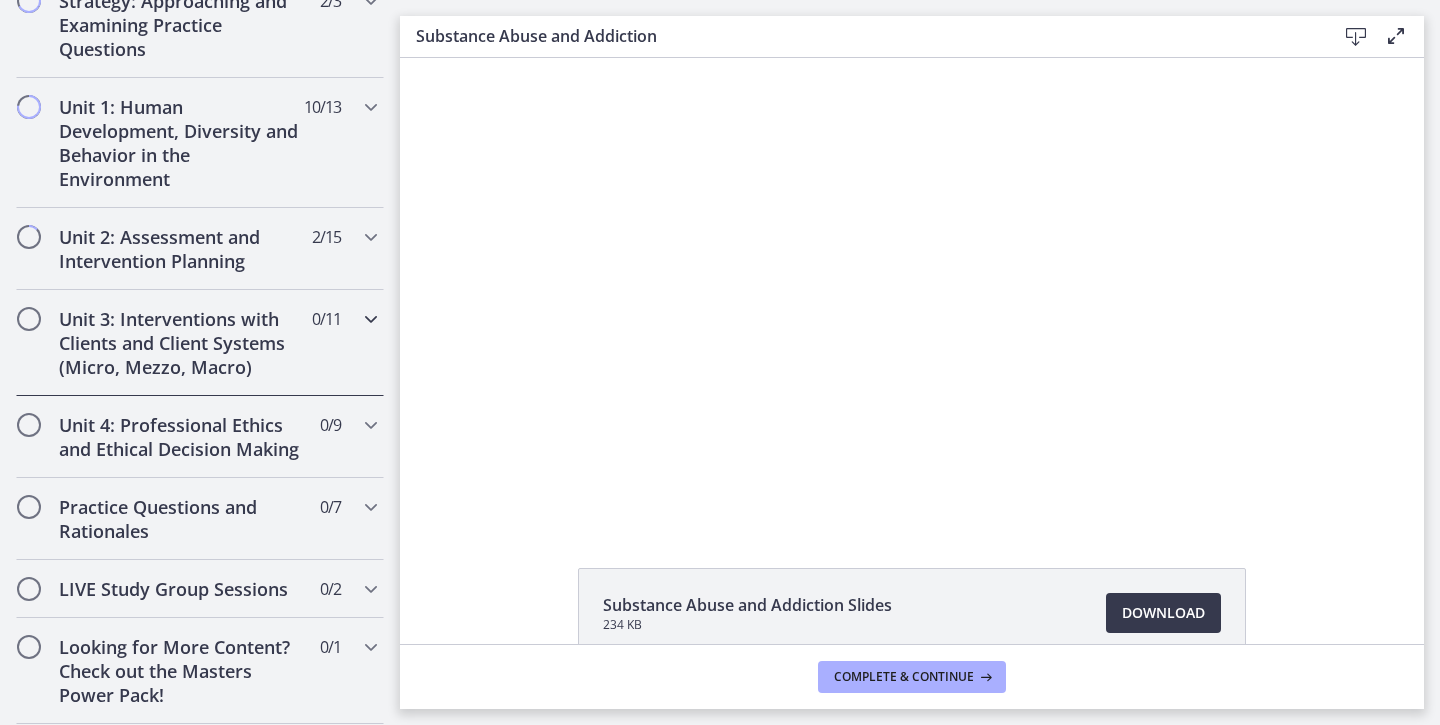 click on "0  /  11
Completed" at bounding box center (326, 319) 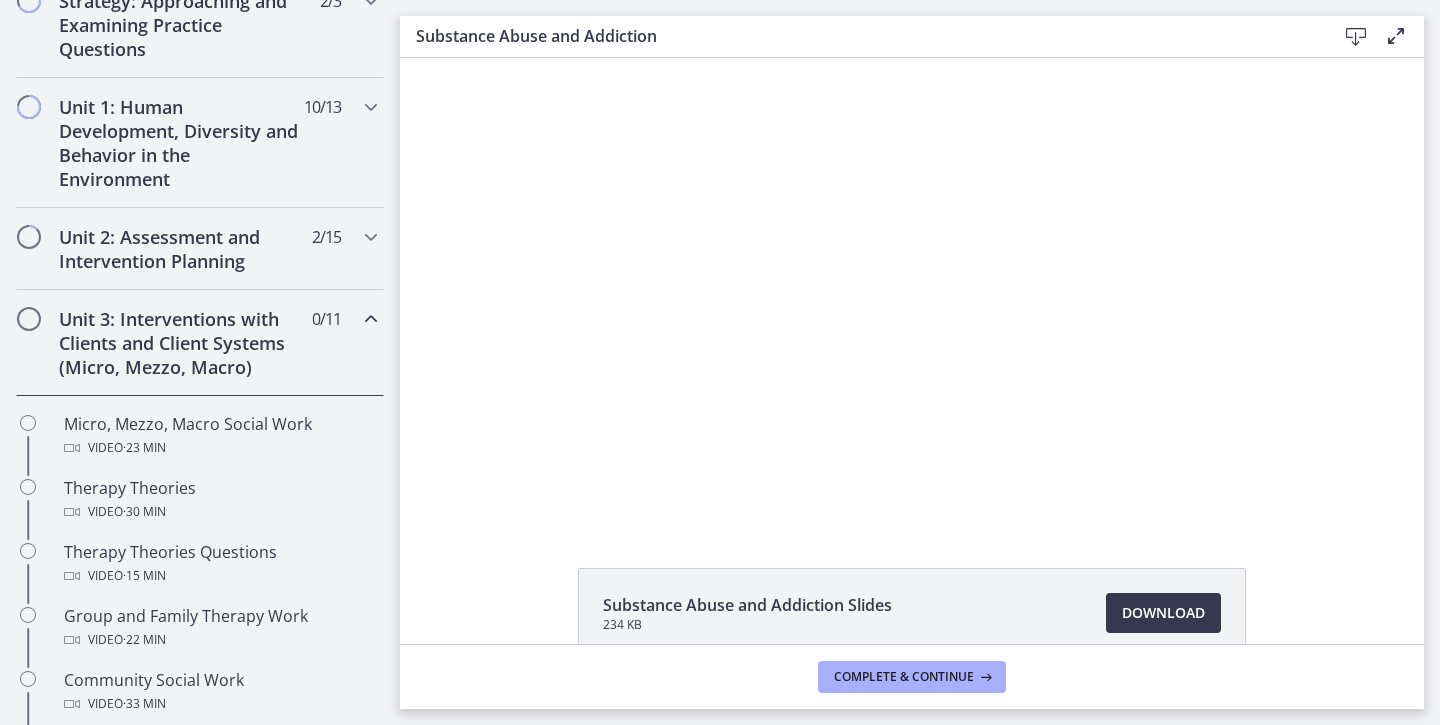 click on "0  /  11
Completed" at bounding box center [326, 319] 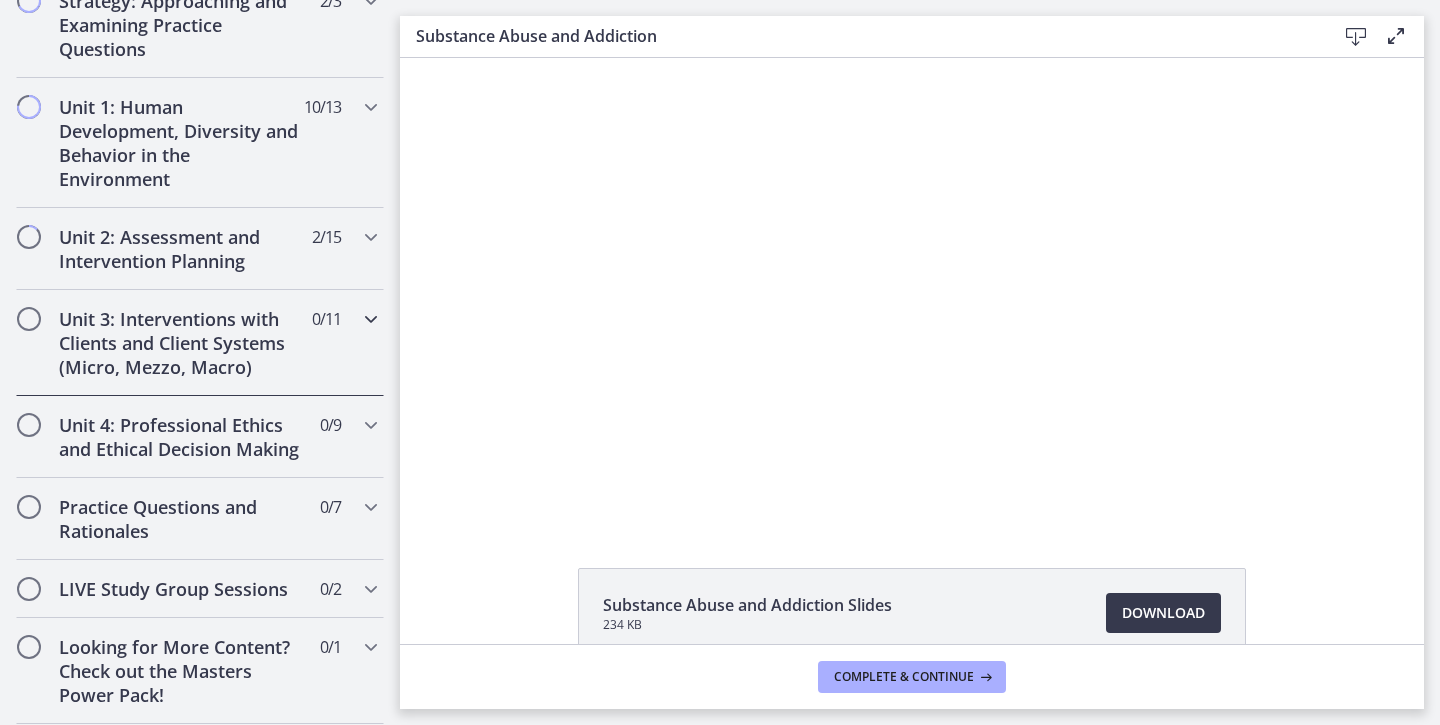 click on "0  /  11
Completed" at bounding box center [326, 319] 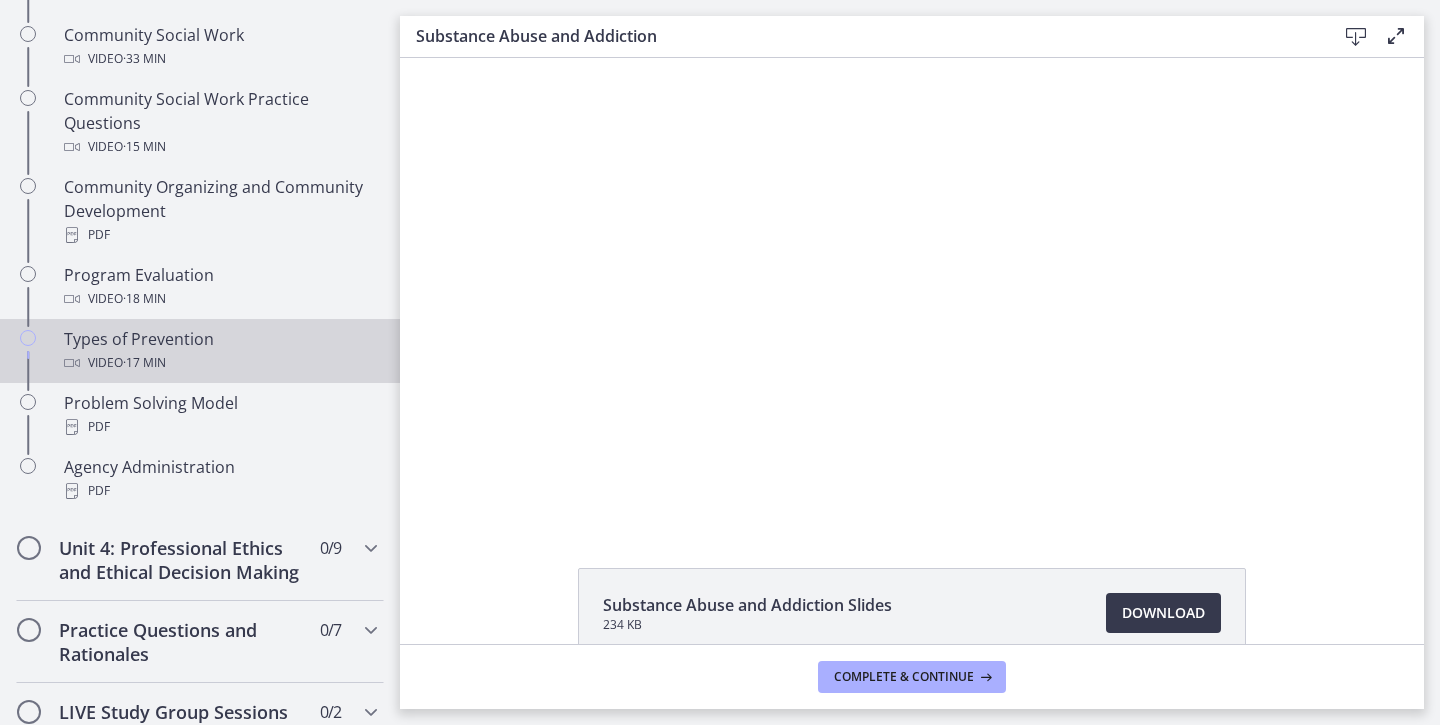 scroll, scrollTop: 1158, scrollLeft: 0, axis: vertical 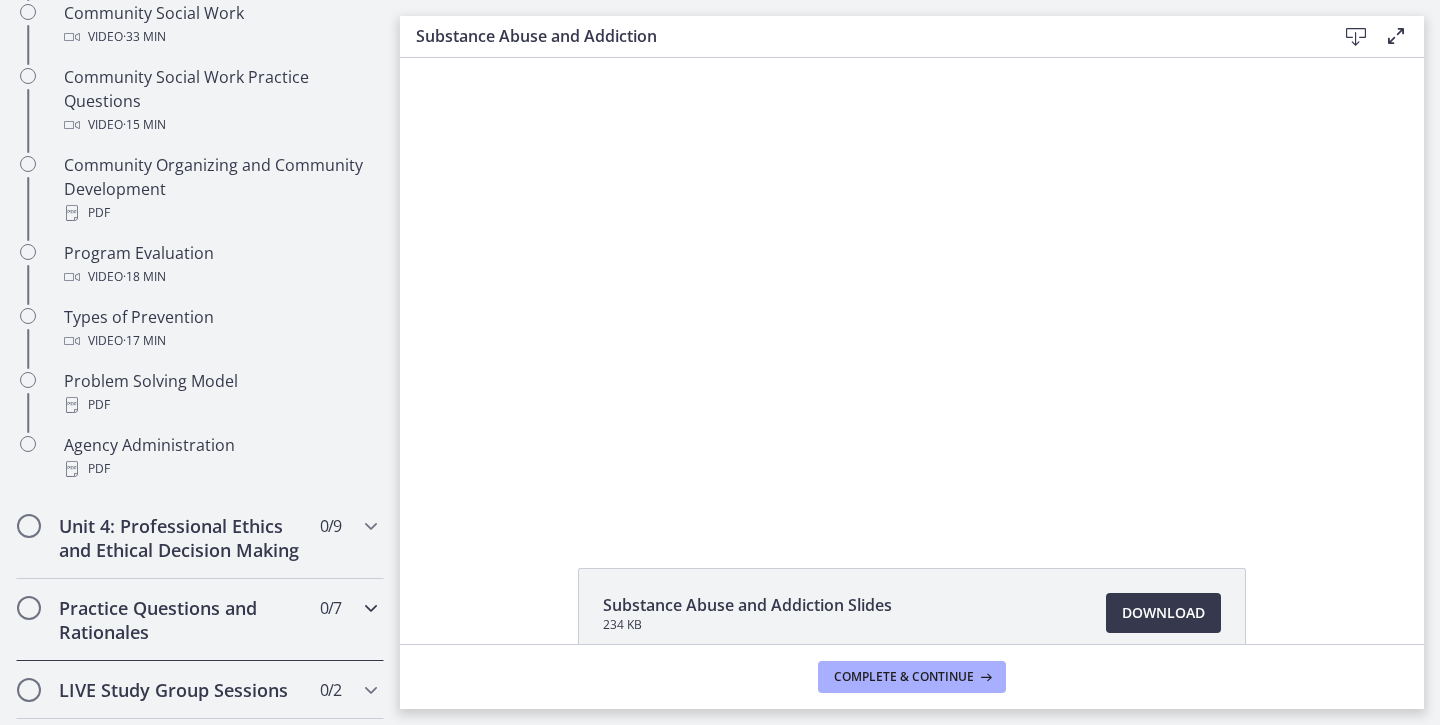 click on "Practice Questions and Rationales" at bounding box center (181, 620) 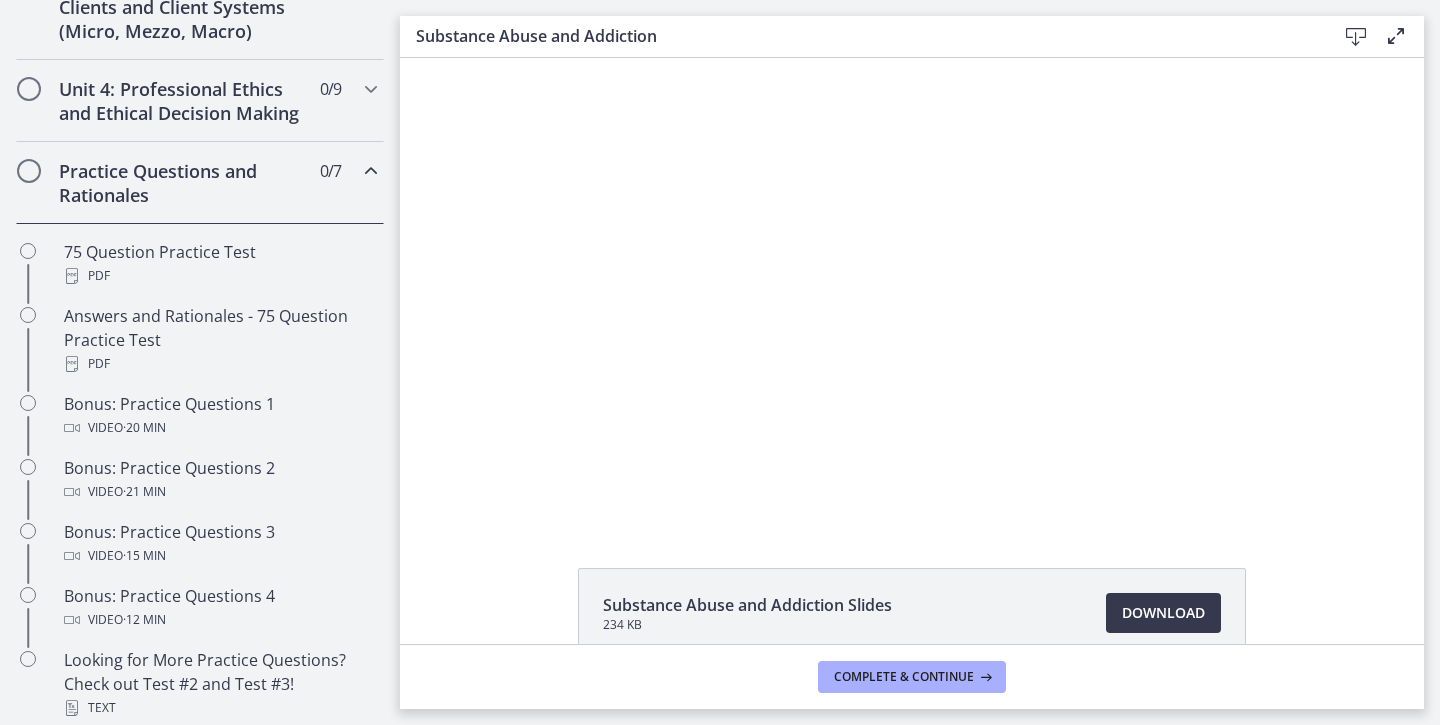 scroll, scrollTop: 815, scrollLeft: 0, axis: vertical 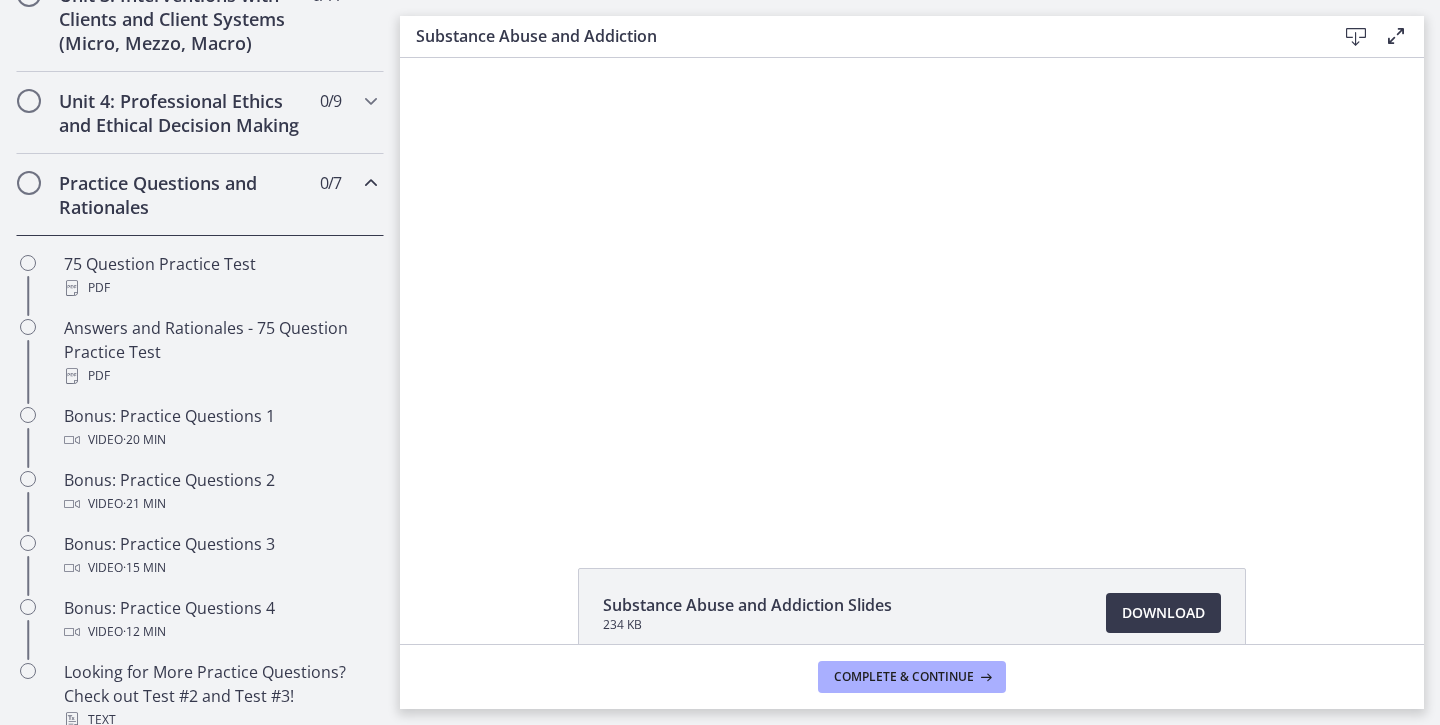 click on "Practice Questions and Rationales
0  /  7
Completed" at bounding box center (200, 195) 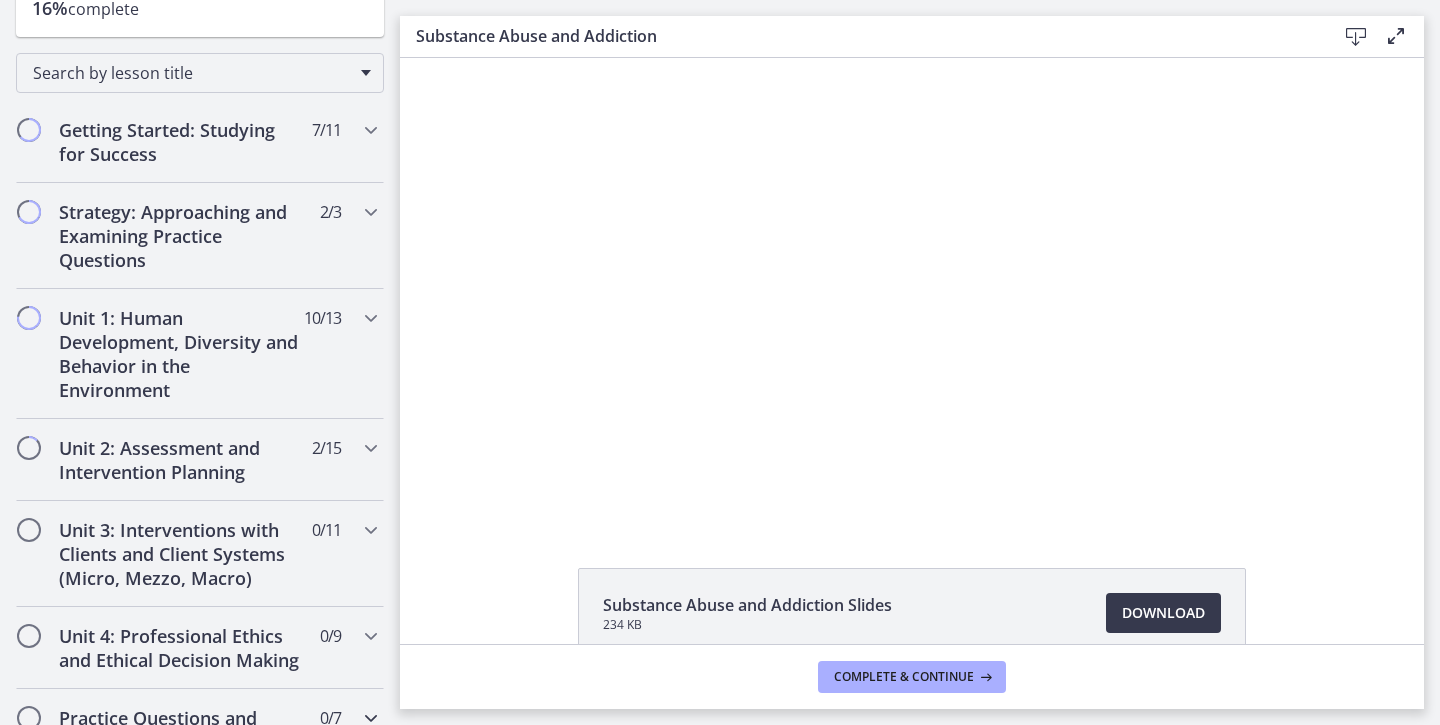 scroll, scrollTop: 438, scrollLeft: 0, axis: vertical 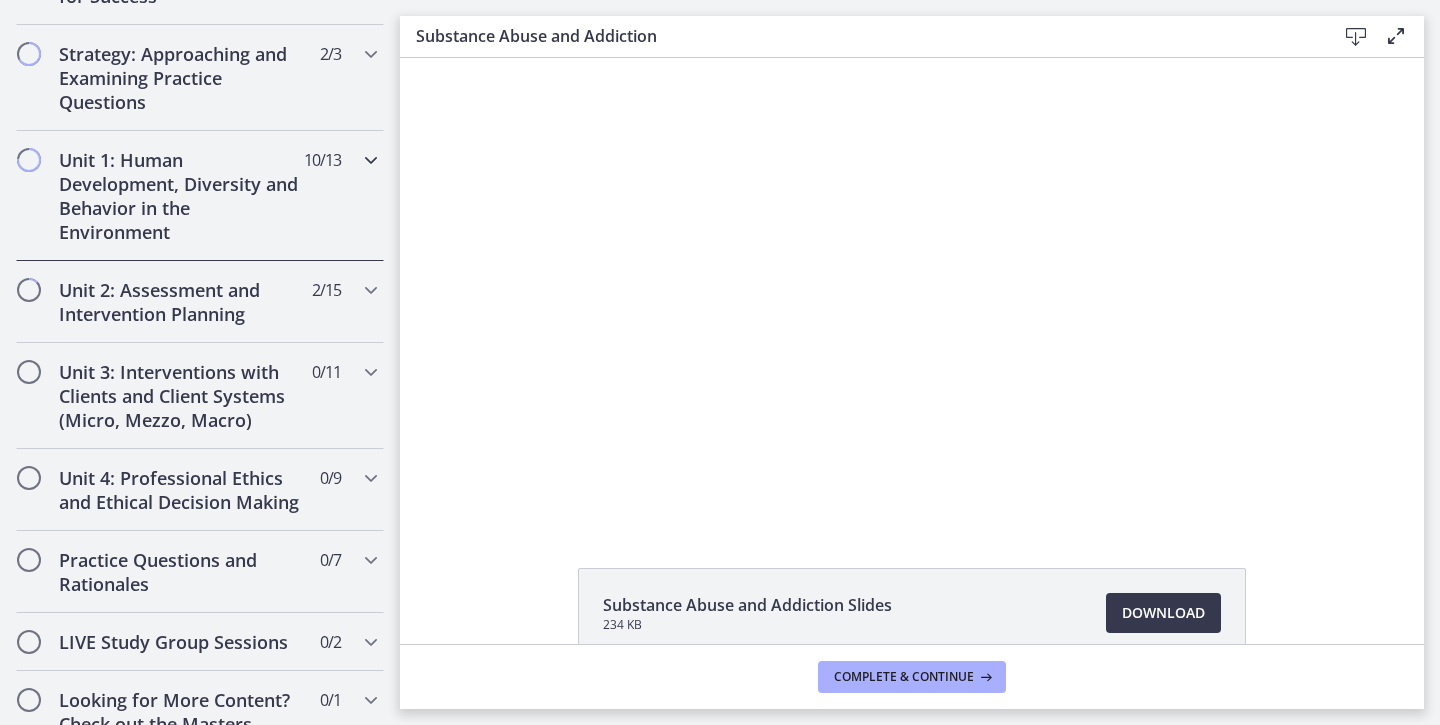 click on "Unit 1: Human Development, Diversity and Behavior in the Environment
10  /  13
Completed" at bounding box center (200, 196) 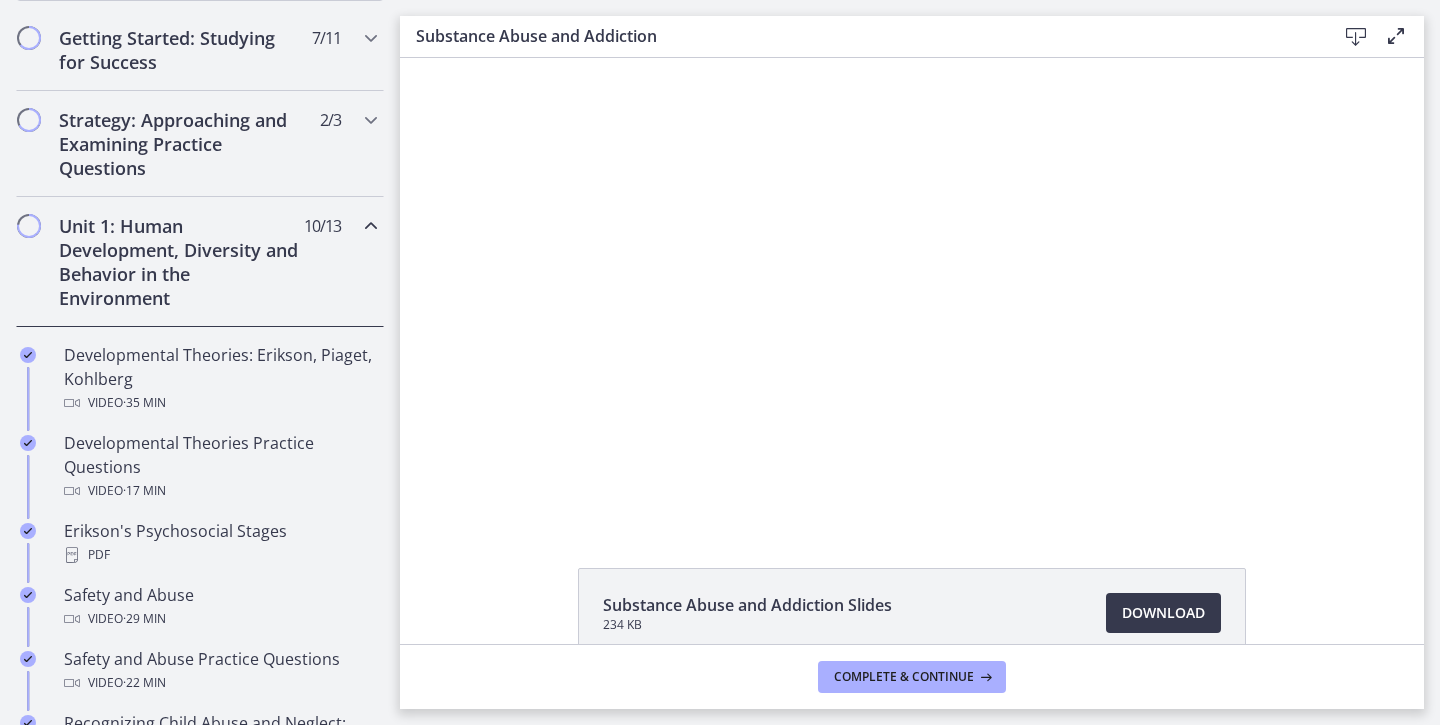 scroll, scrollTop: 360, scrollLeft: 0, axis: vertical 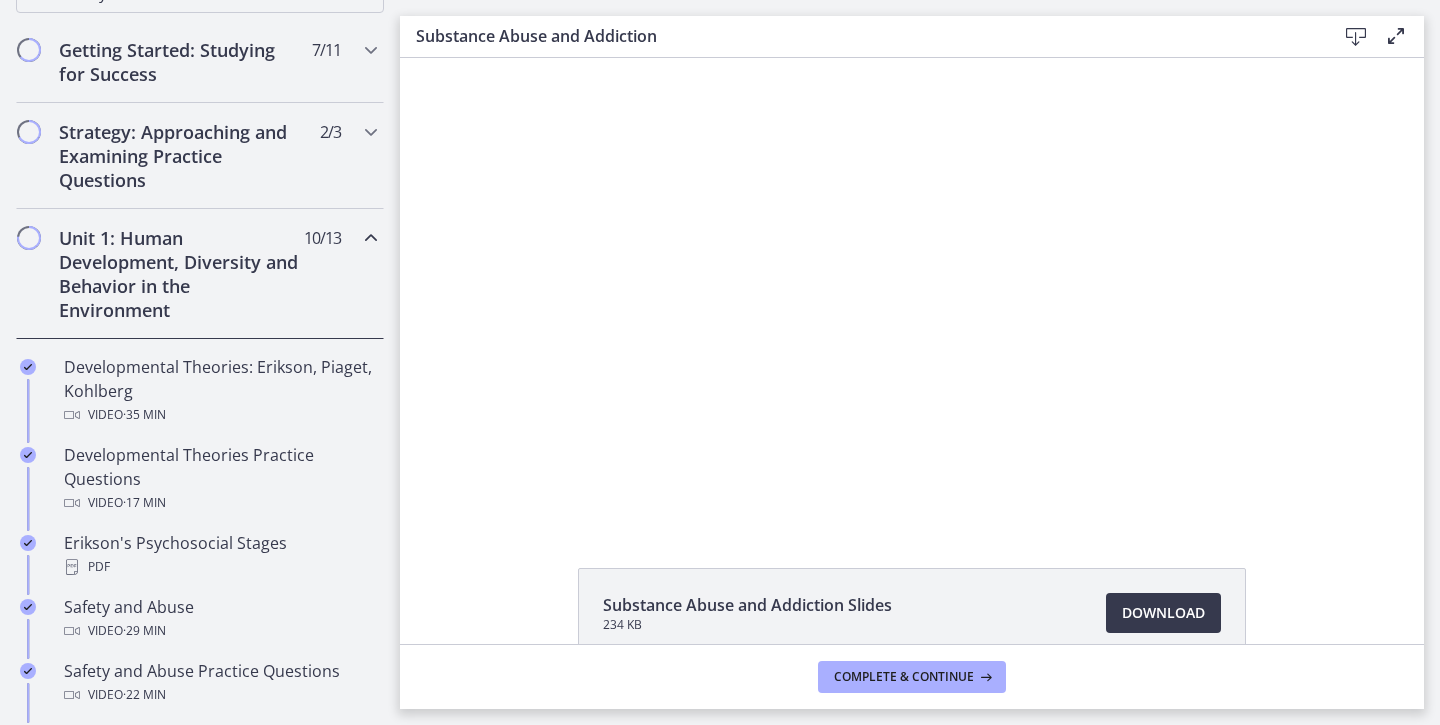 click on "Unit 1: Human Development, Diversity and Behavior in the Environment
10  /  13
Completed" at bounding box center [200, 274] 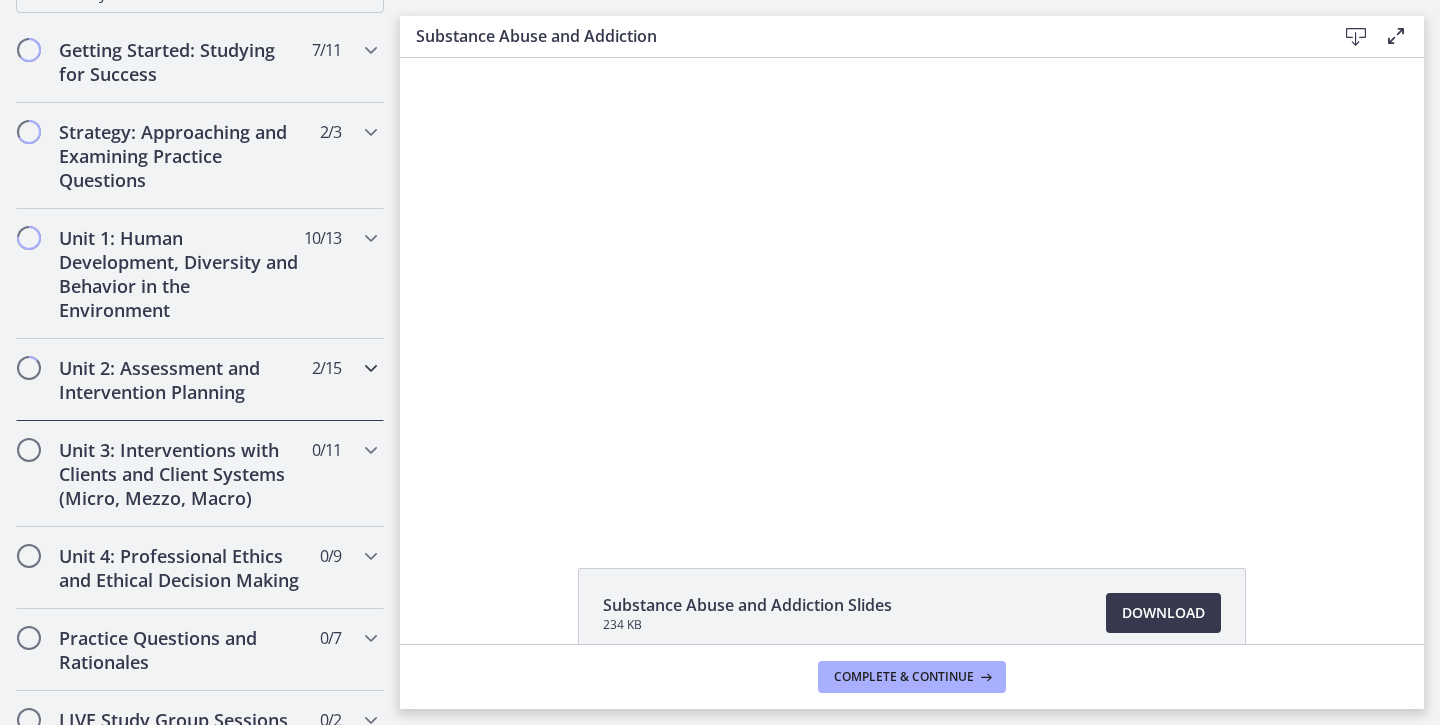 click on "Unit 2: Assessment and Intervention Planning
2  /  15
Completed" at bounding box center [200, 380] 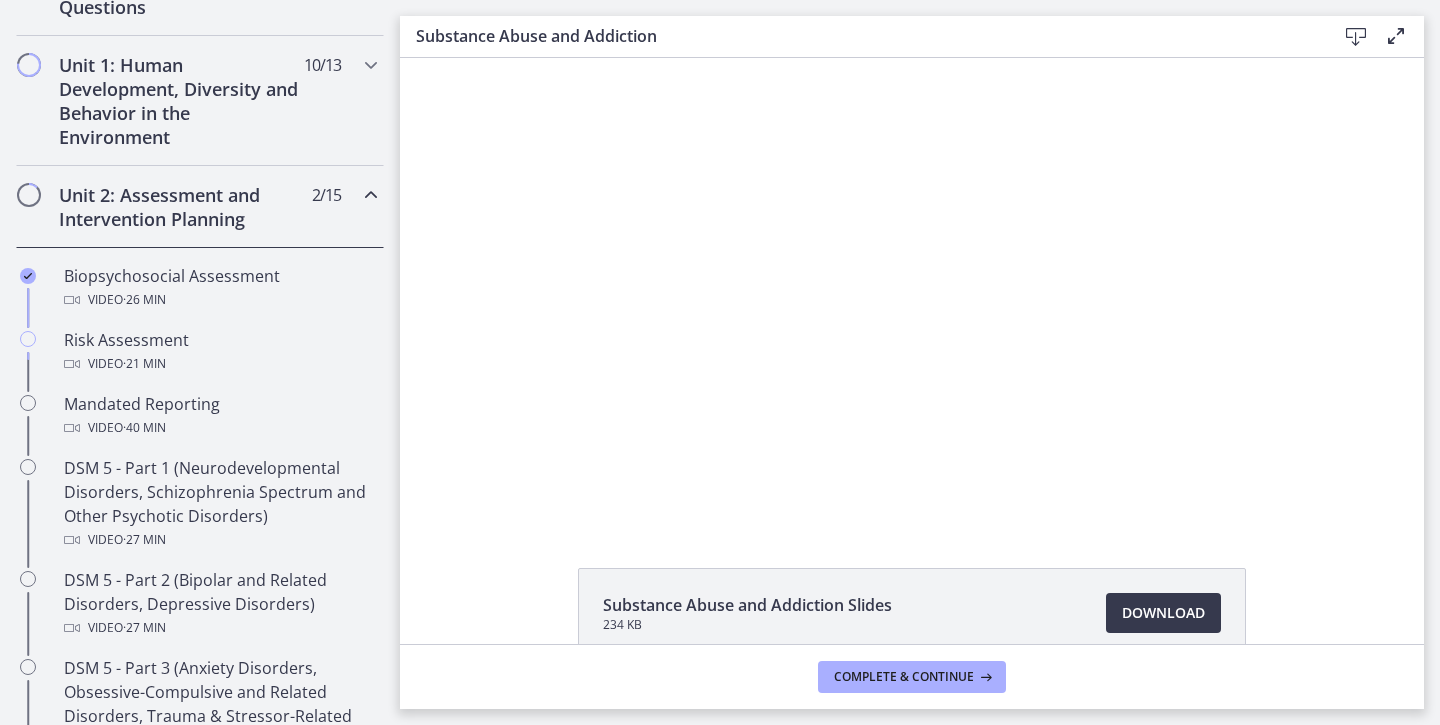 scroll, scrollTop: 229, scrollLeft: 0, axis: vertical 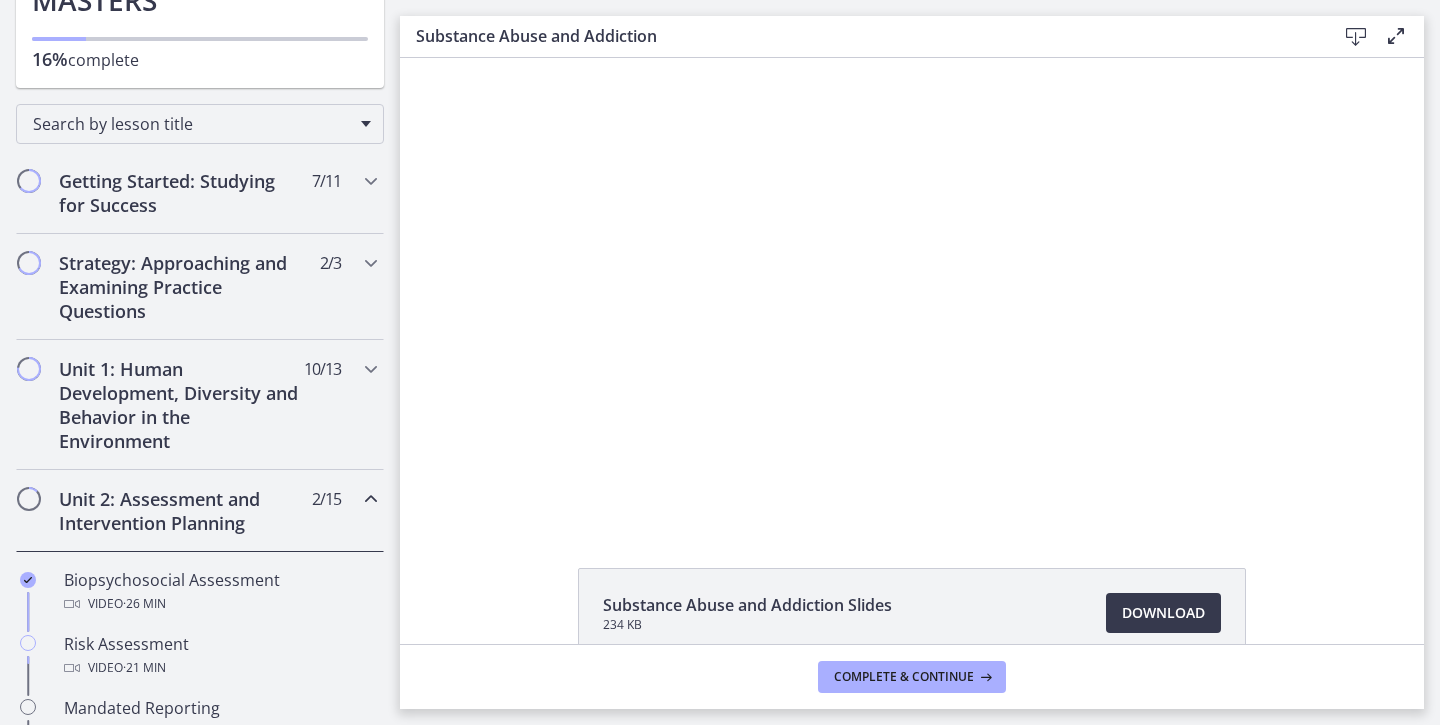click on "2  /  15
Completed" at bounding box center (326, 499) 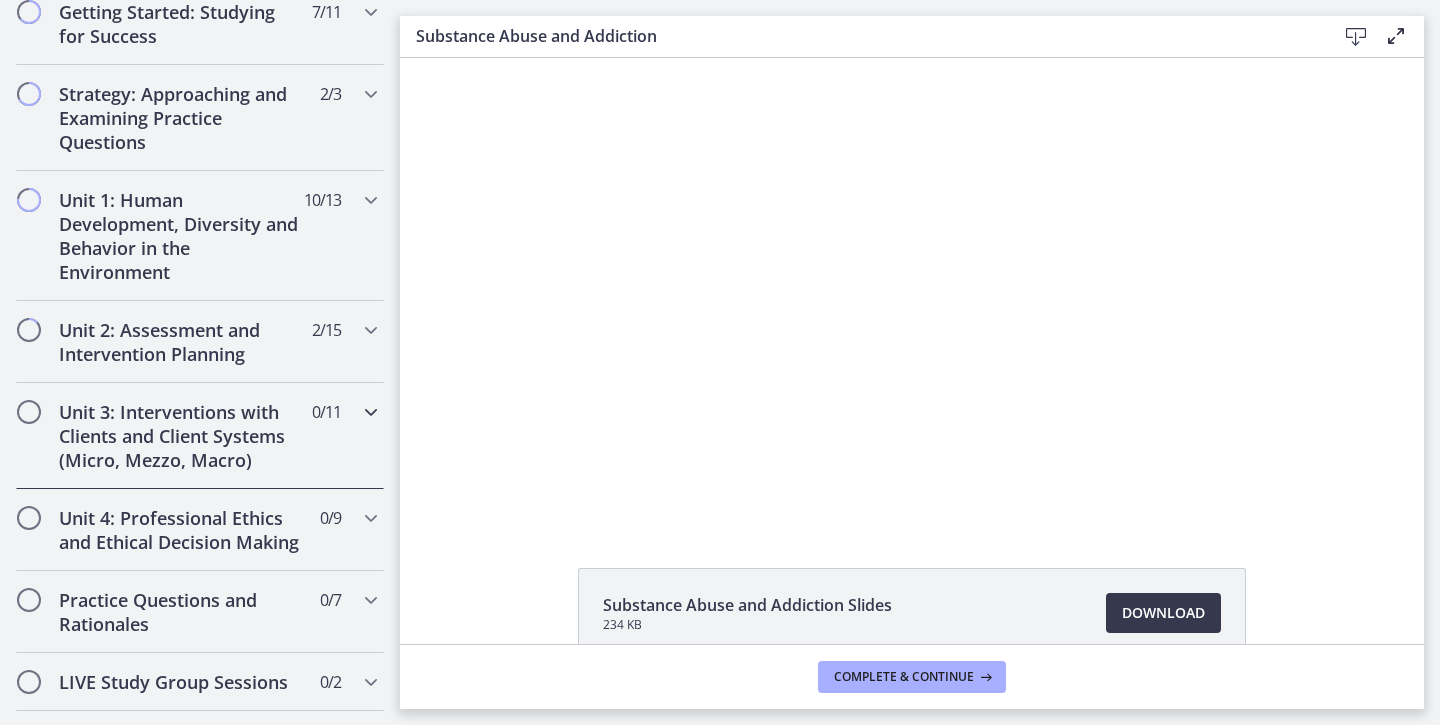 click on "0  /  11
Completed" at bounding box center [326, 412] 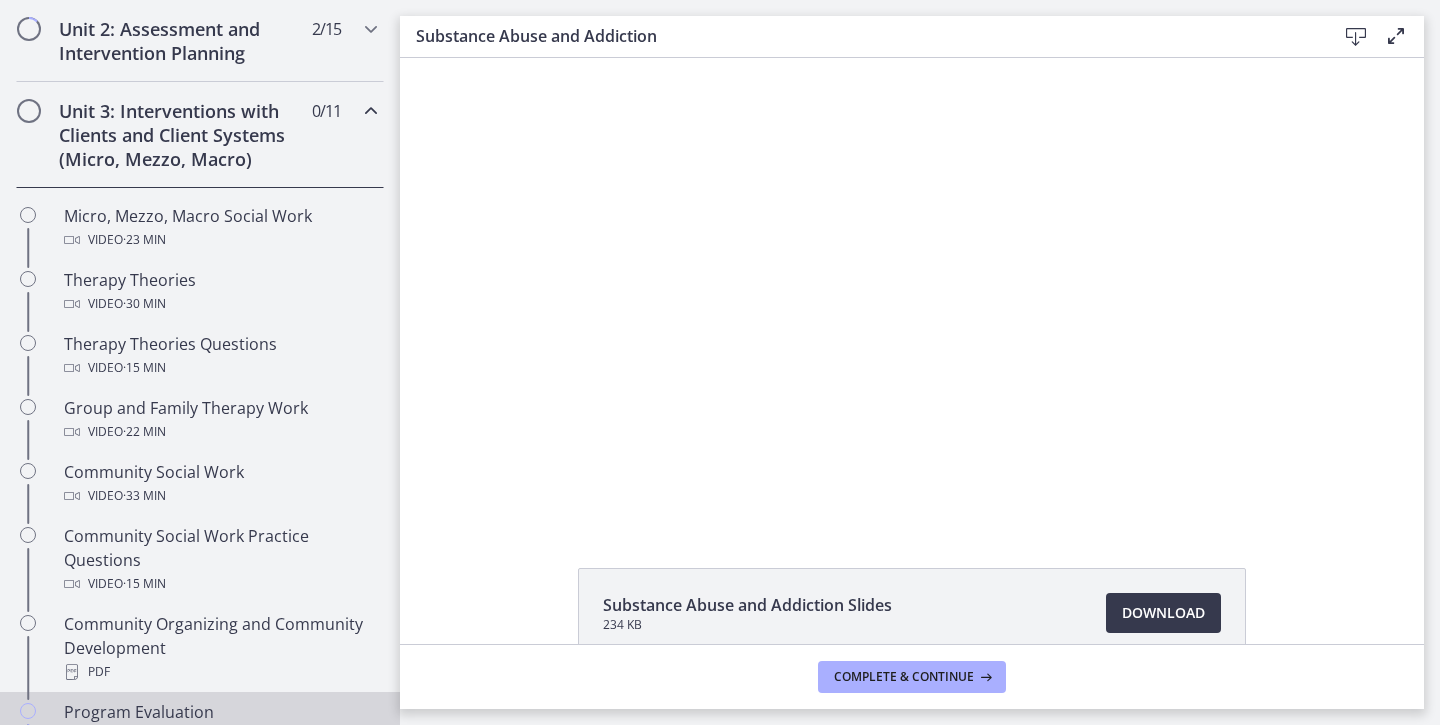 scroll, scrollTop: 704, scrollLeft: 0, axis: vertical 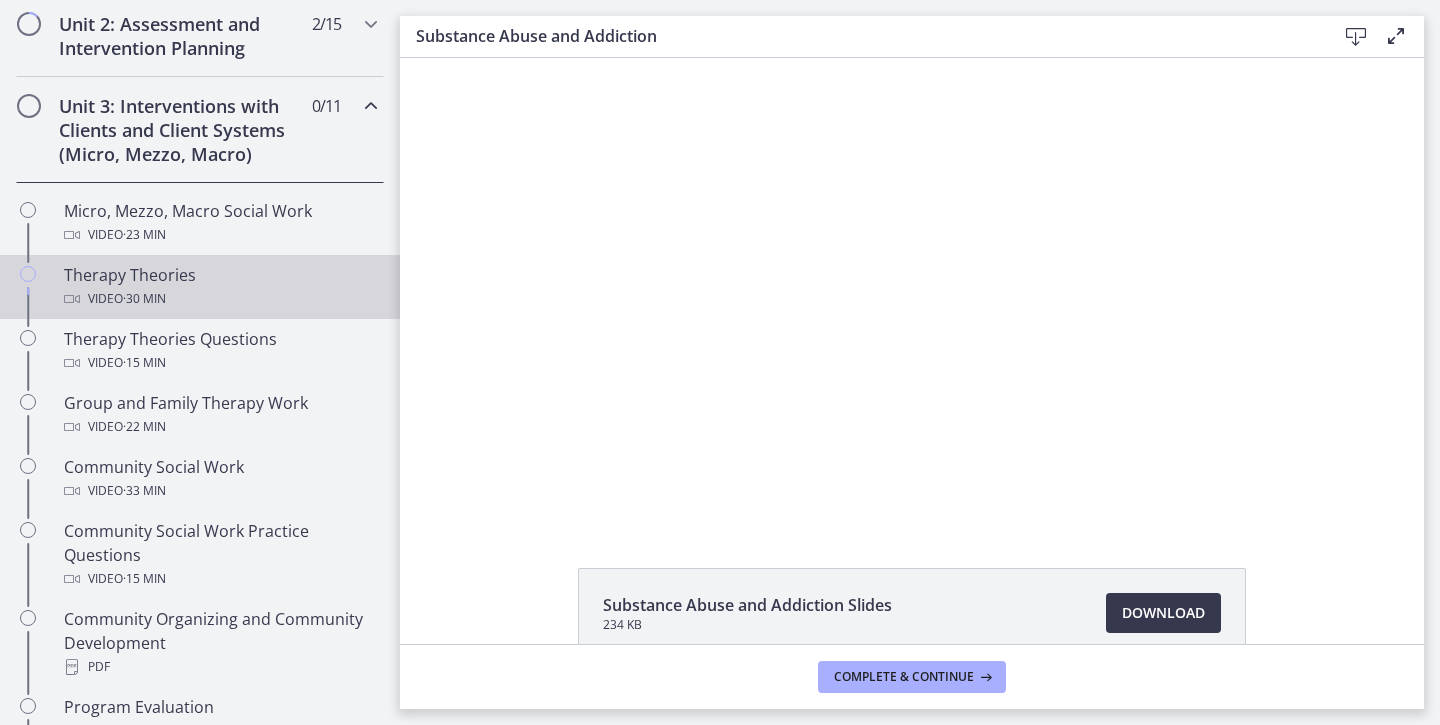 click on "Therapy Theories
Video
·  30 min" at bounding box center (220, 287) 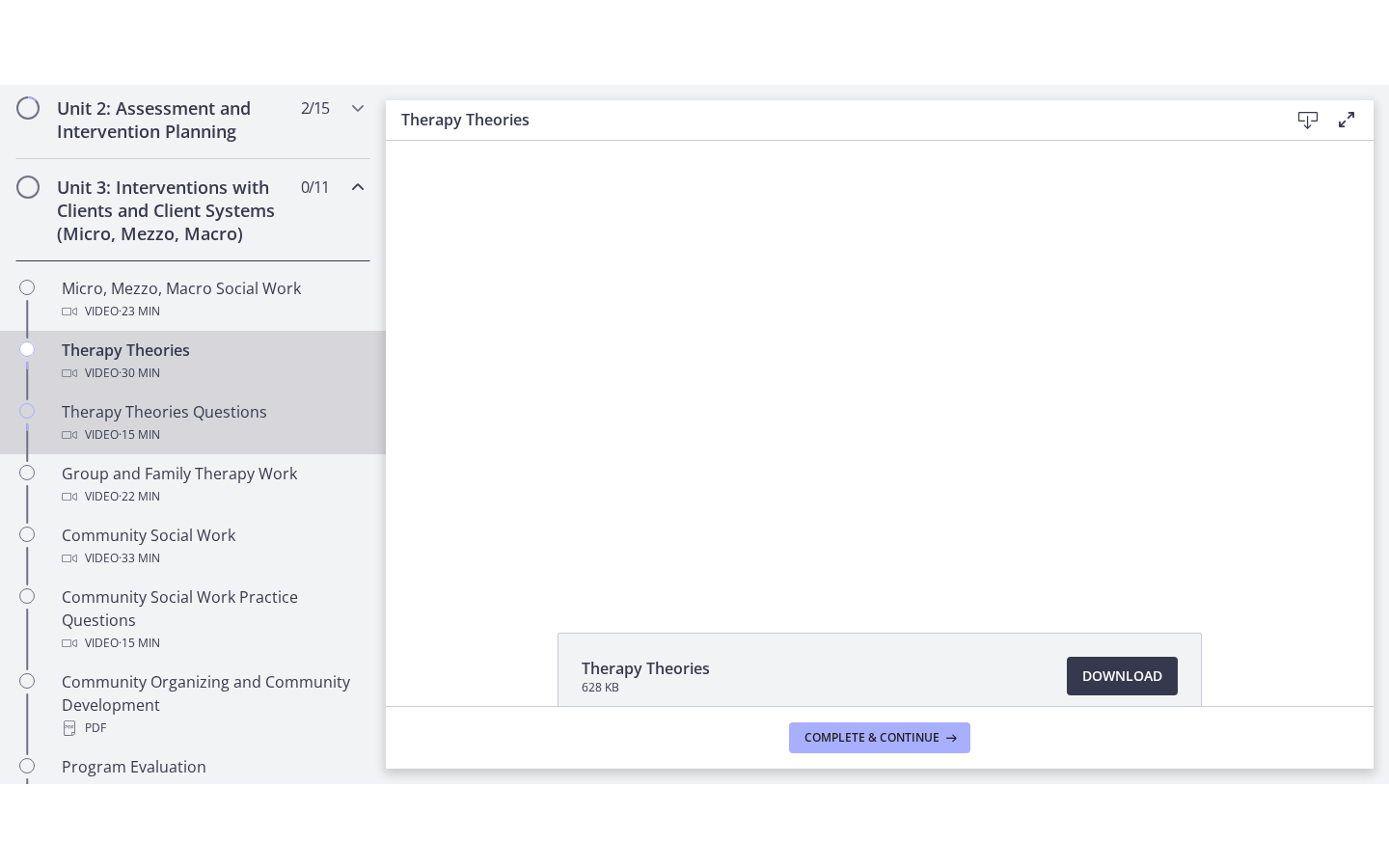 scroll, scrollTop: 0, scrollLeft: 0, axis: both 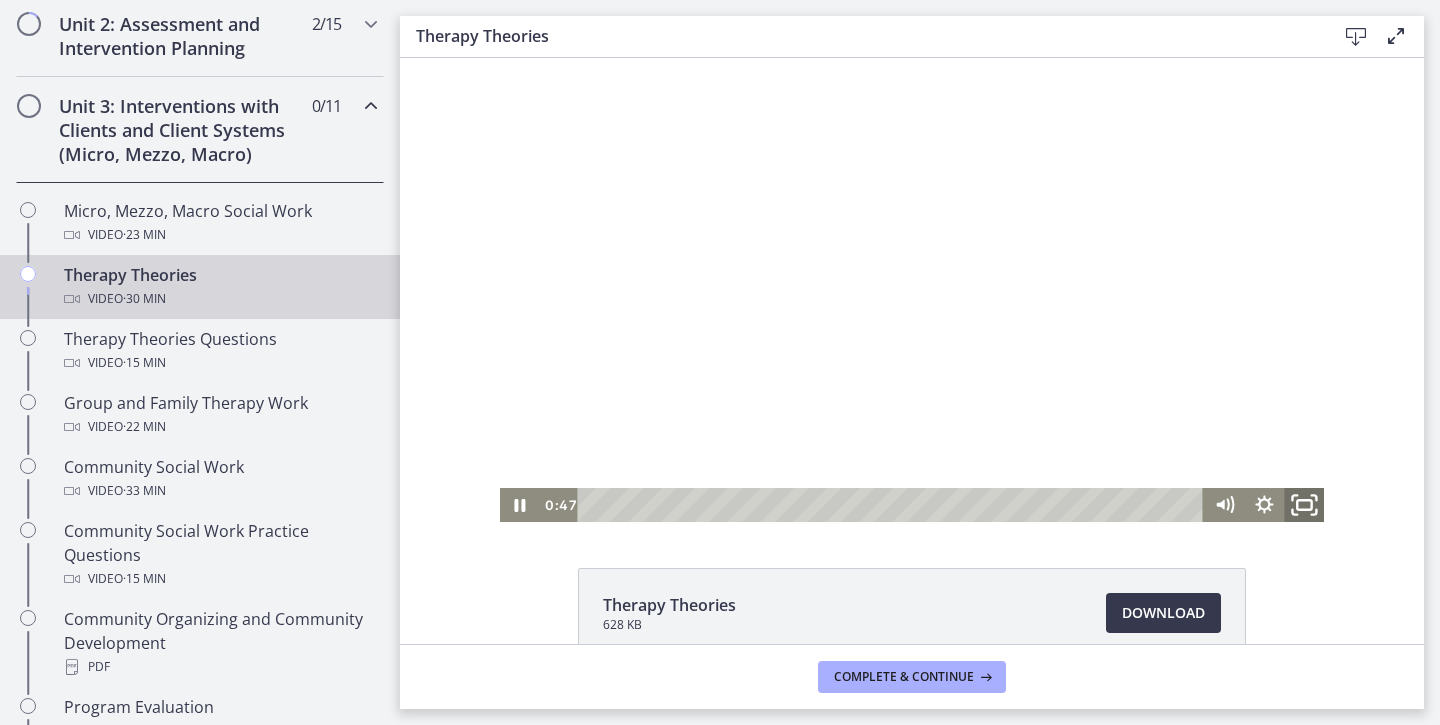 click 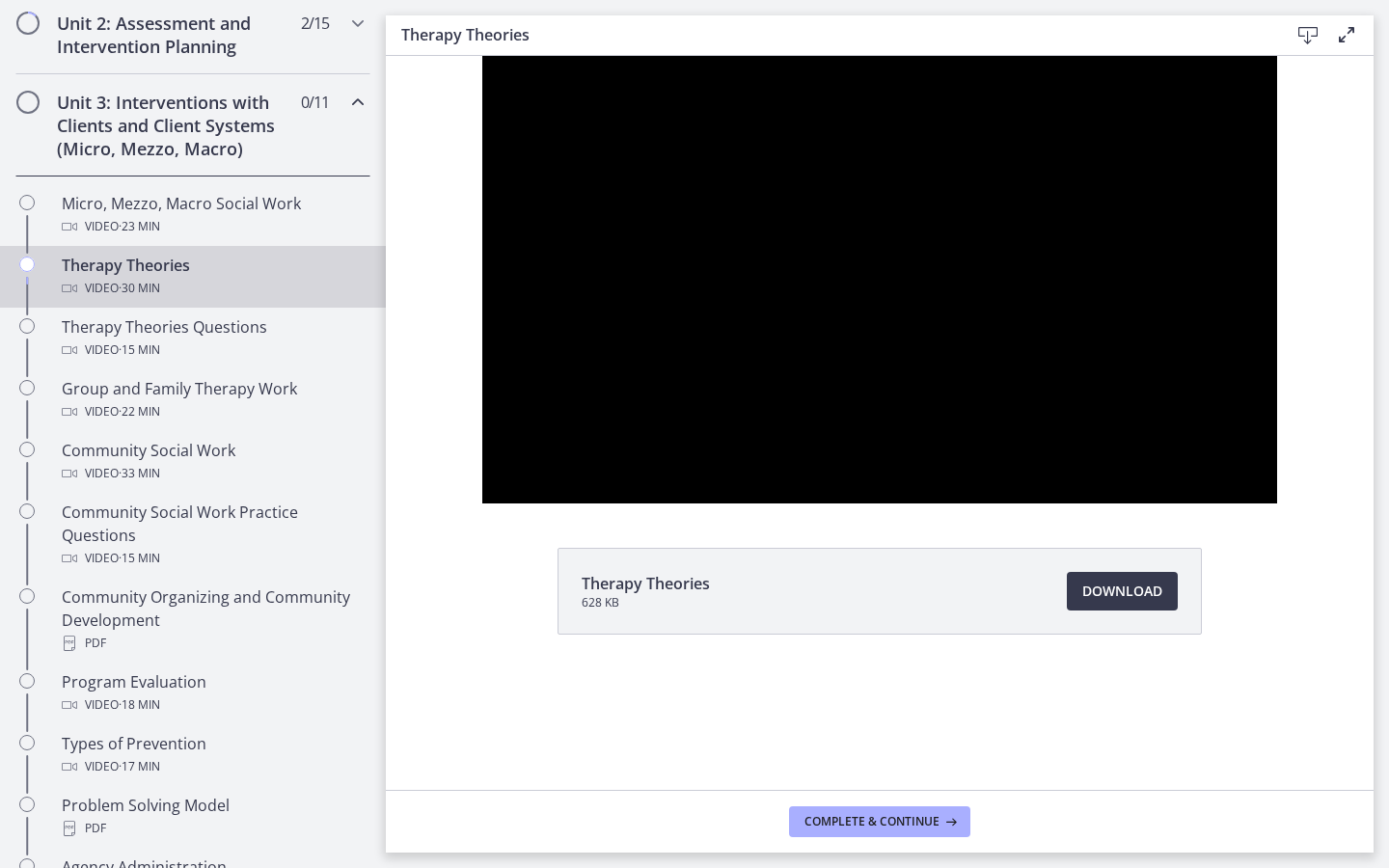 type 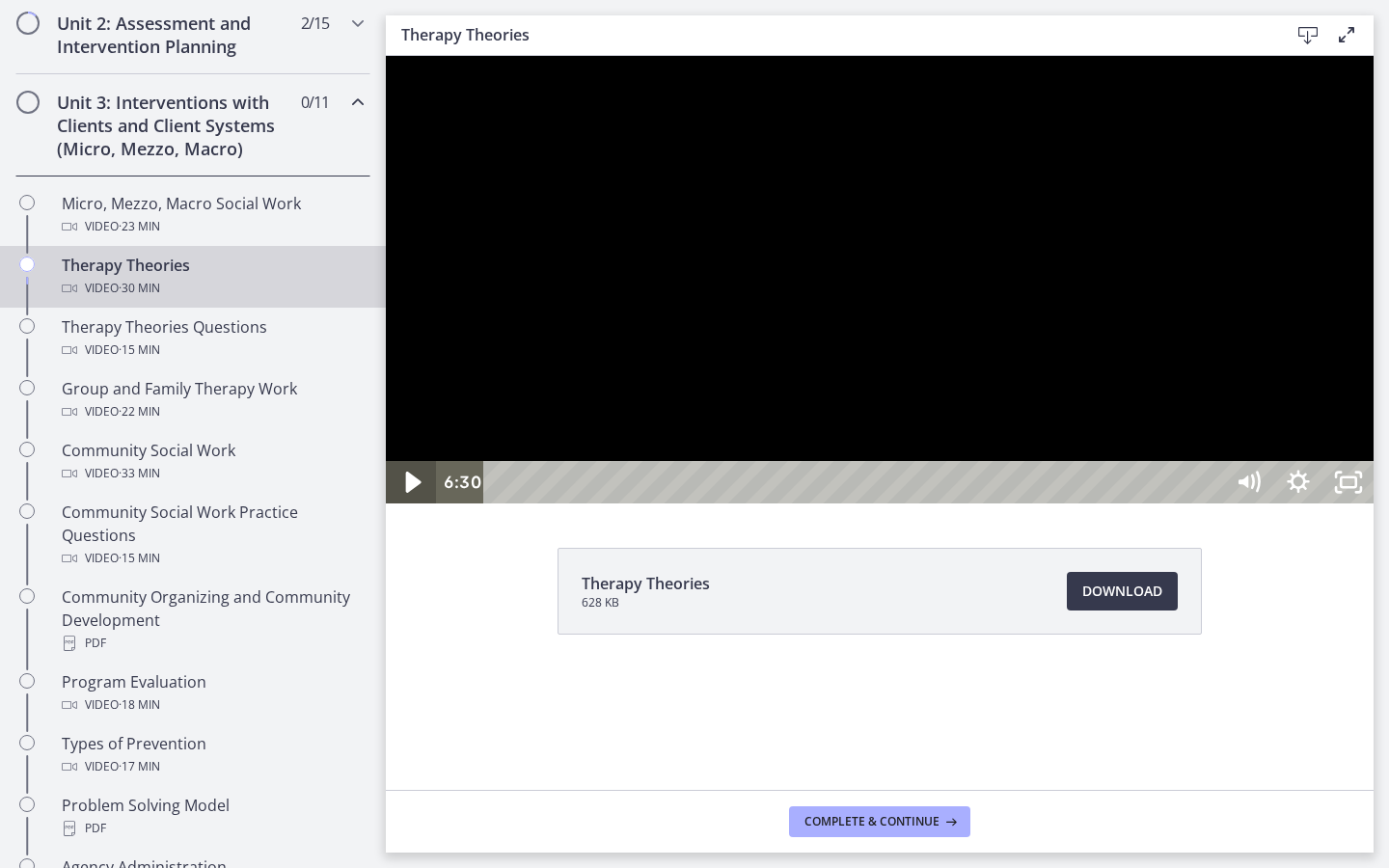 click 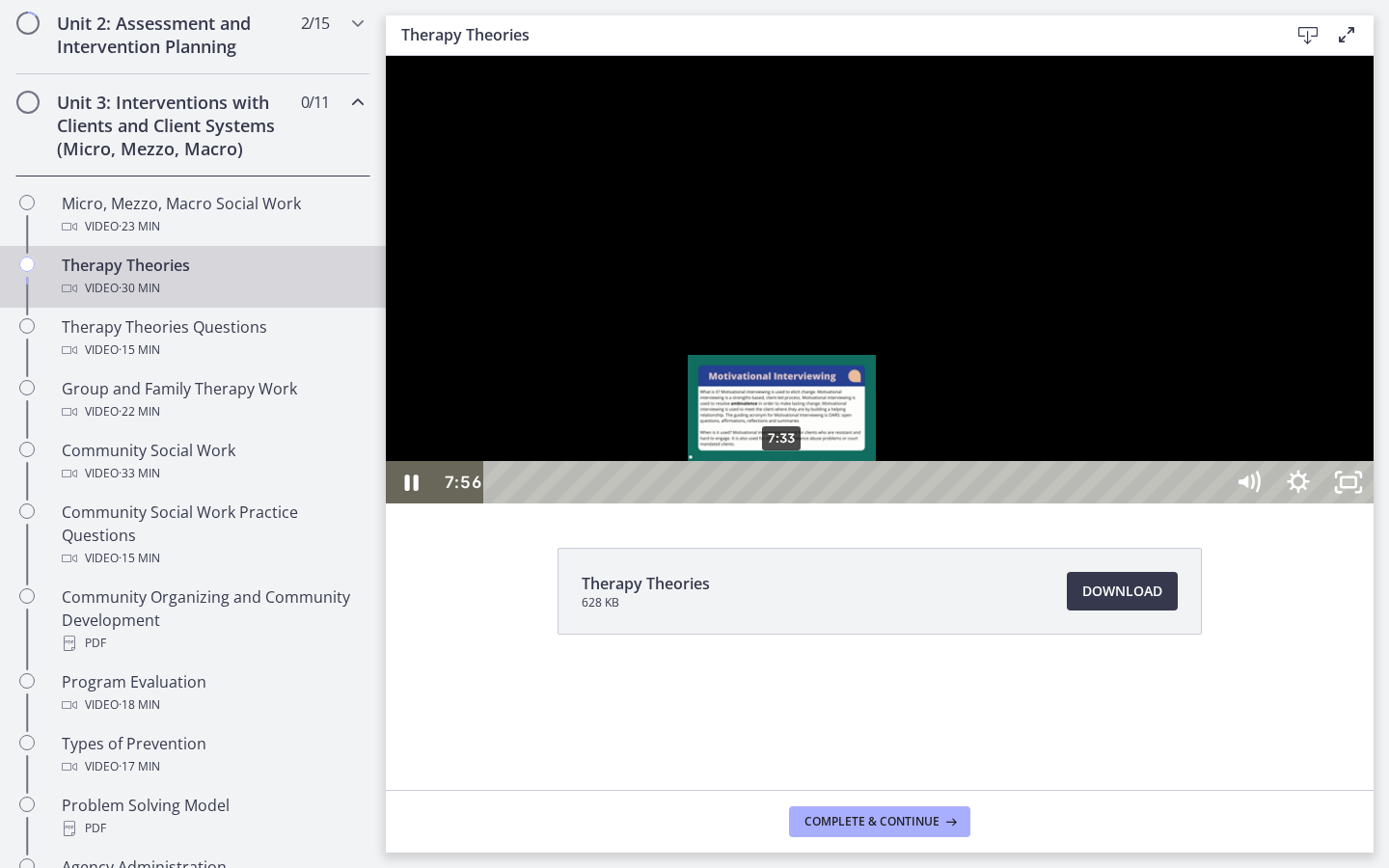 click on "7:33" at bounding box center (857, 482) 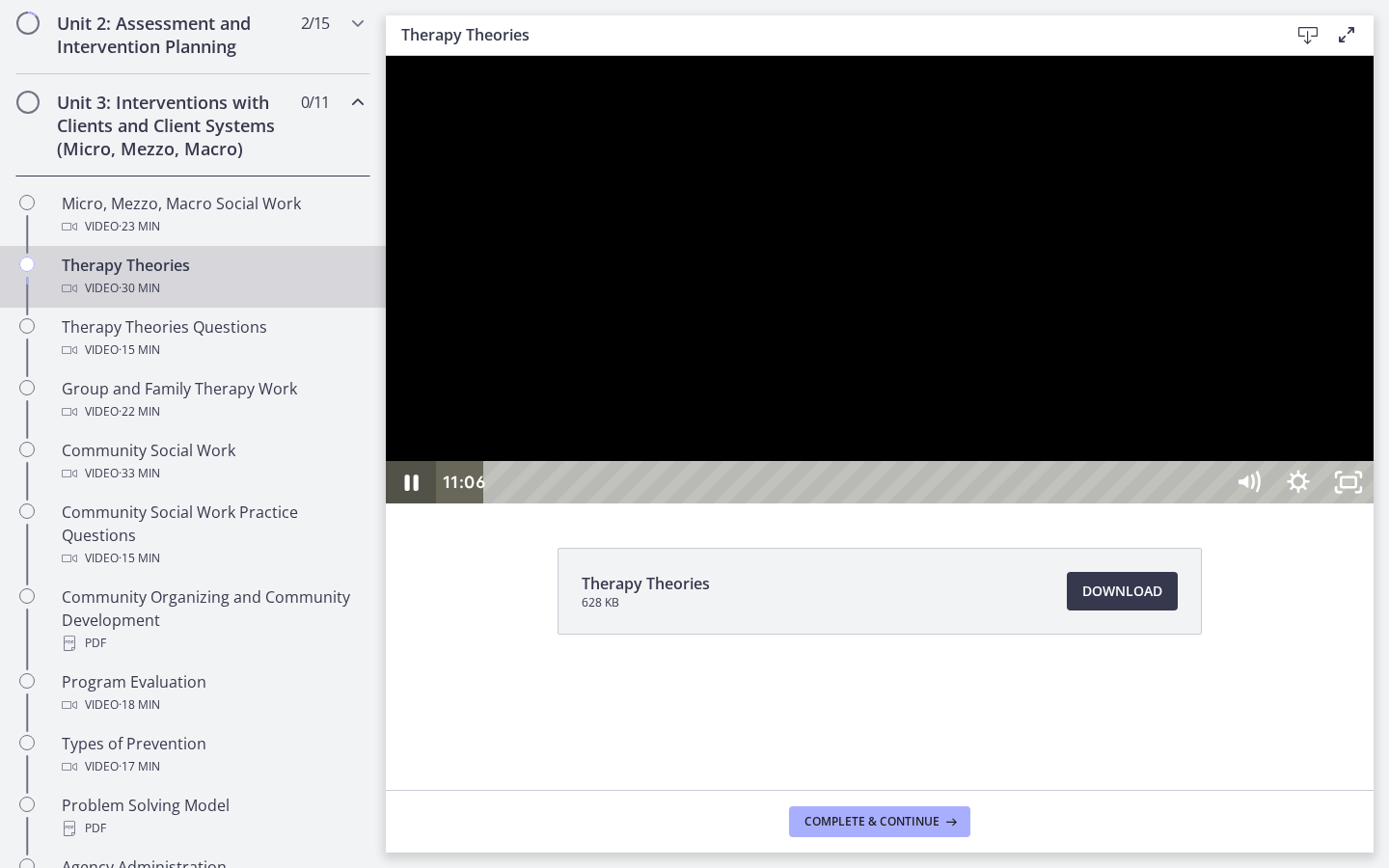 click 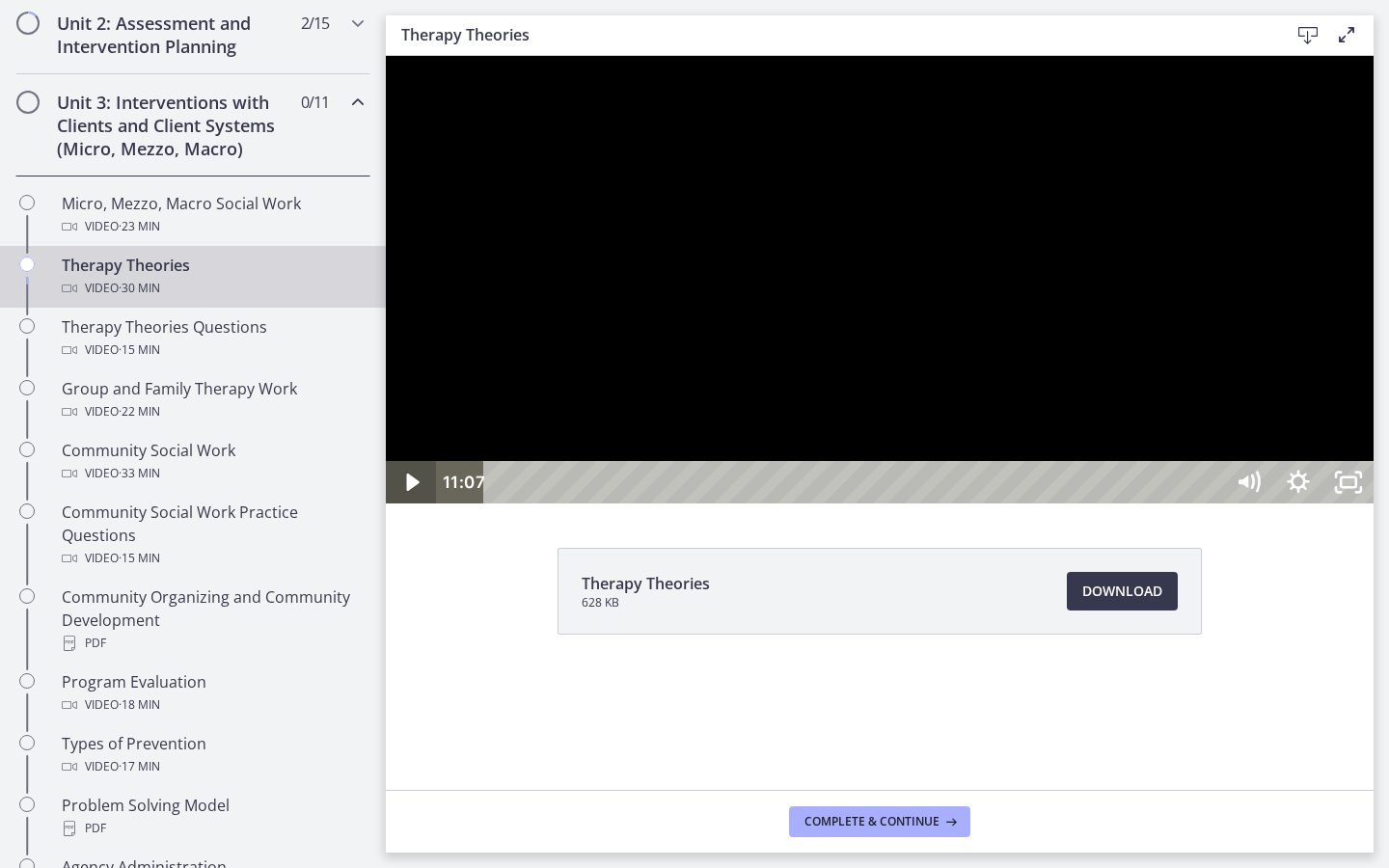 type 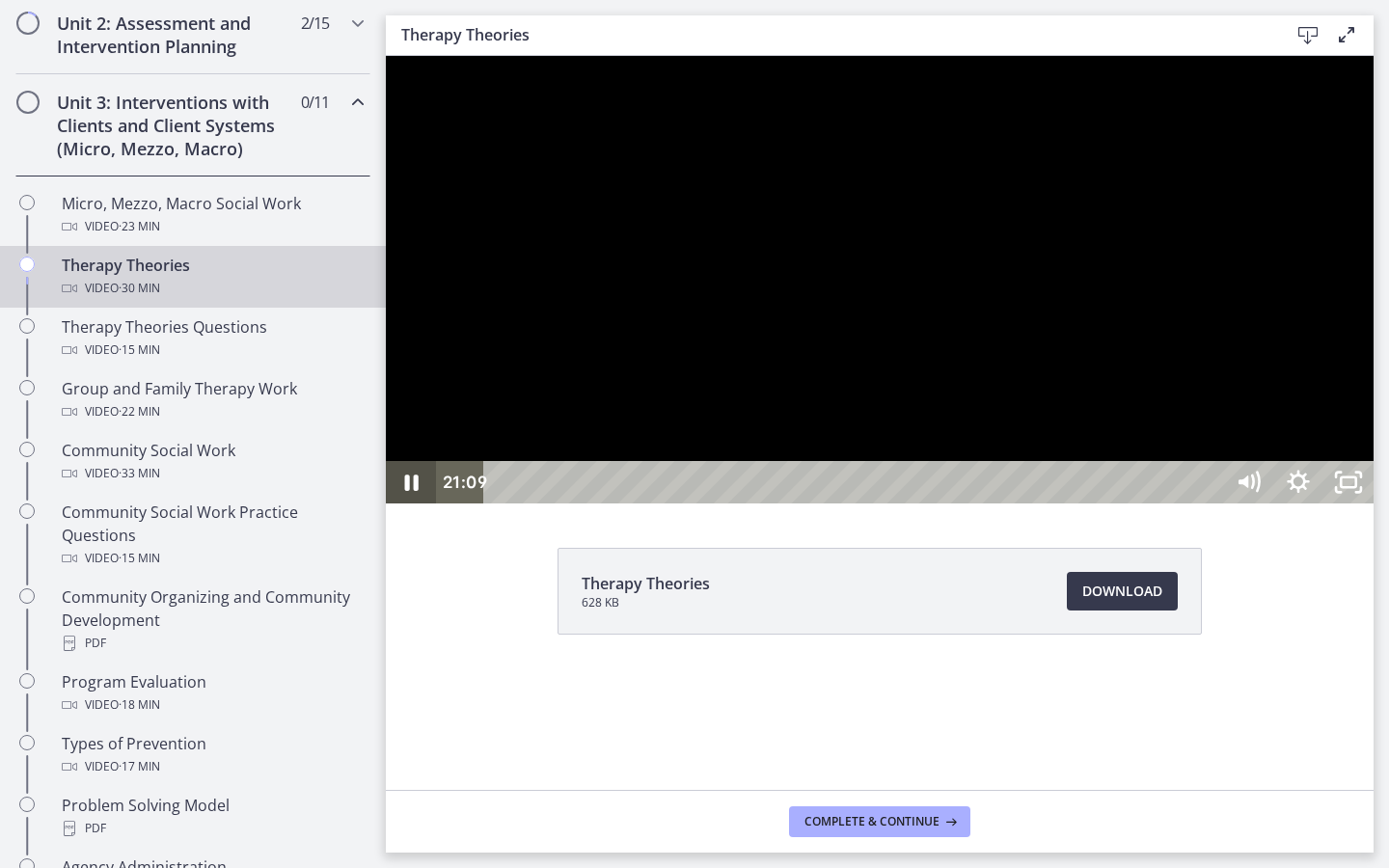 click at bounding box center (411, 482) 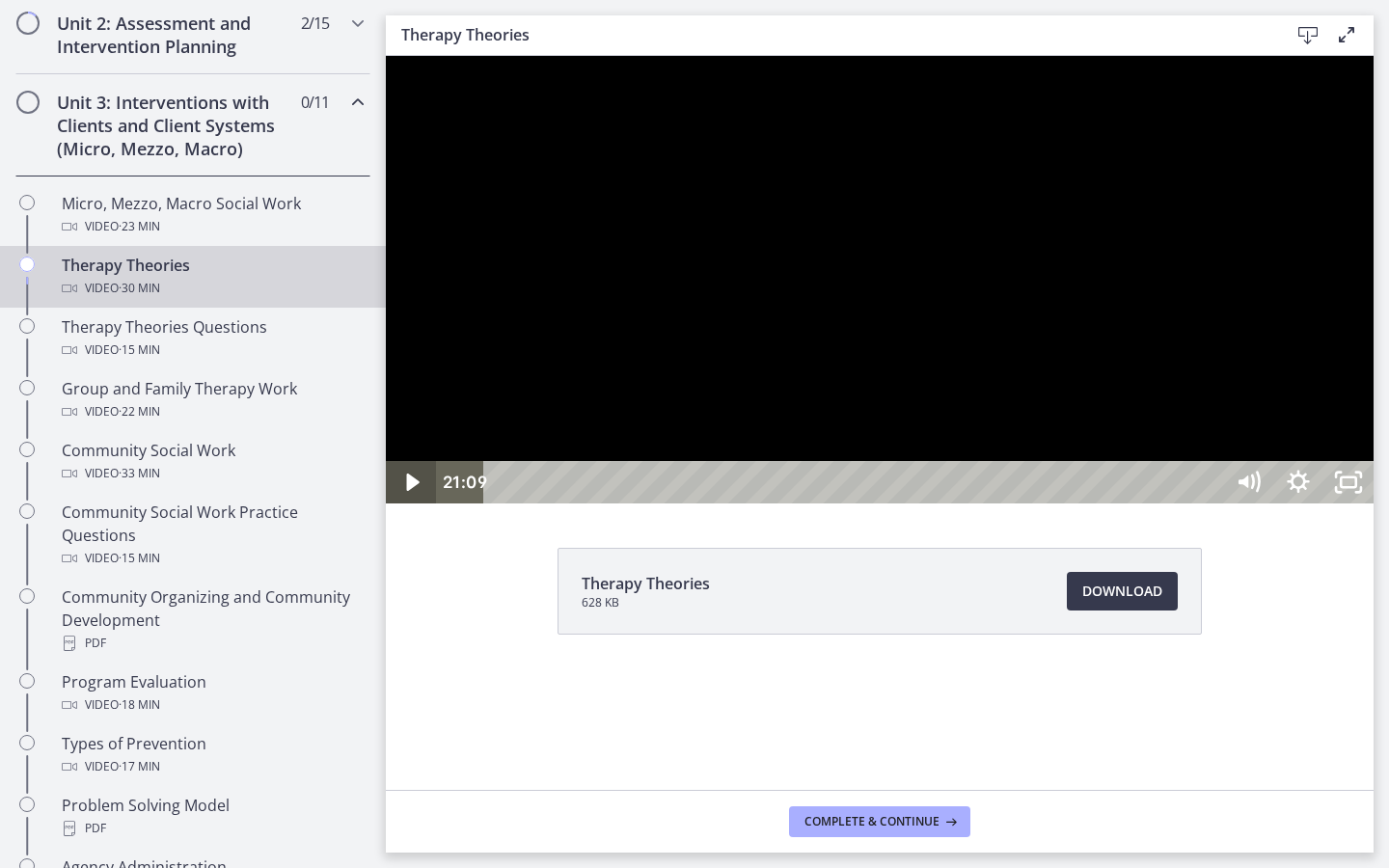 click at bounding box center [411, 482] 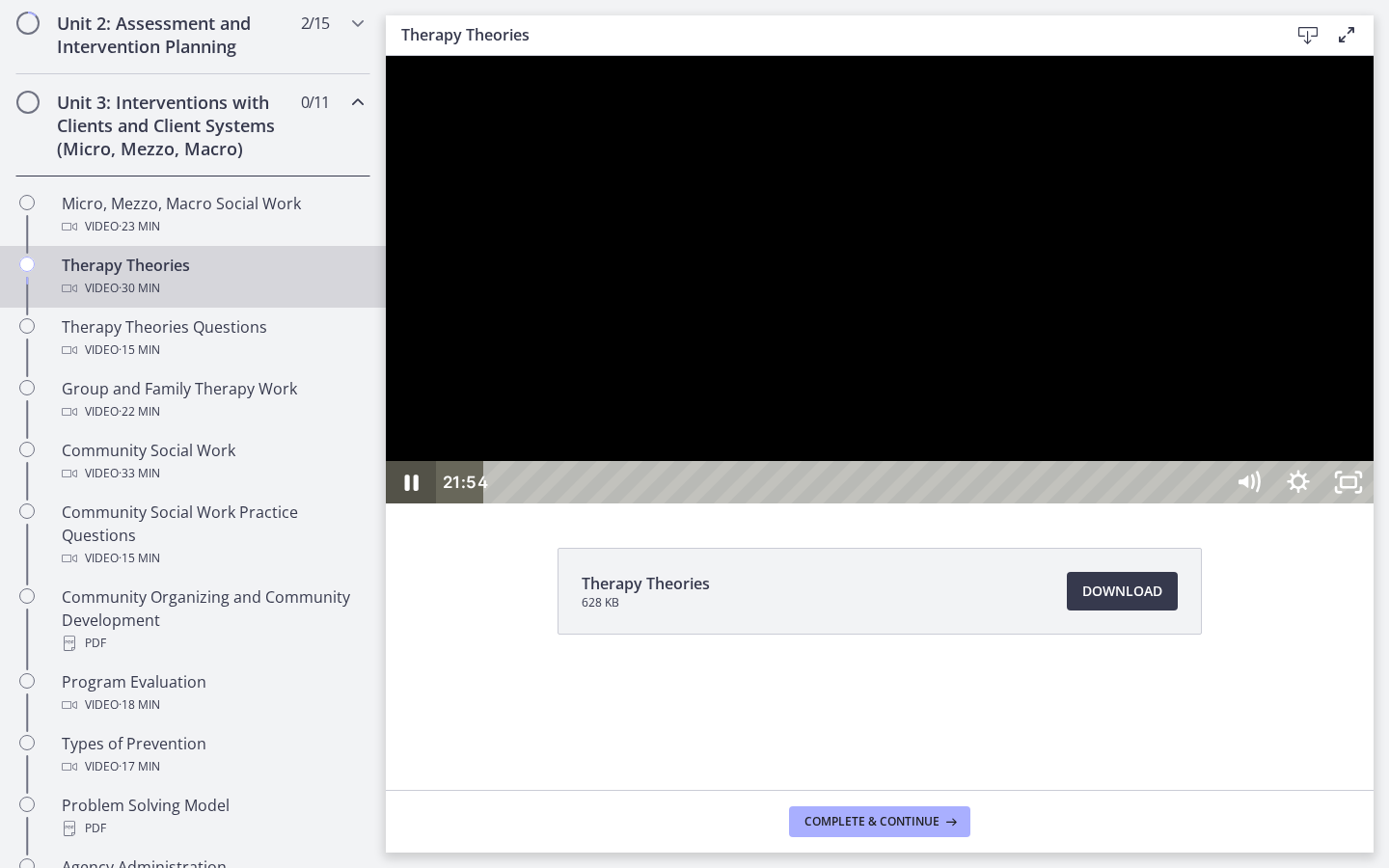 click at bounding box center [411, 482] 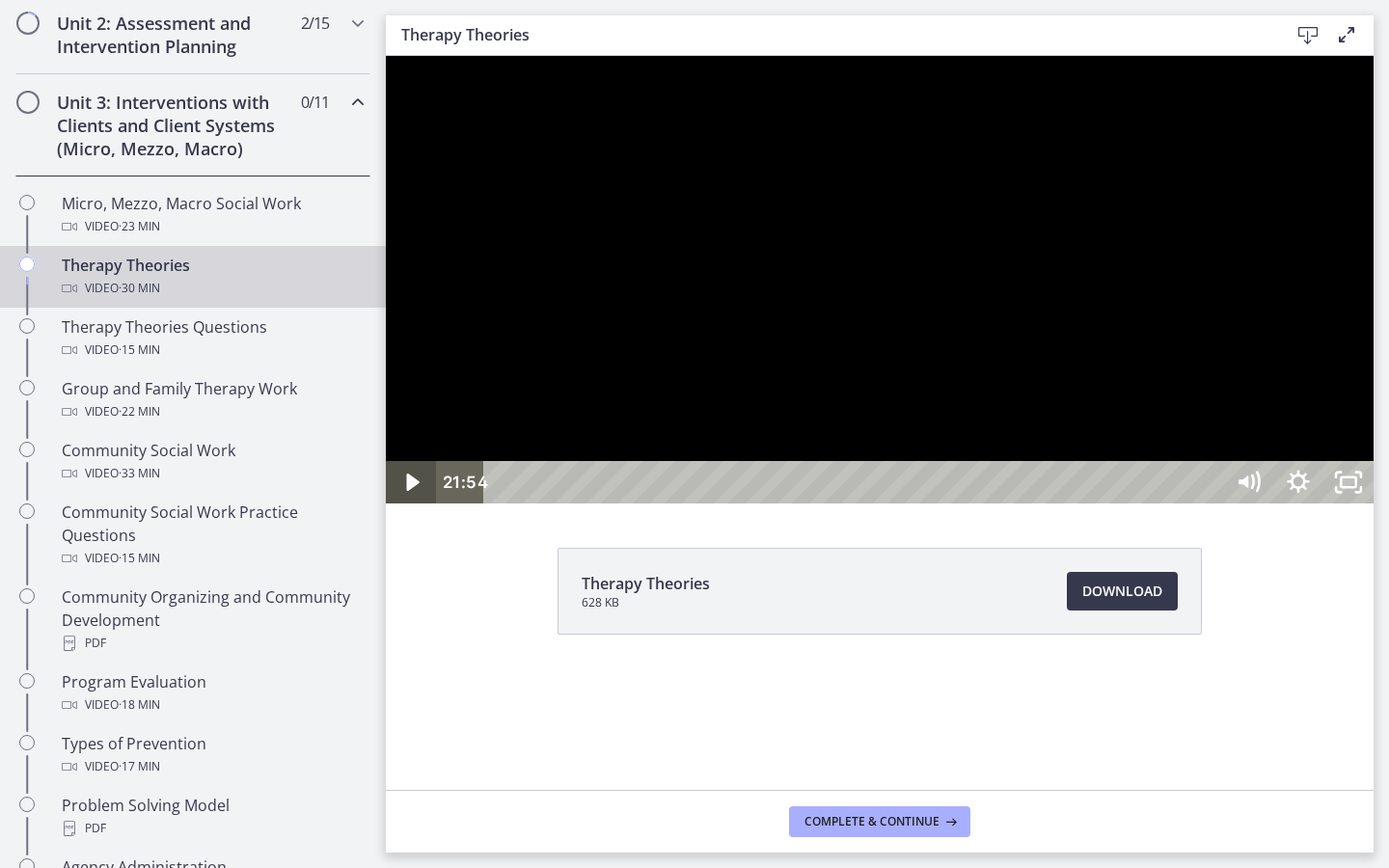 click at bounding box center [411, 482] 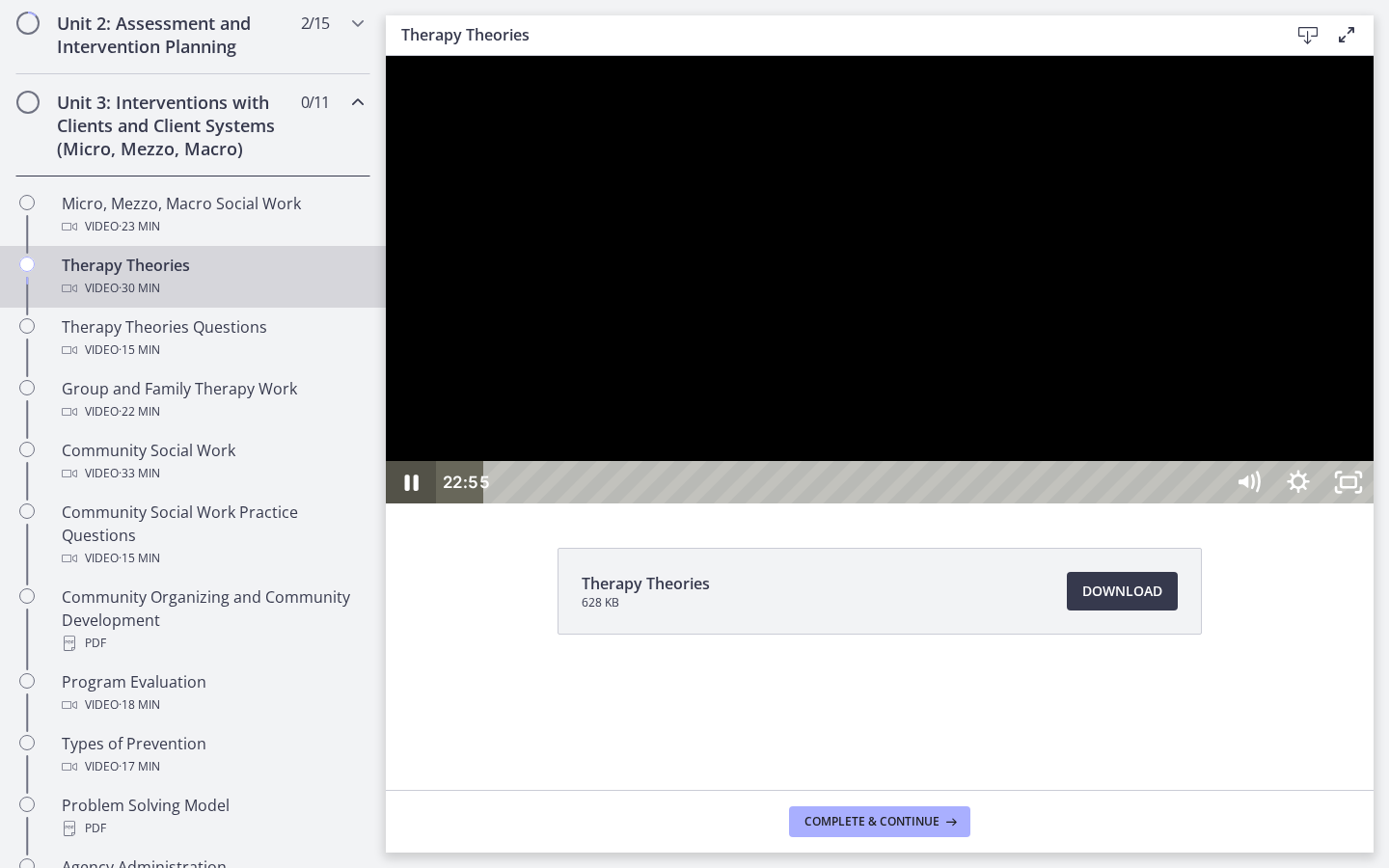 click at bounding box center [411, 482] 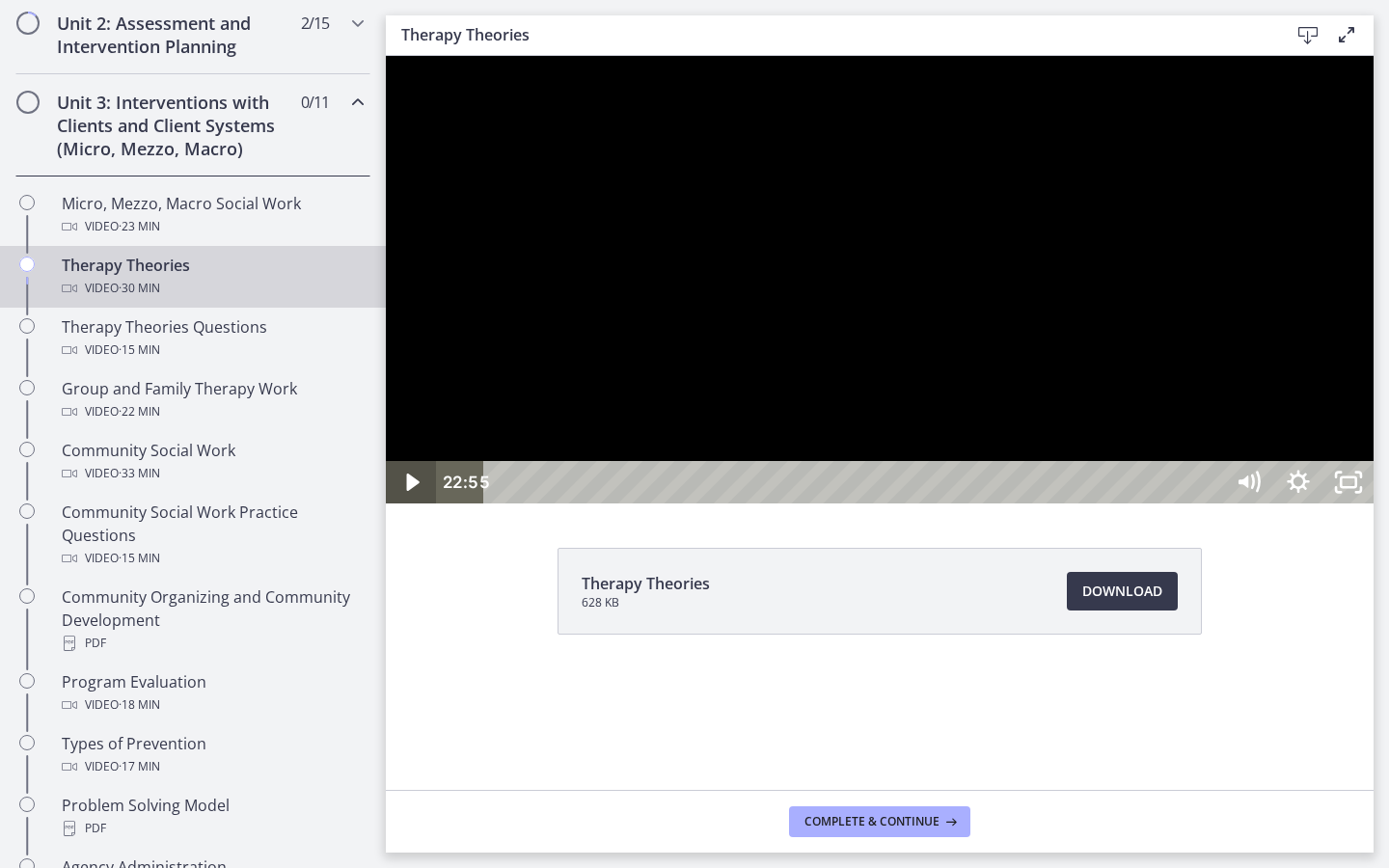 click at bounding box center (411, 482) 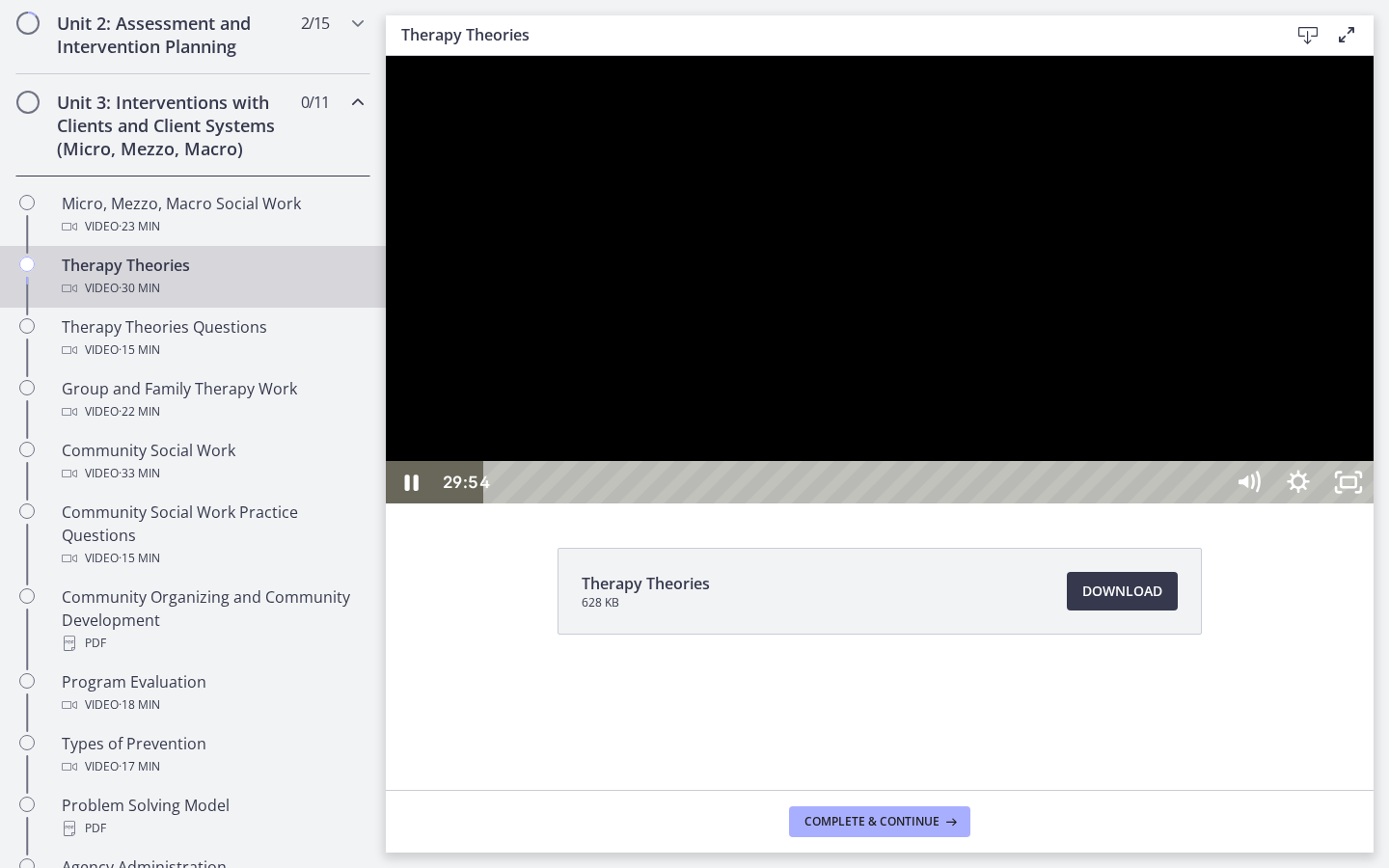 click on "29:54" at bounding box center (857, 482) 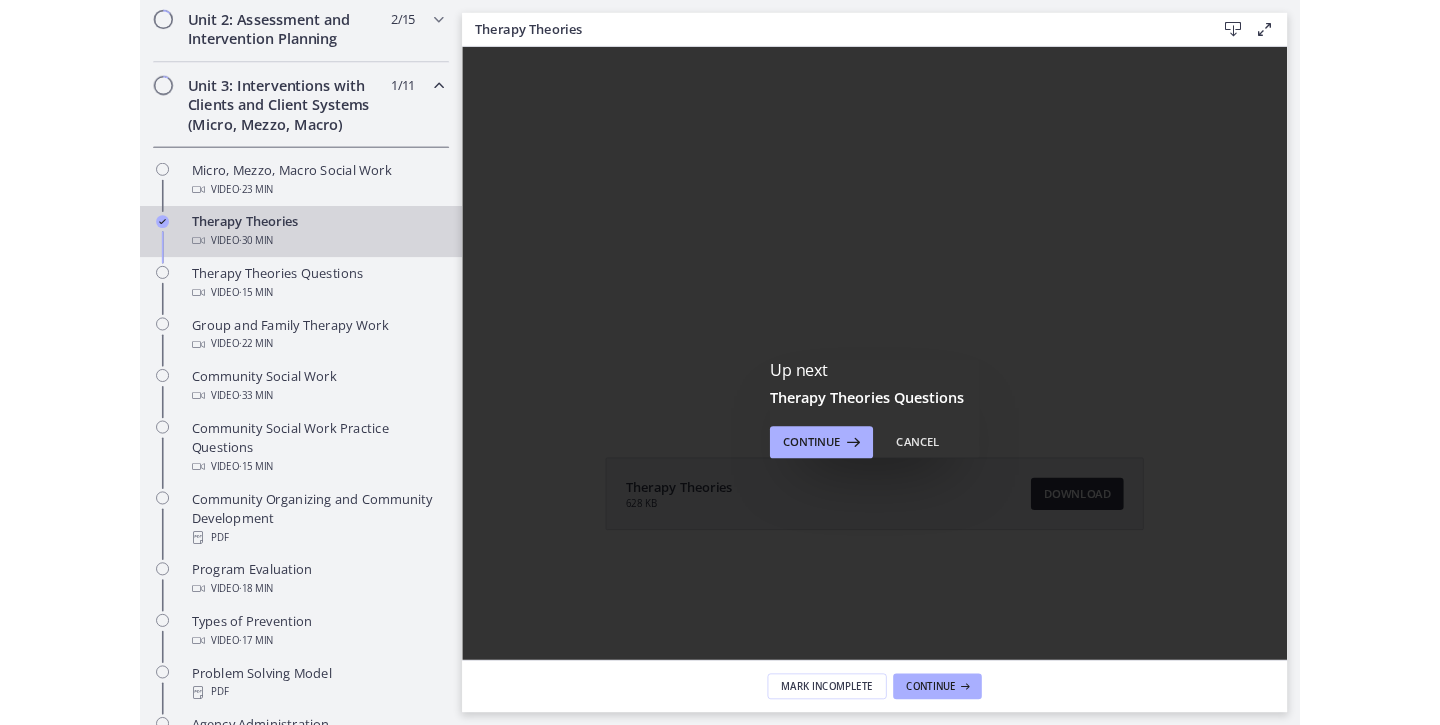 scroll, scrollTop: 0, scrollLeft: 0, axis: both 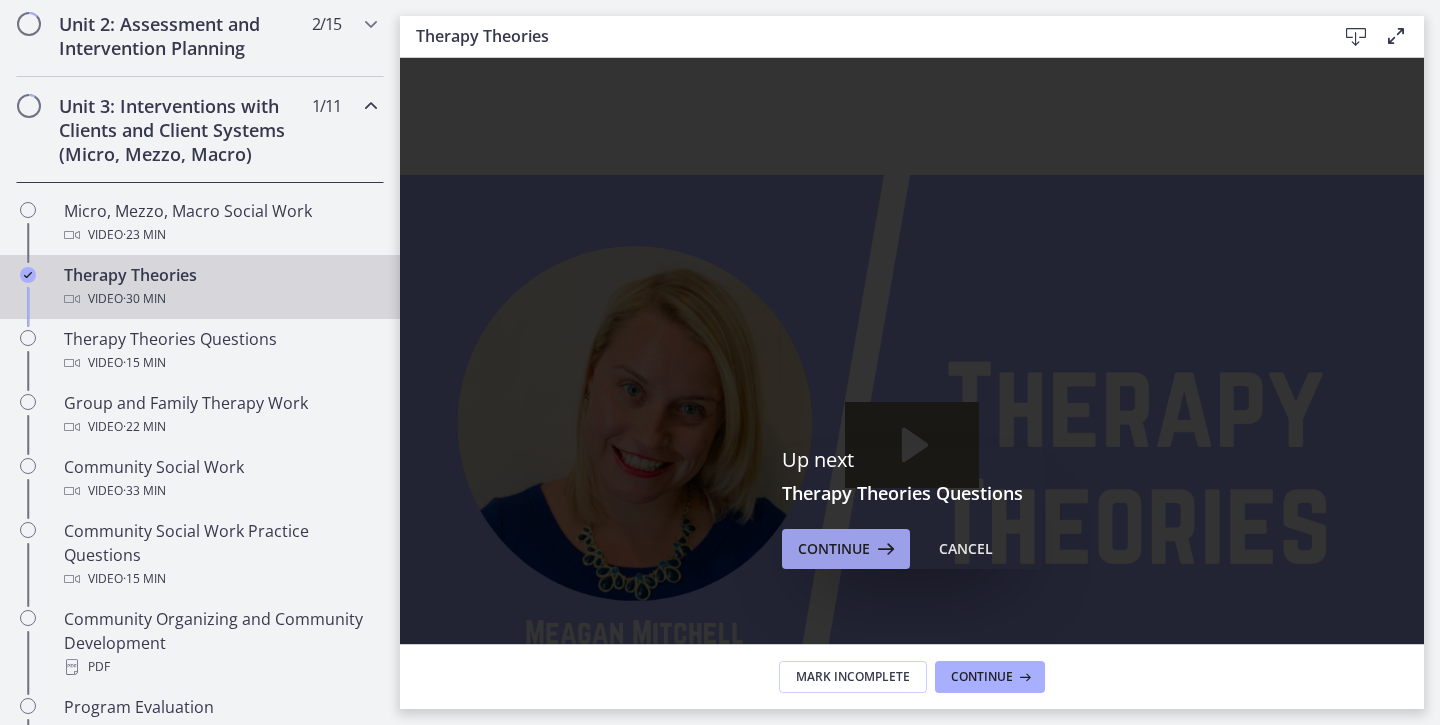 click on "Continue" at bounding box center [846, 549] 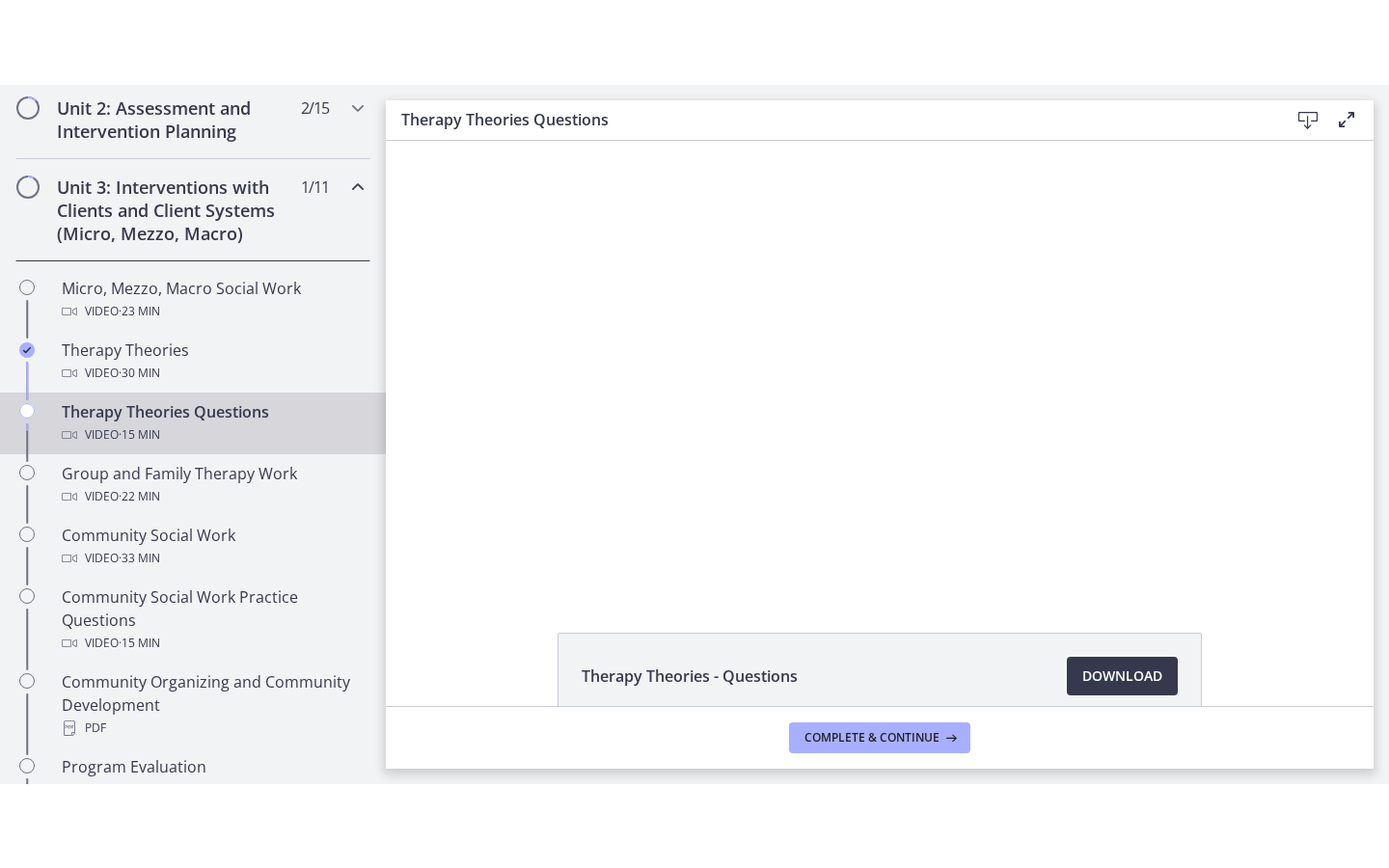 scroll, scrollTop: 0, scrollLeft: 0, axis: both 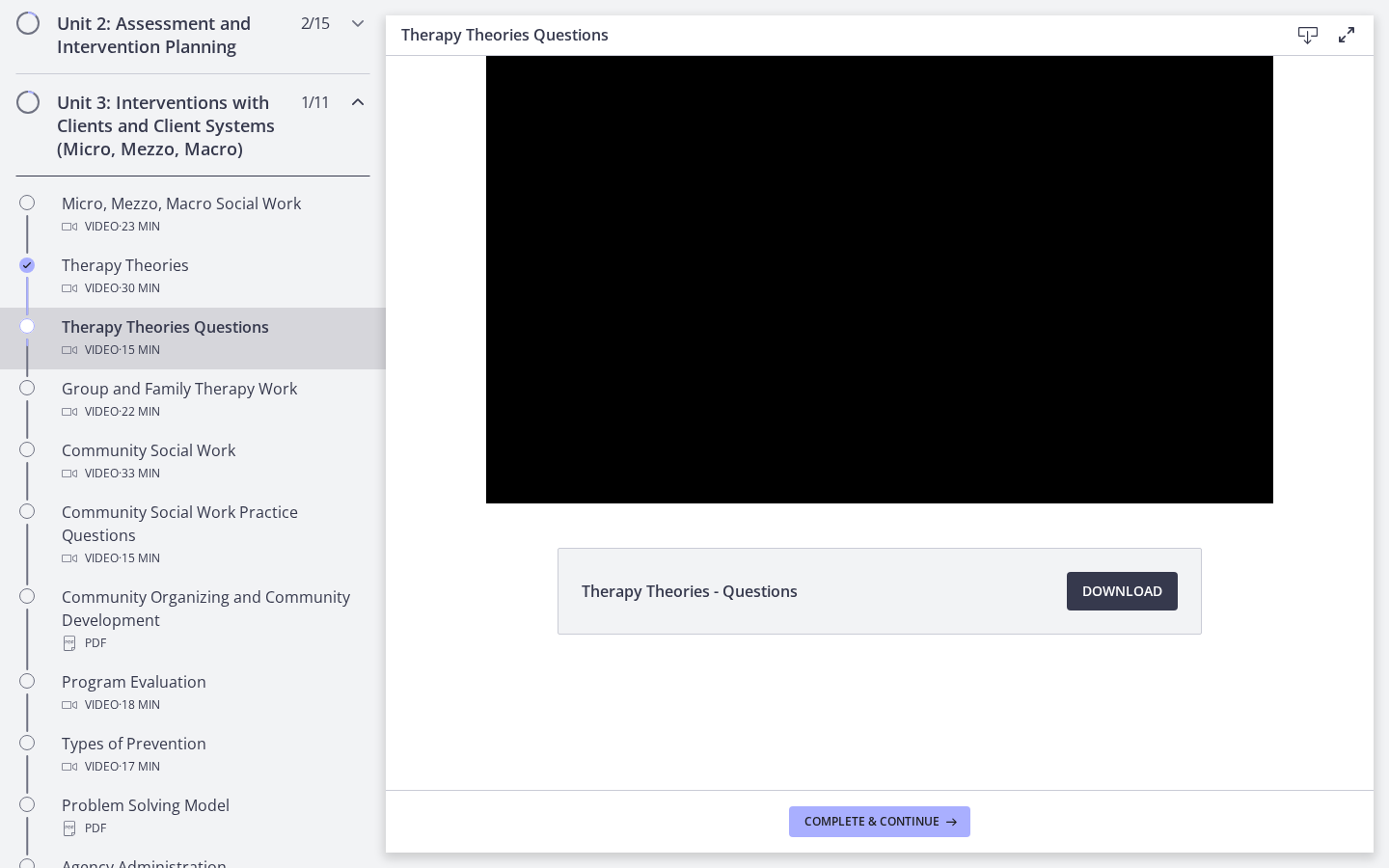 type 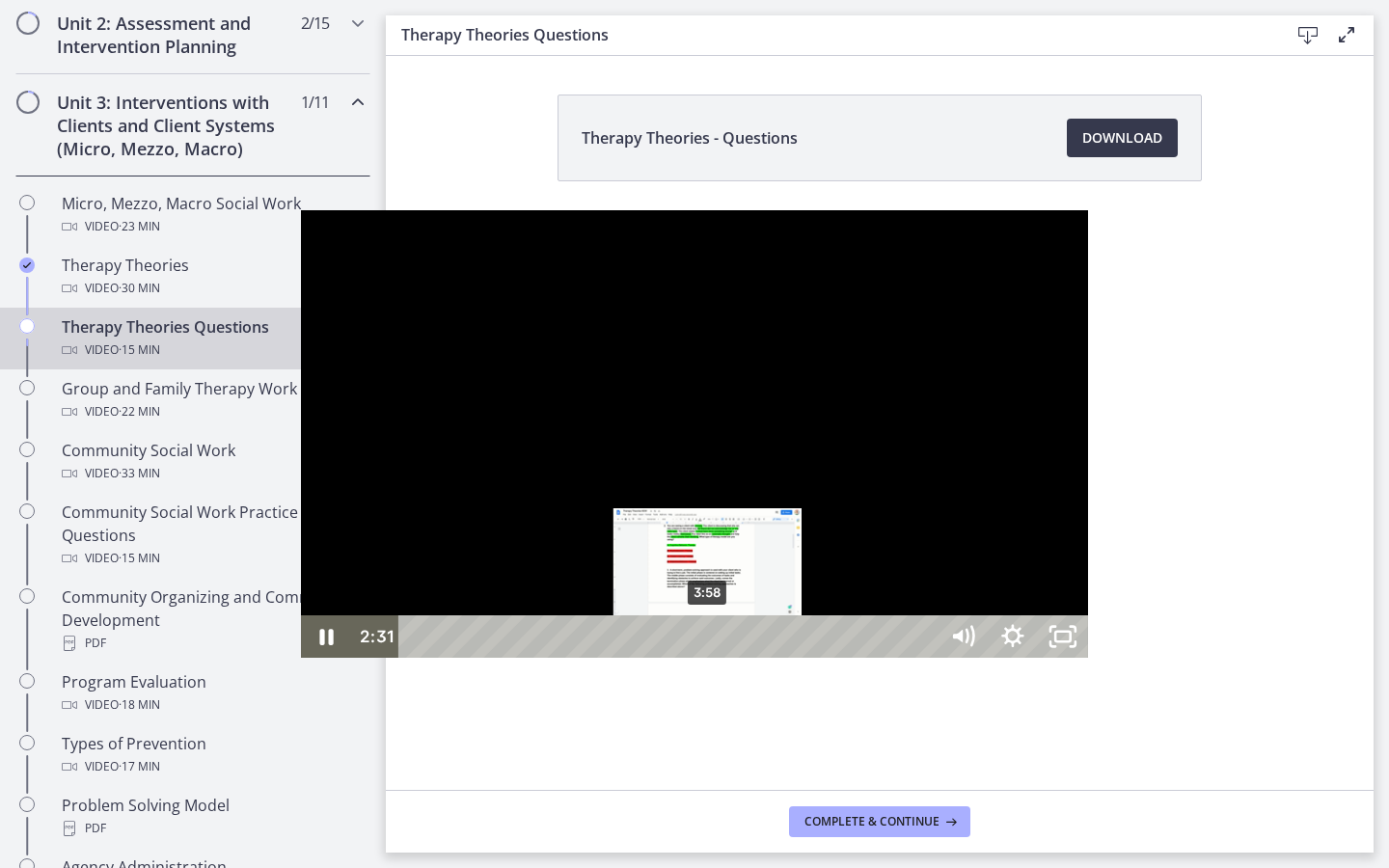 click on "3:58" at bounding box center (670, 637) 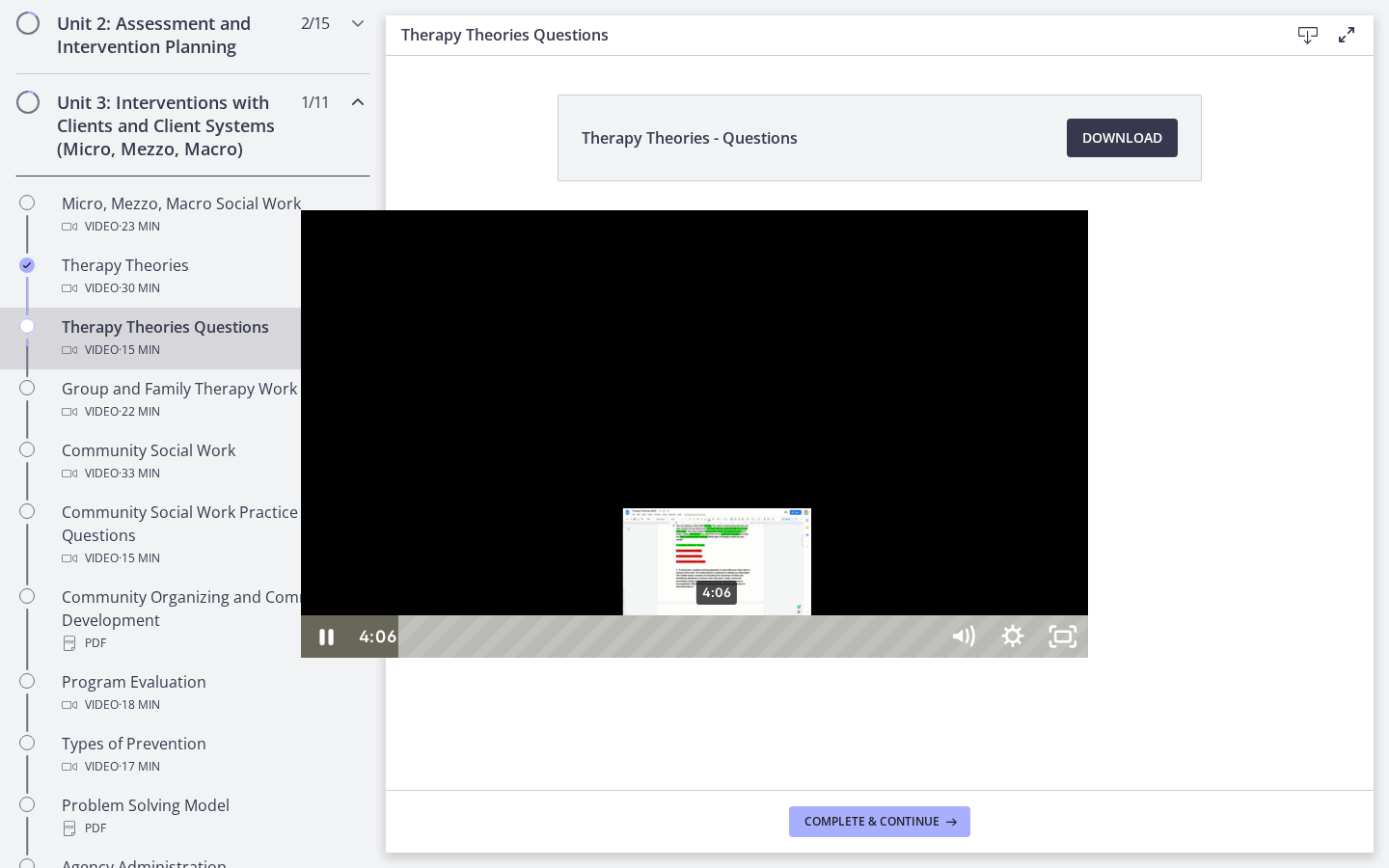 click on "4:06" at bounding box center [670, 637] 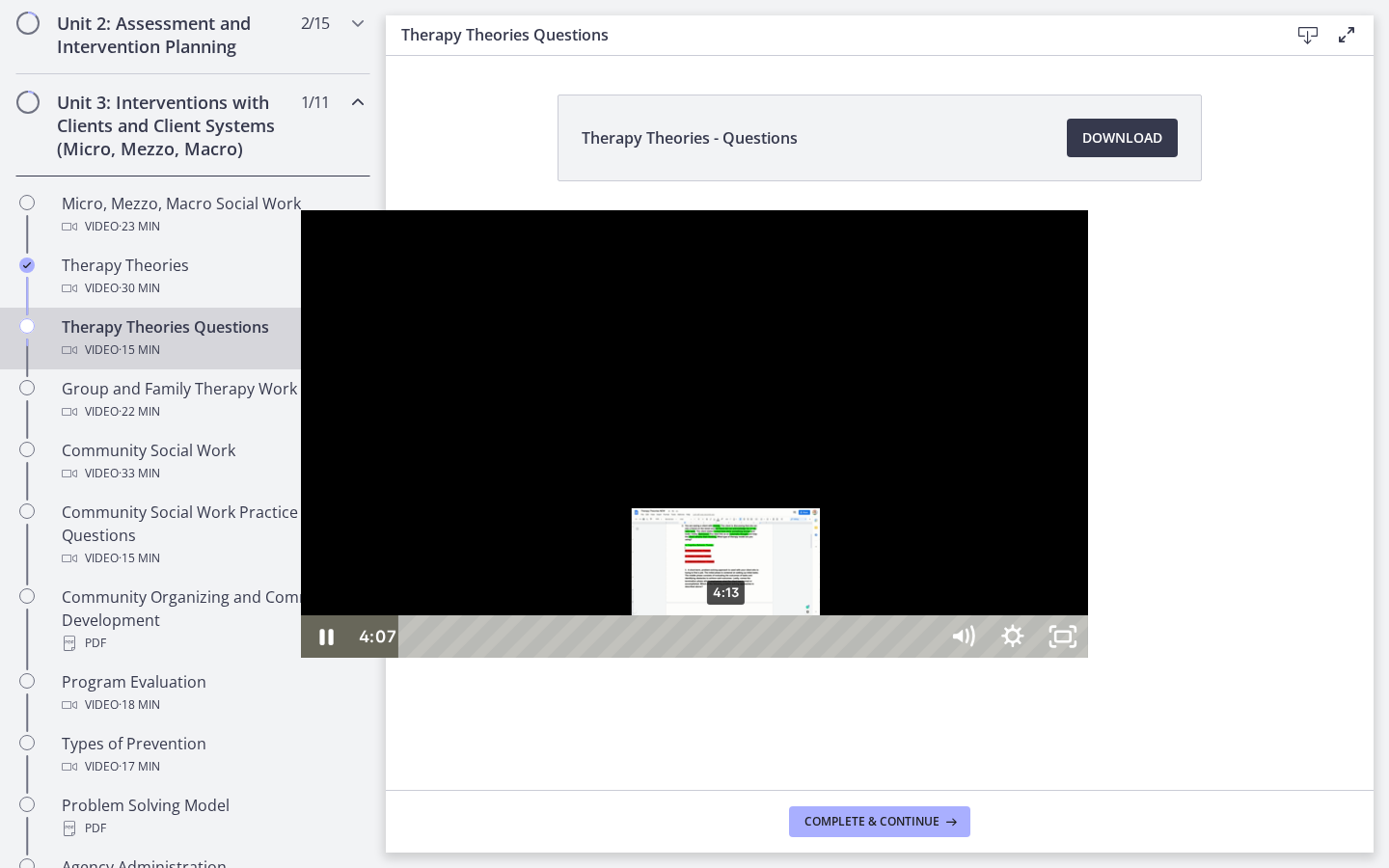 click on "4:13" at bounding box center (670, 637) 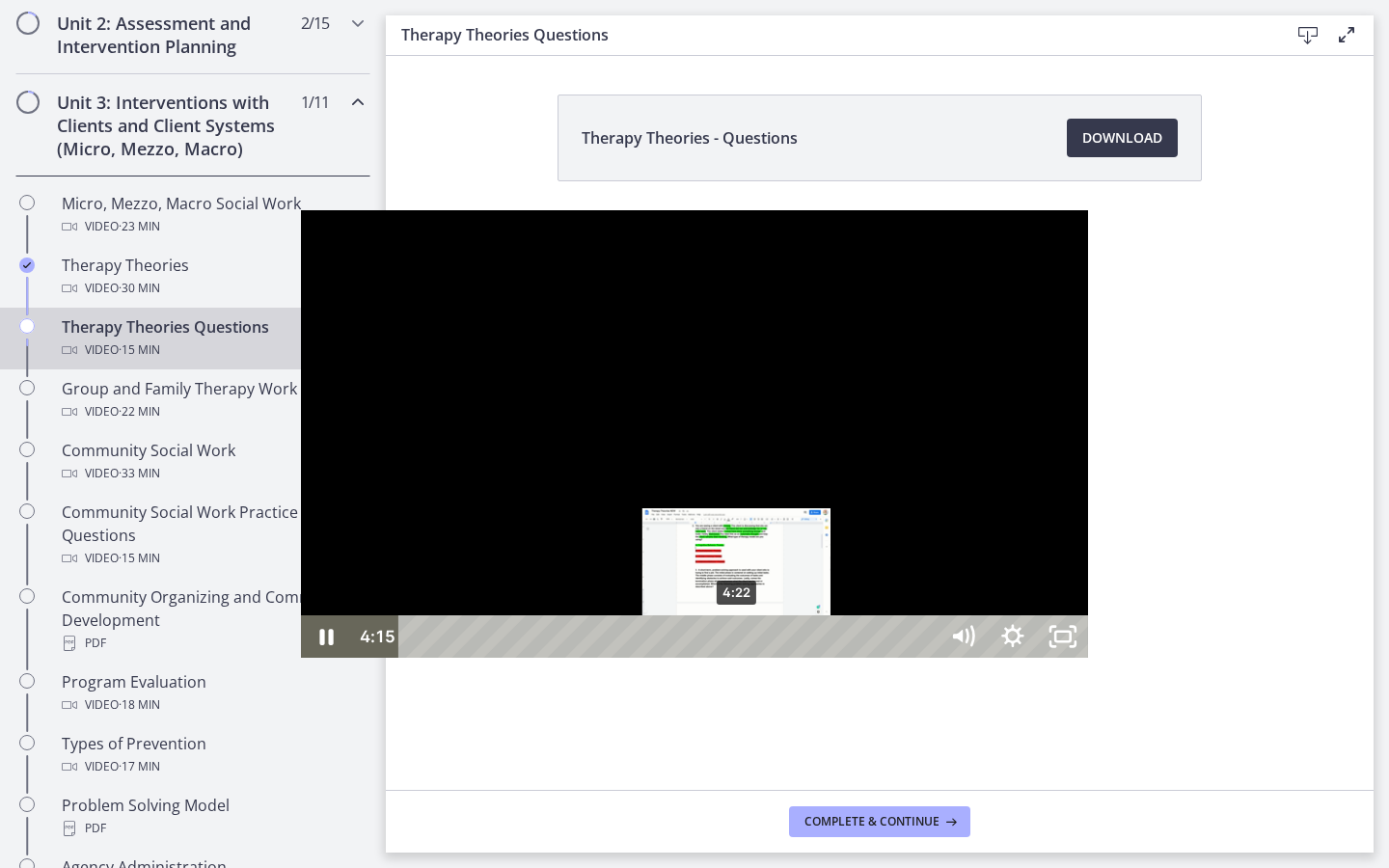 click on "4:22" at bounding box center (670, 637) 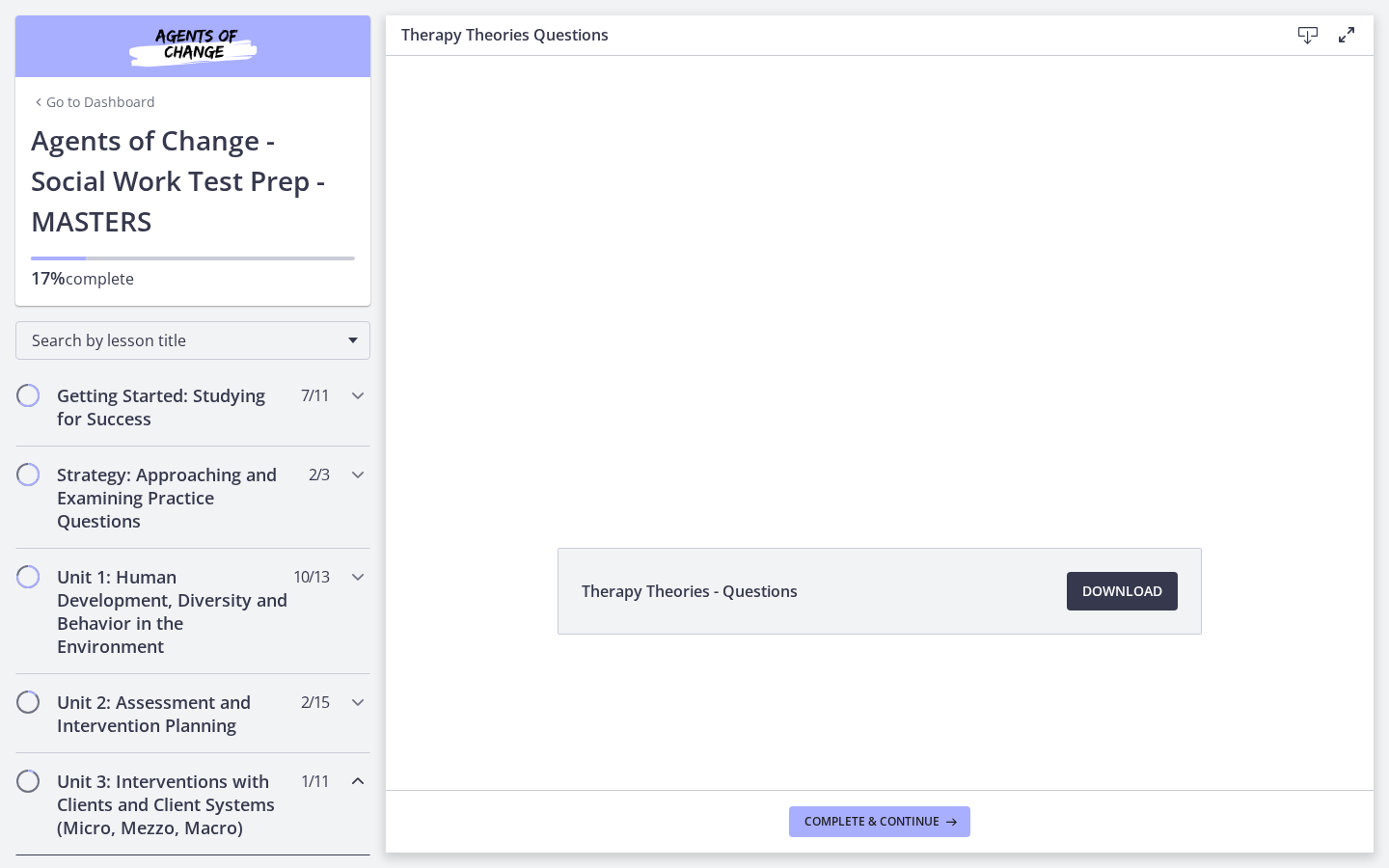 scroll, scrollTop: 0, scrollLeft: 0, axis: both 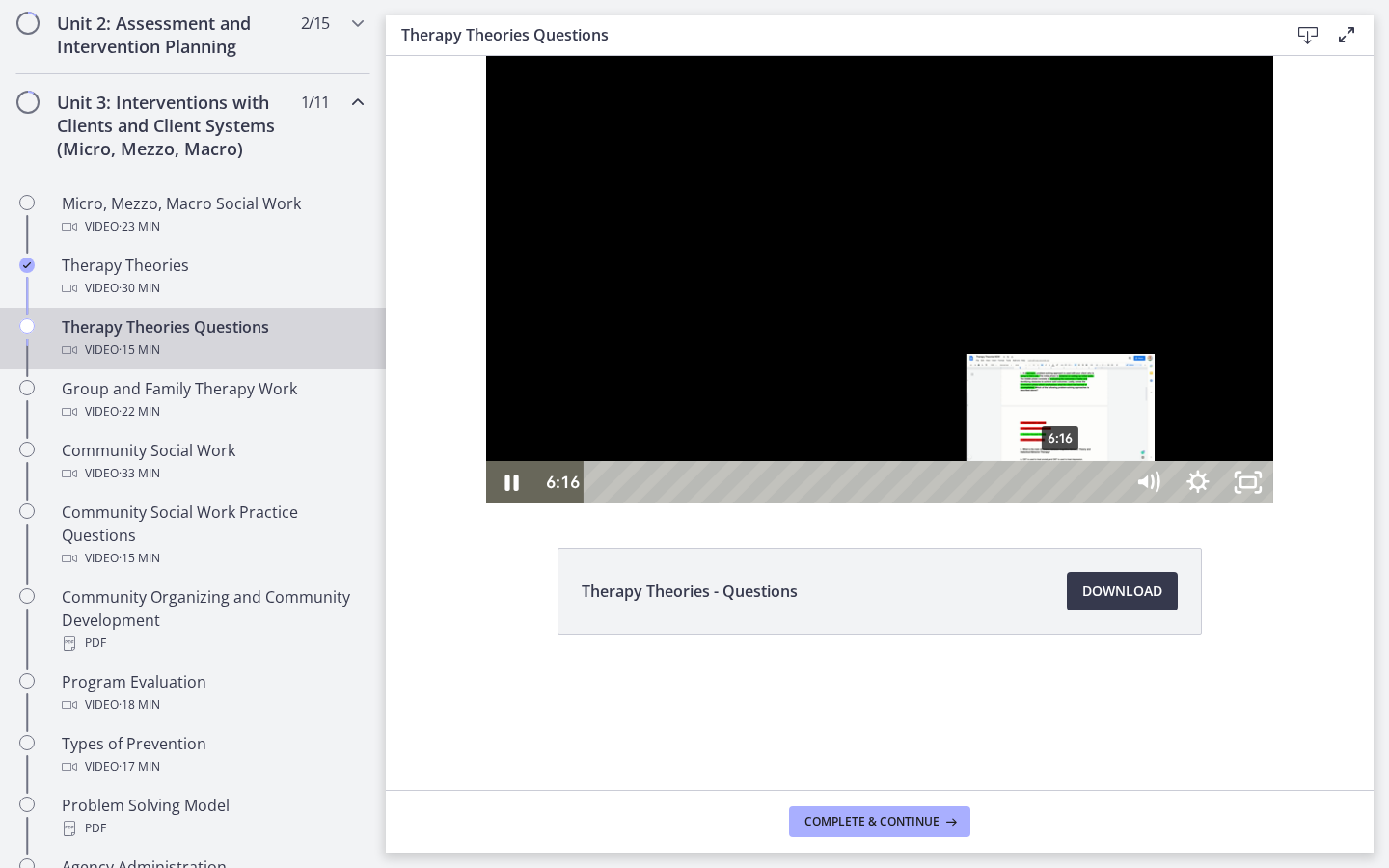 click on "6:16" at bounding box center [856, 482] 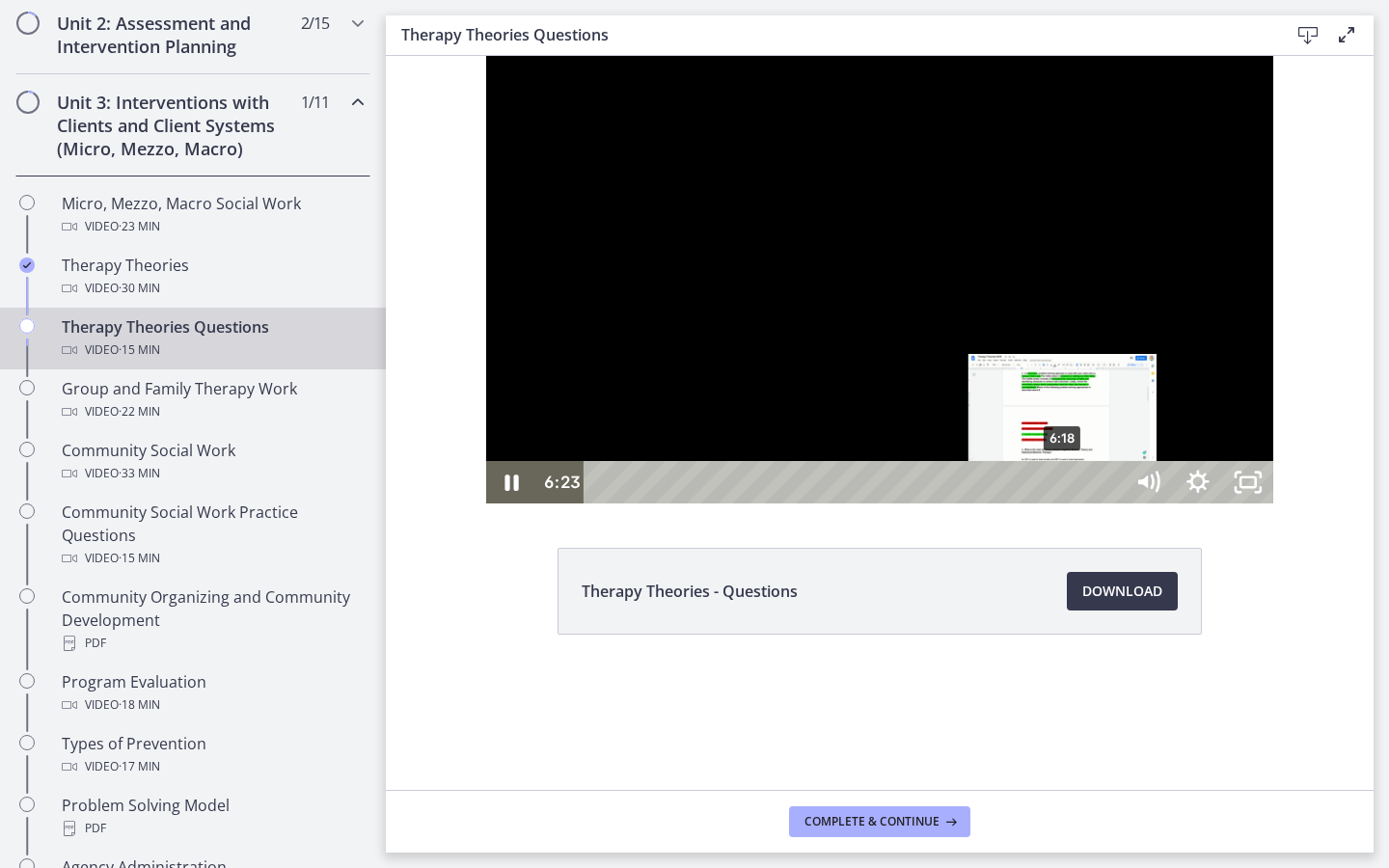 click at bounding box center [1068, 482] 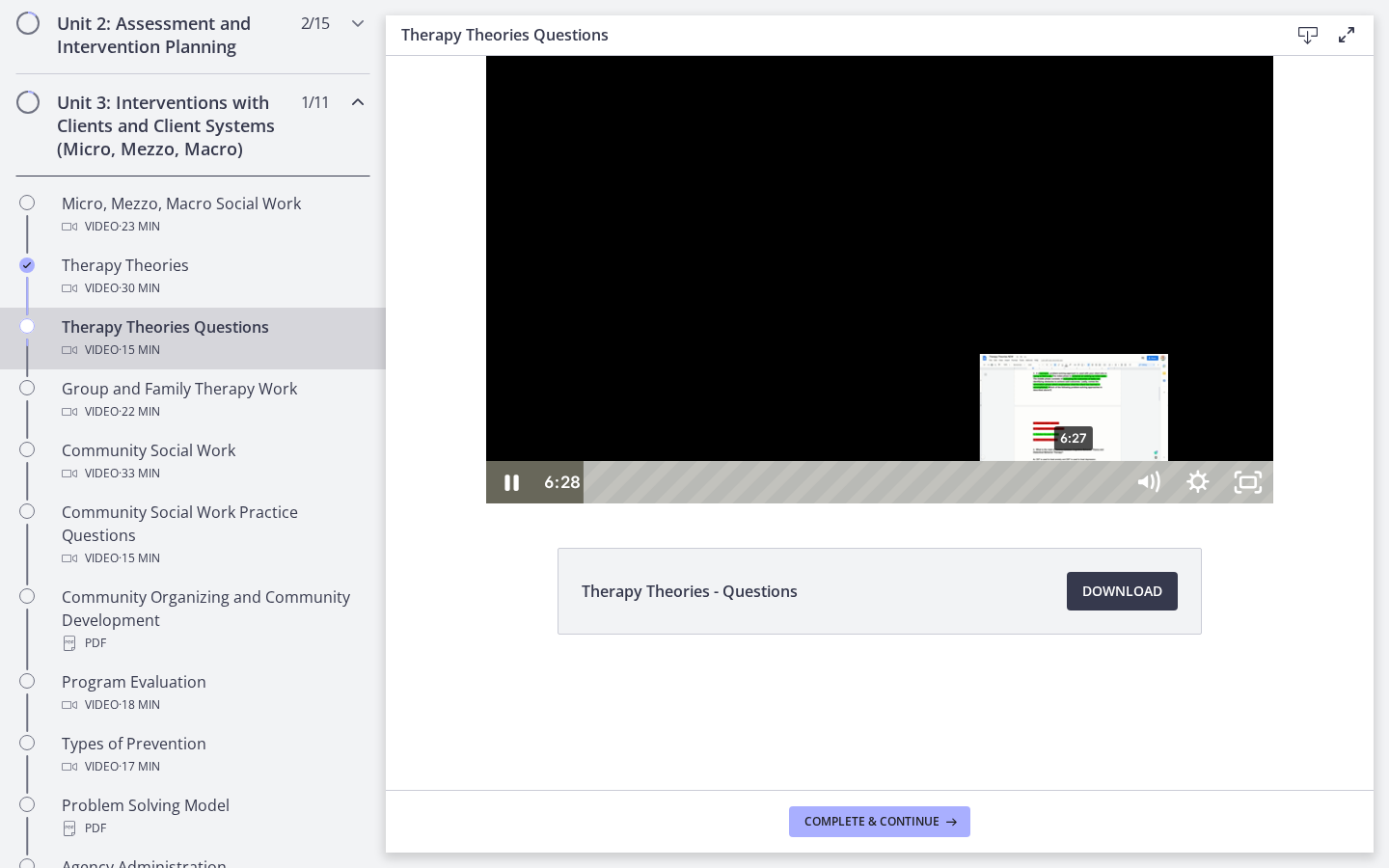 click on "6:27" at bounding box center [856, 482] 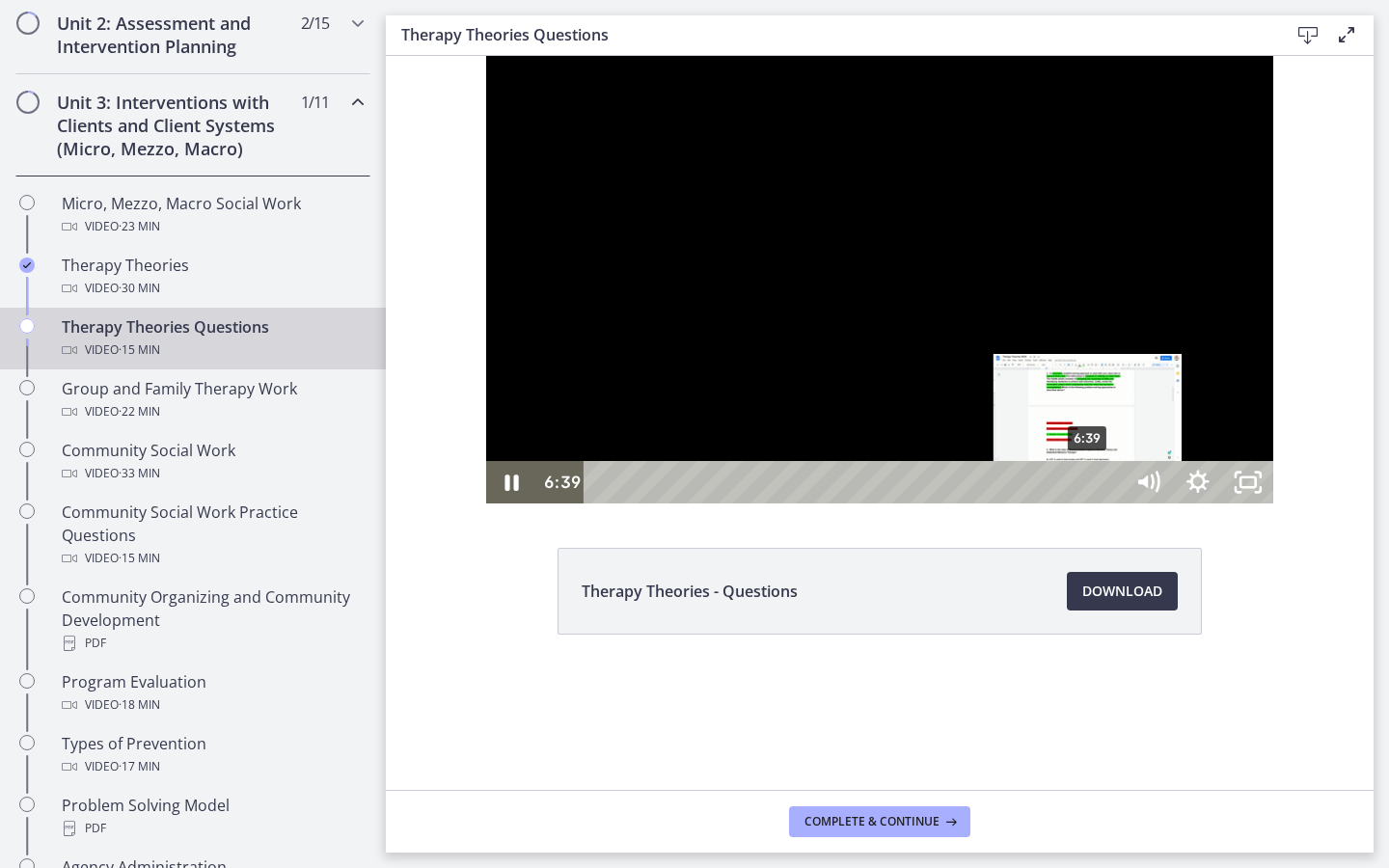 click on "6:39" at bounding box center [856, 482] 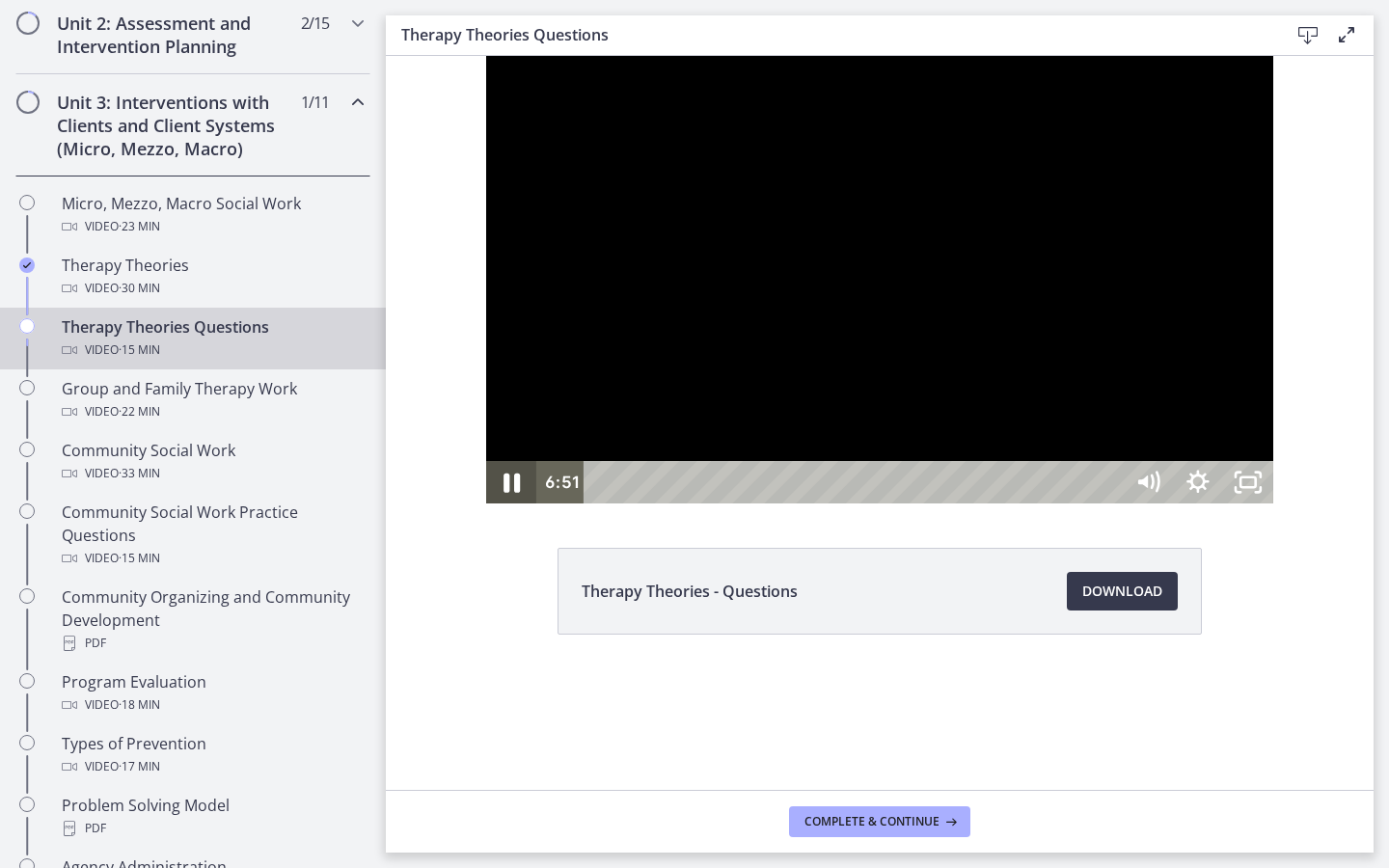 click 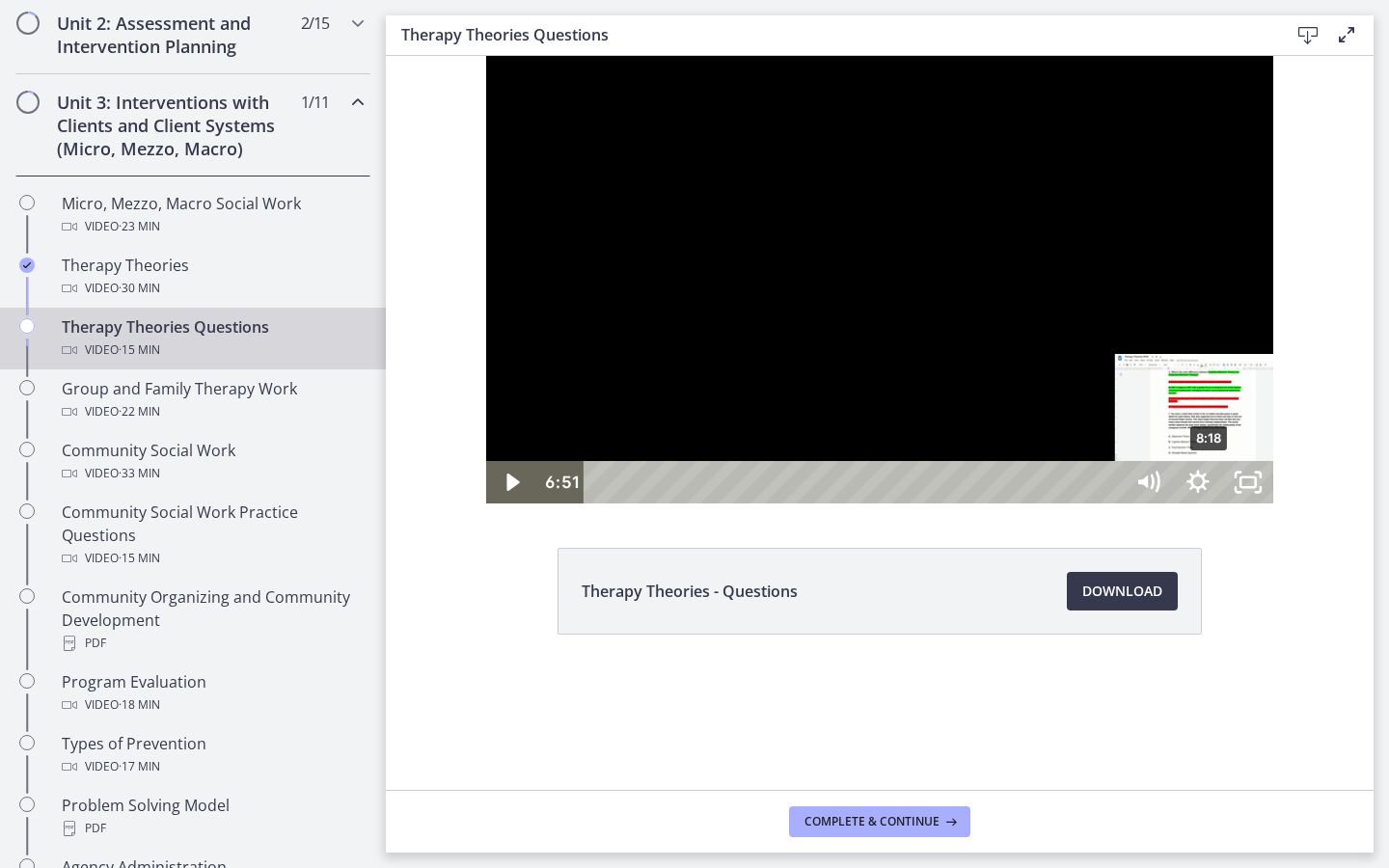 click on "8:18" at bounding box center (856, 482) 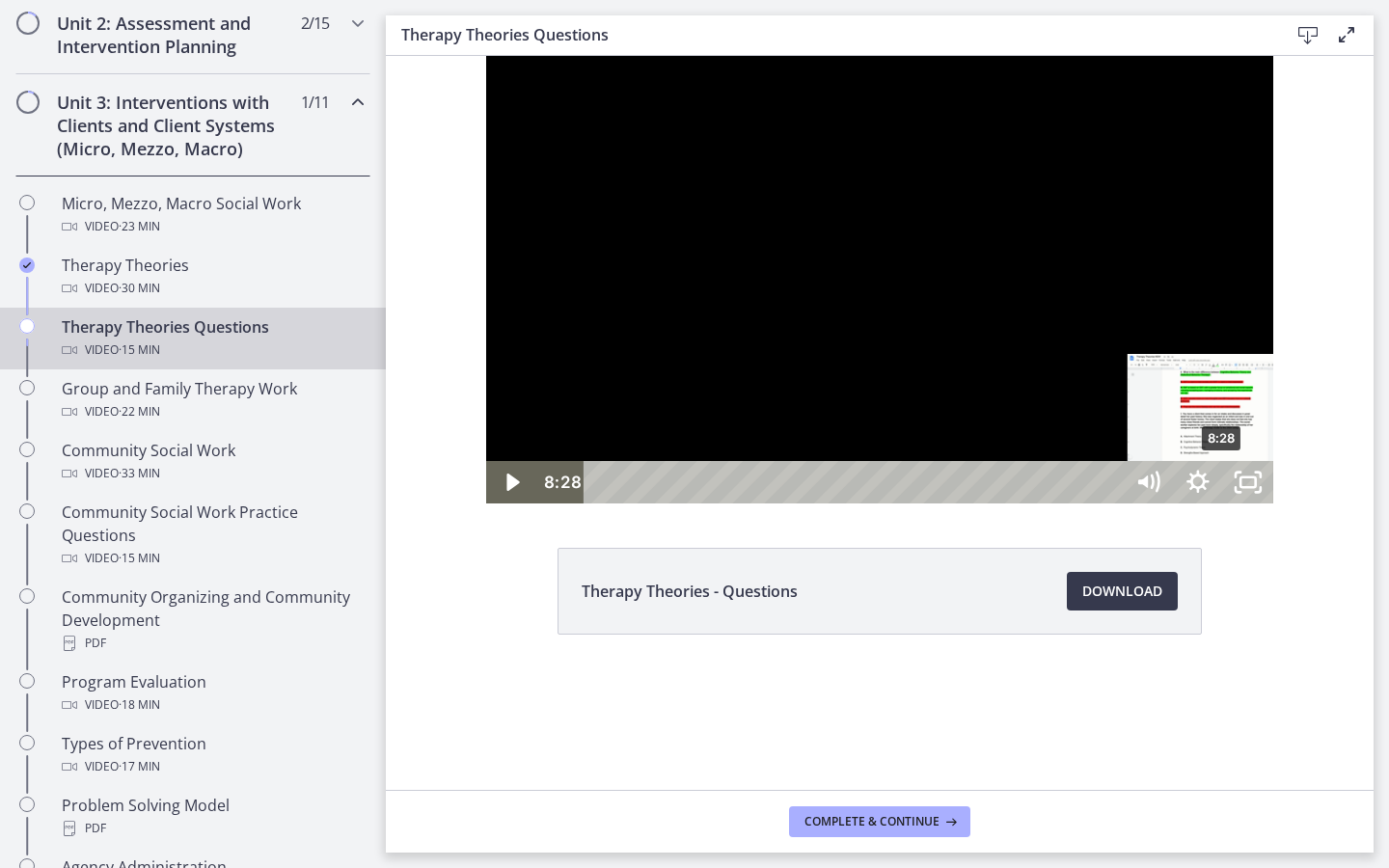 click on "8:28" at bounding box center (856, 482) 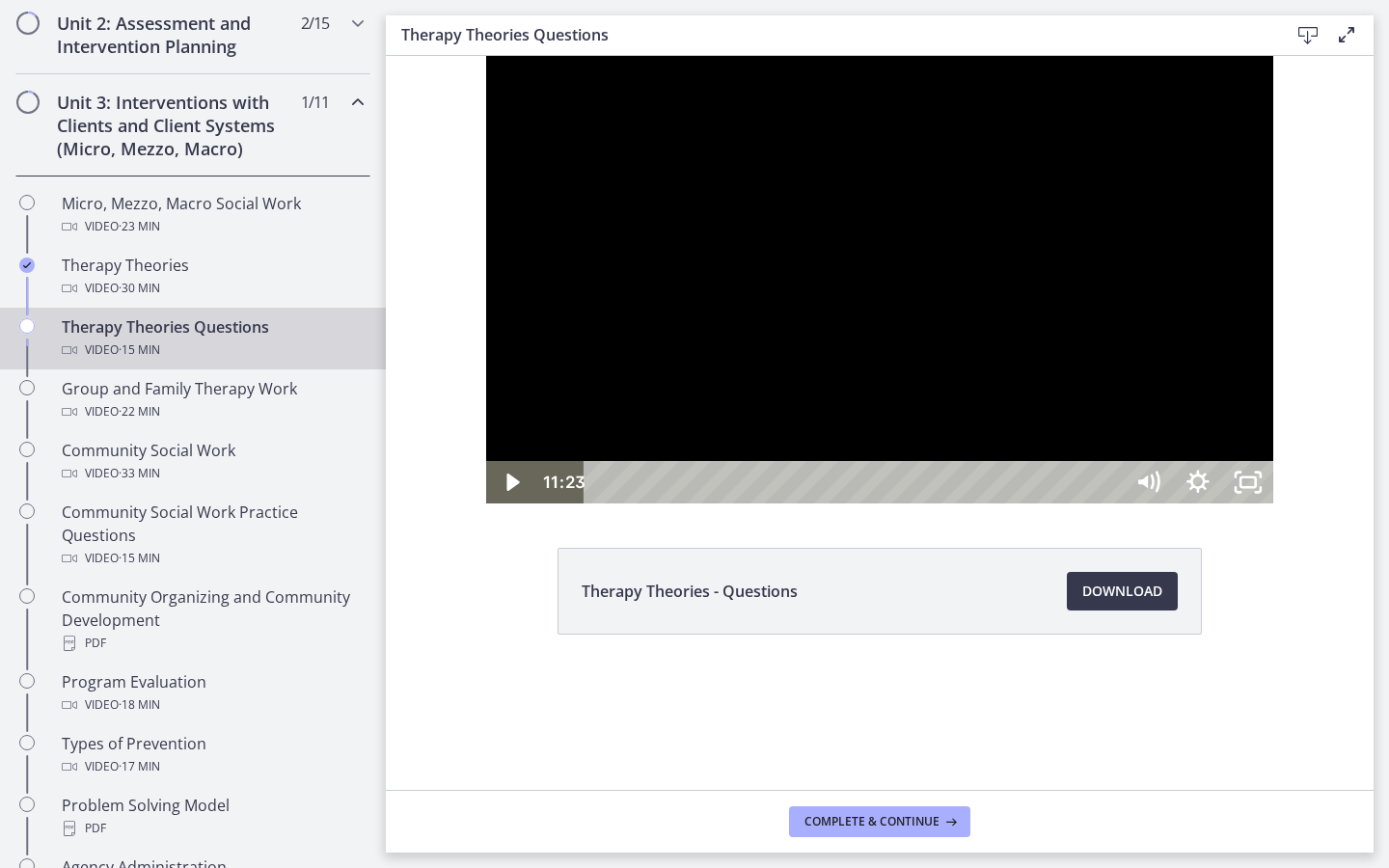 click on "11:23" at bounding box center [856, 482] 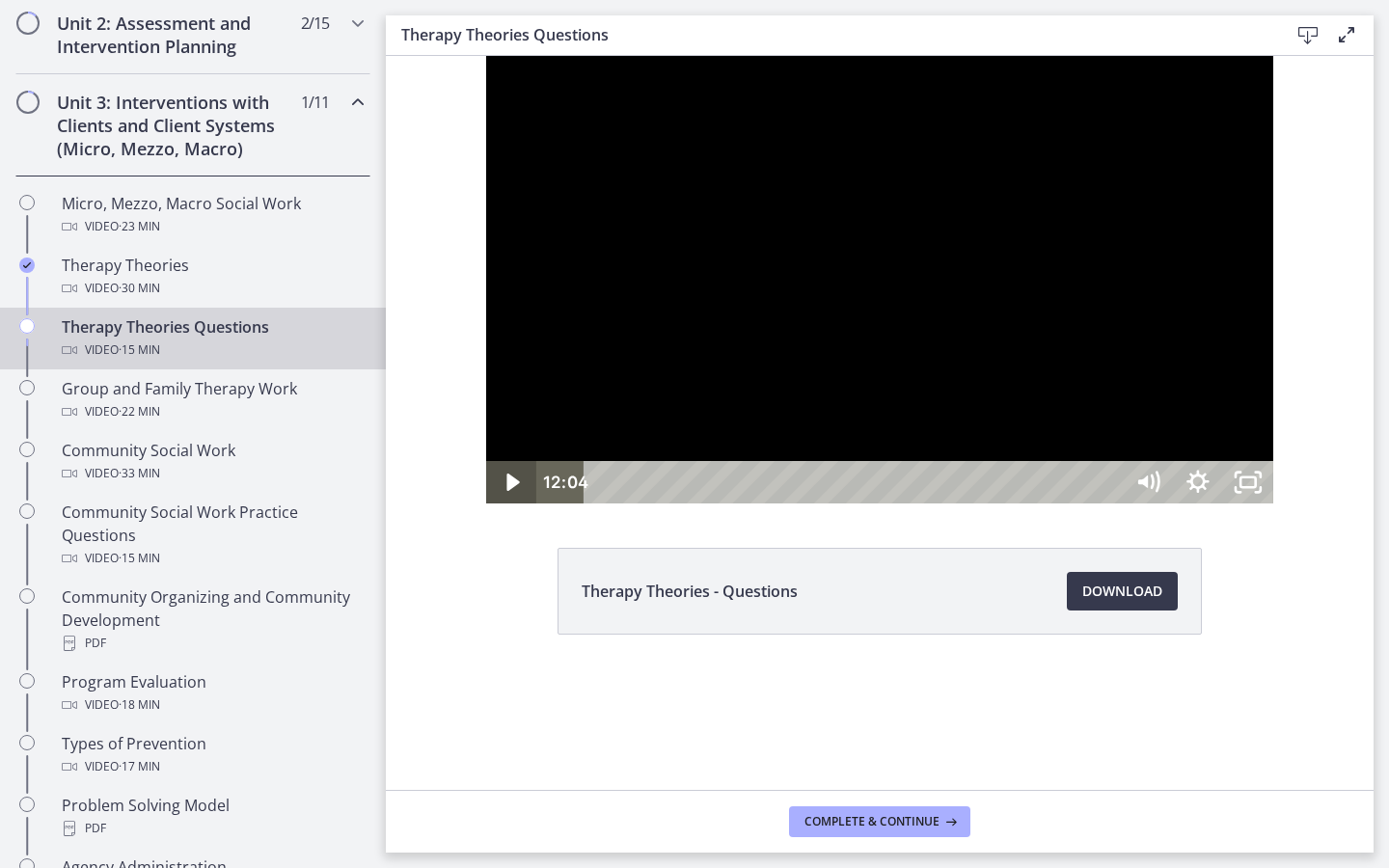 click 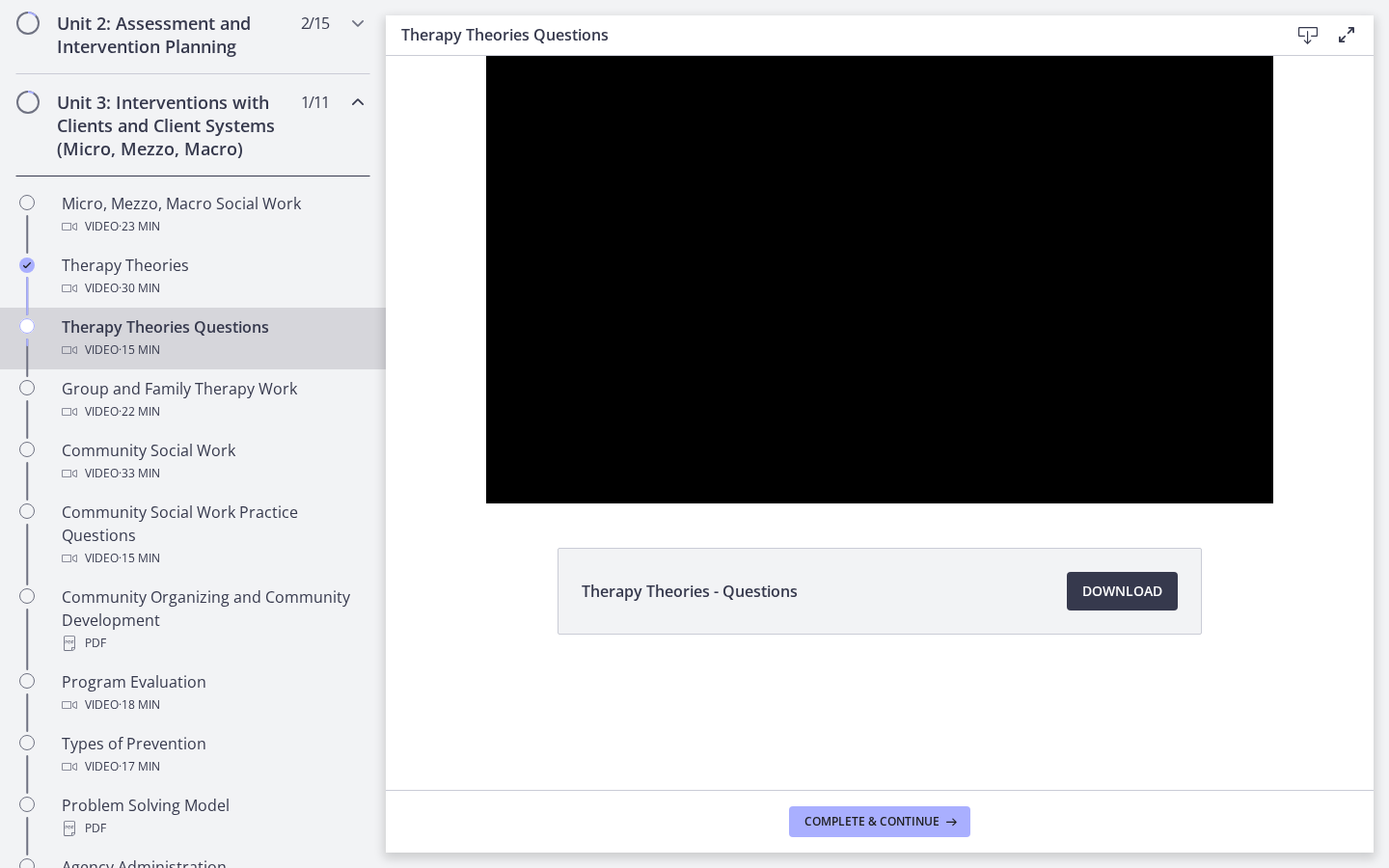 type 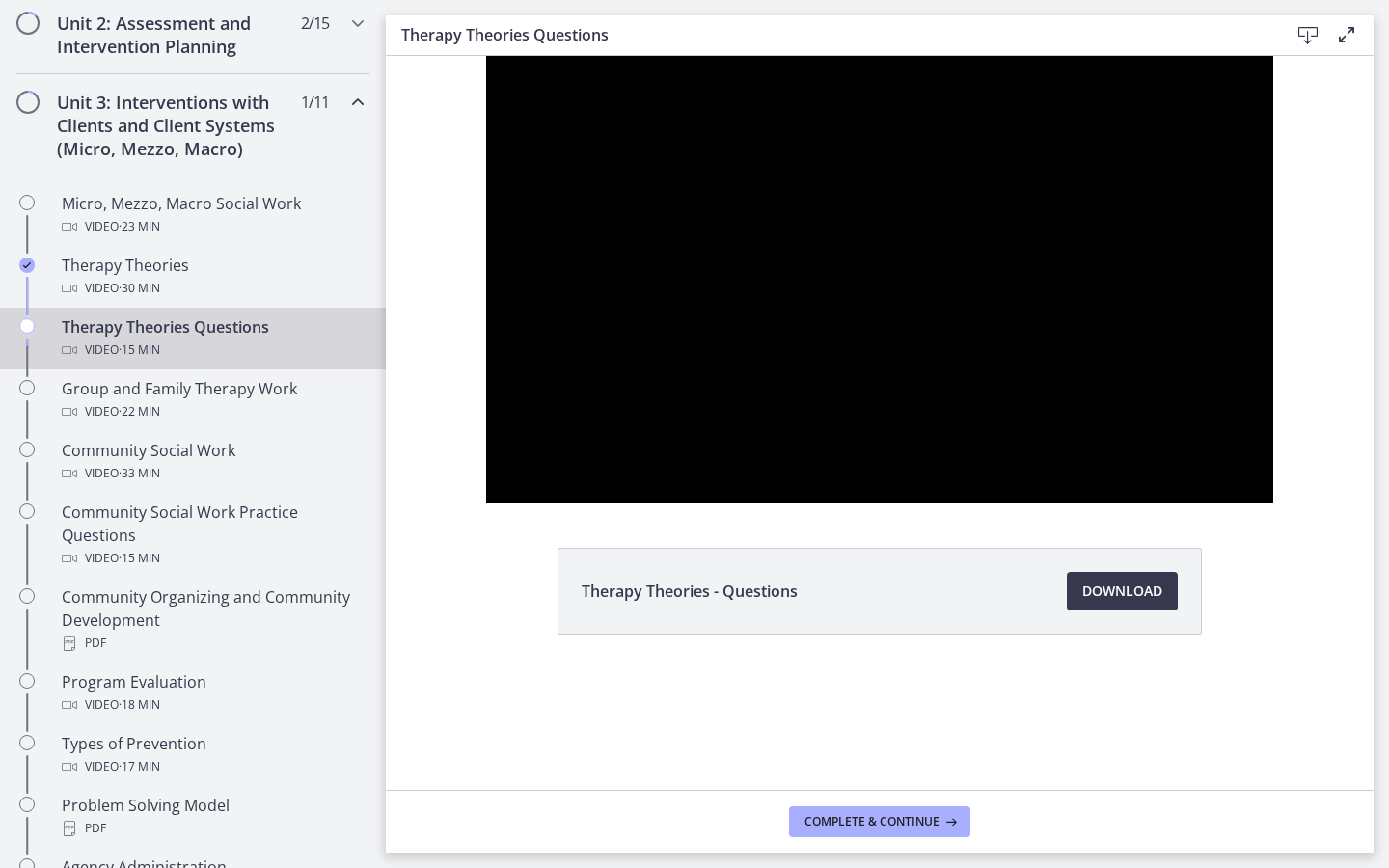 click at bounding box center [880, 280] 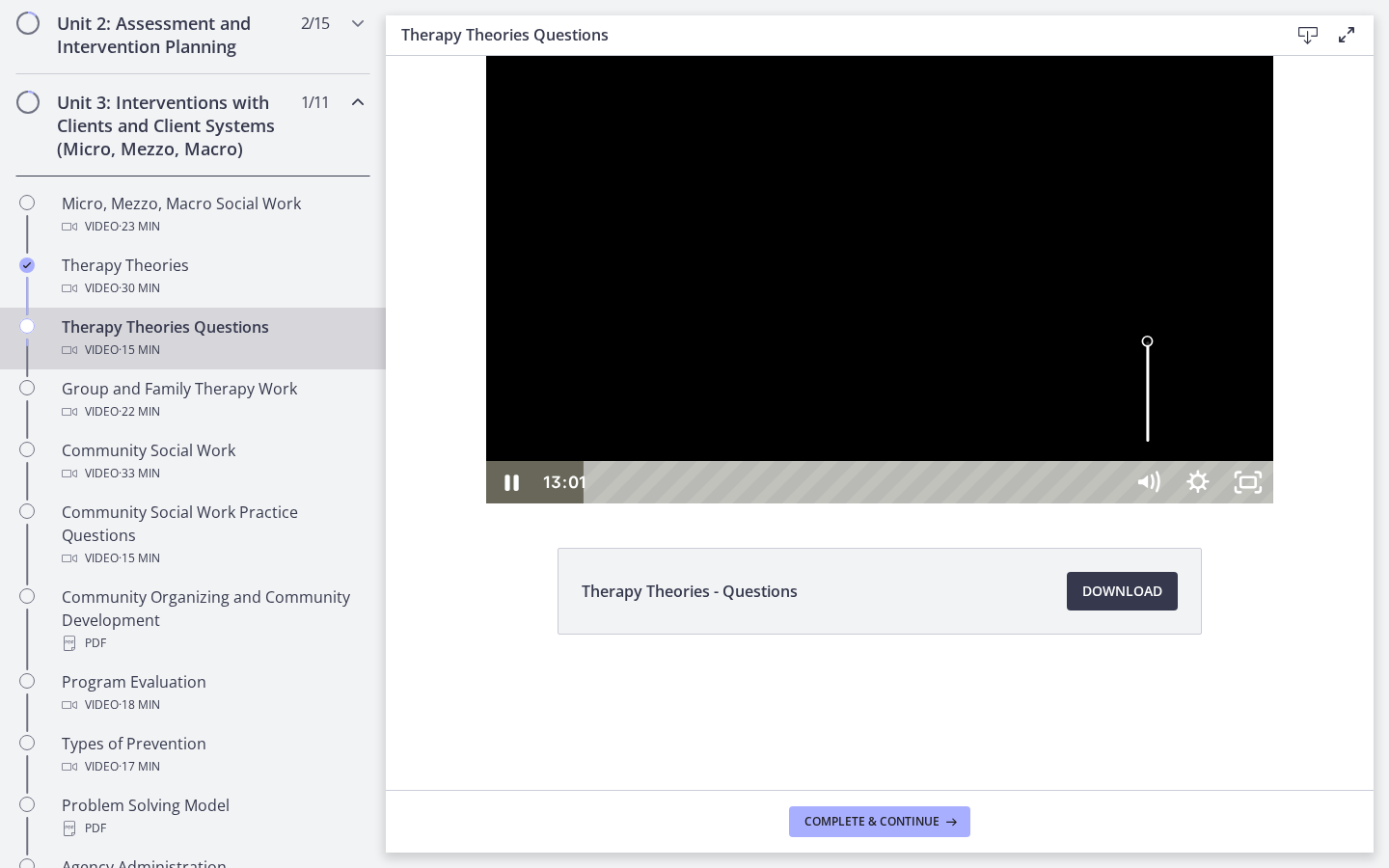 click at bounding box center [880, 280] 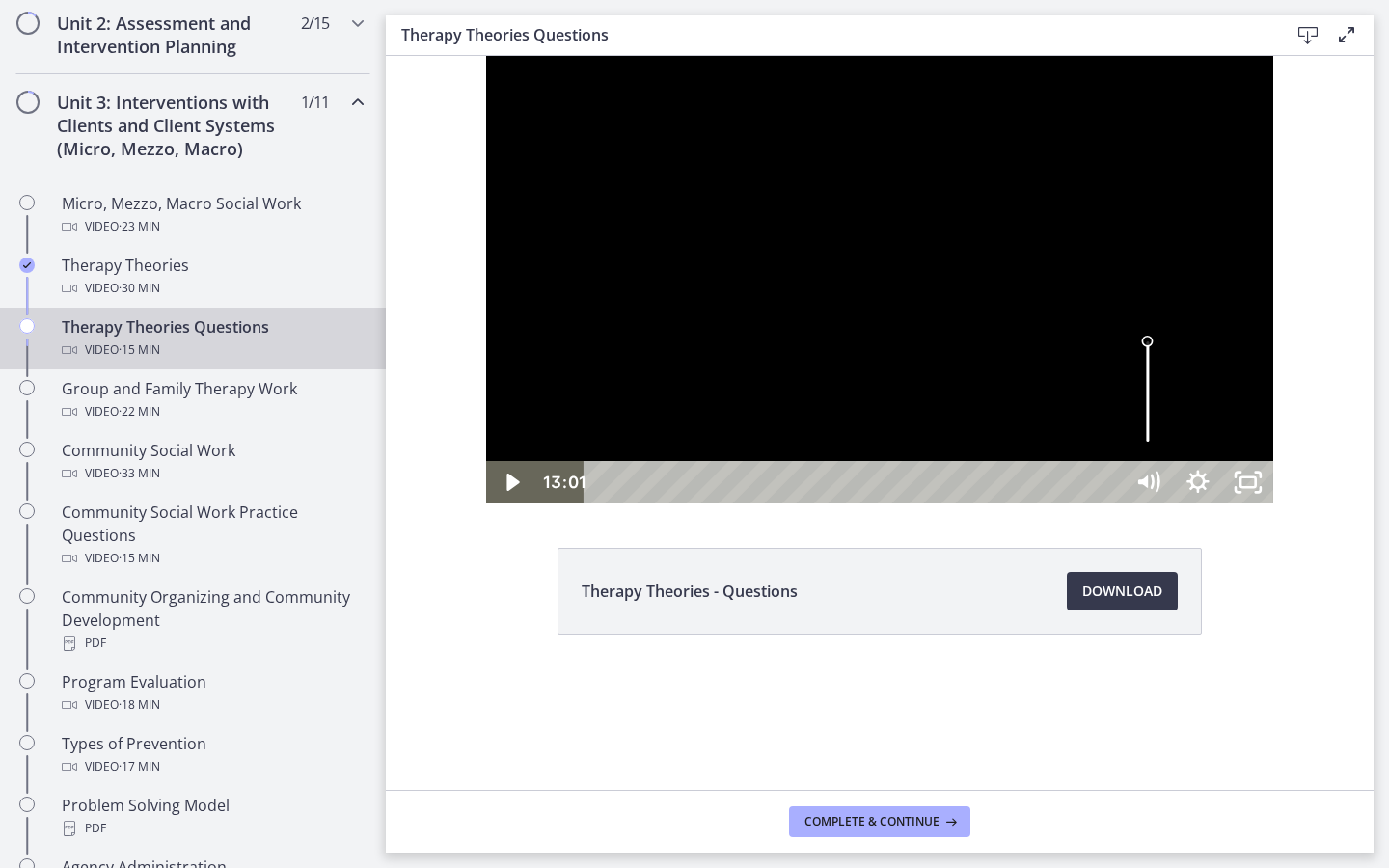 click at bounding box center [880, 280] 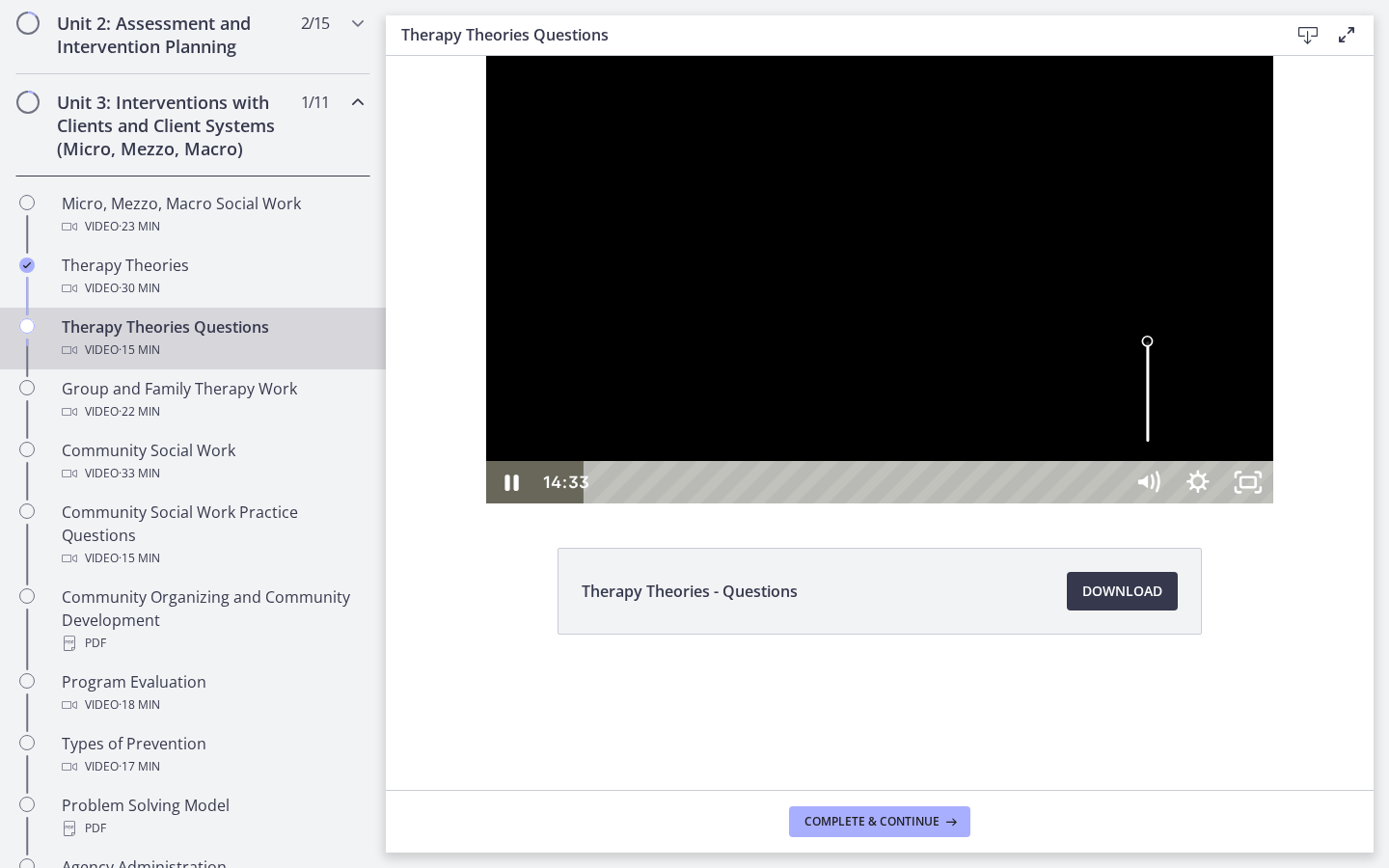 click on "14:33" at bounding box center (856, 482) 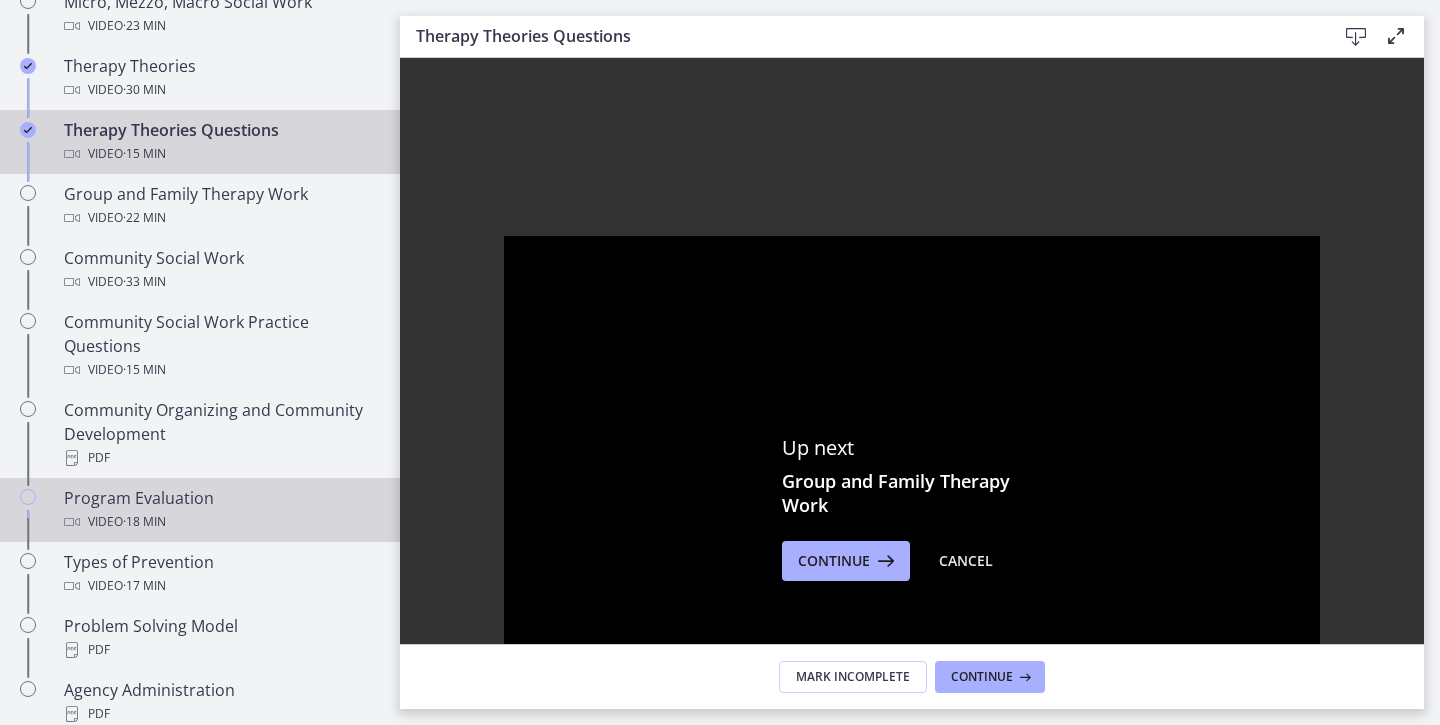 scroll, scrollTop: 914, scrollLeft: 0, axis: vertical 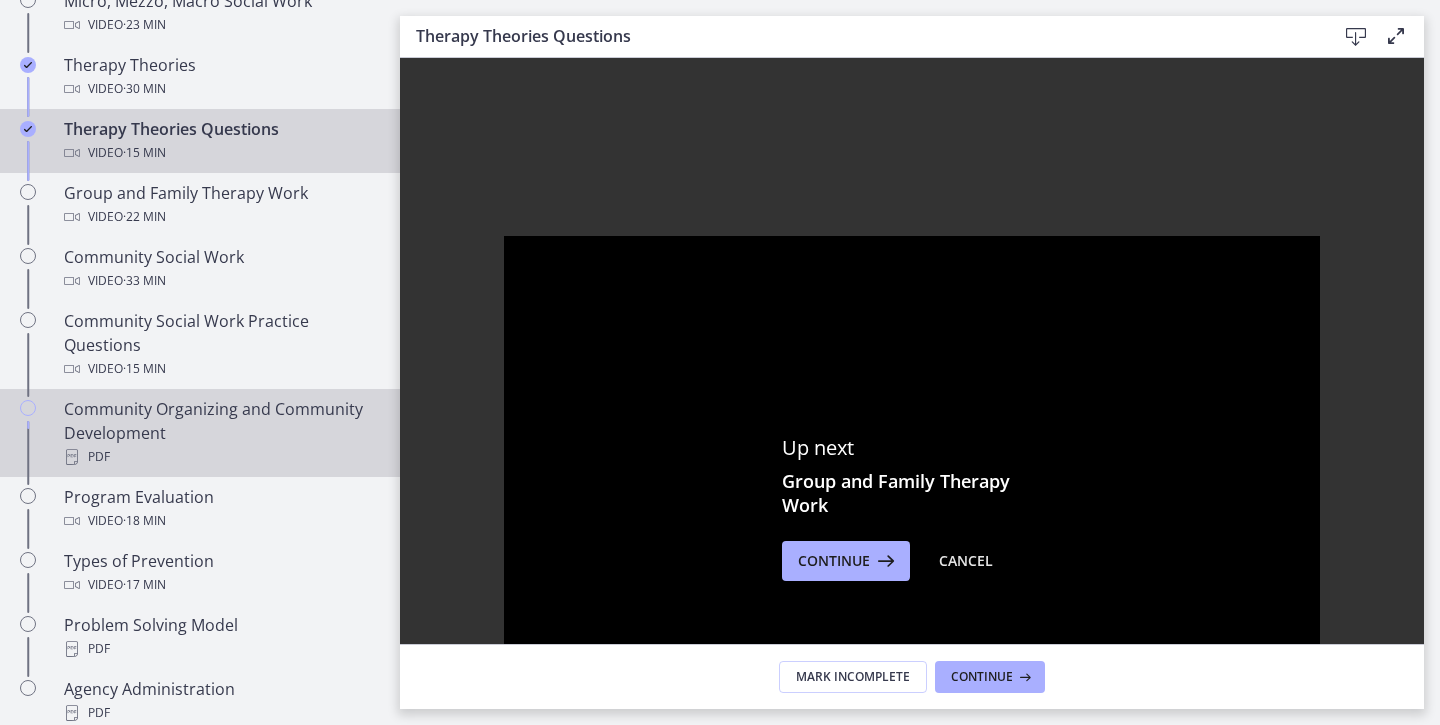 click on "Community Organizing and Community Development
PDF" at bounding box center [220, 433] 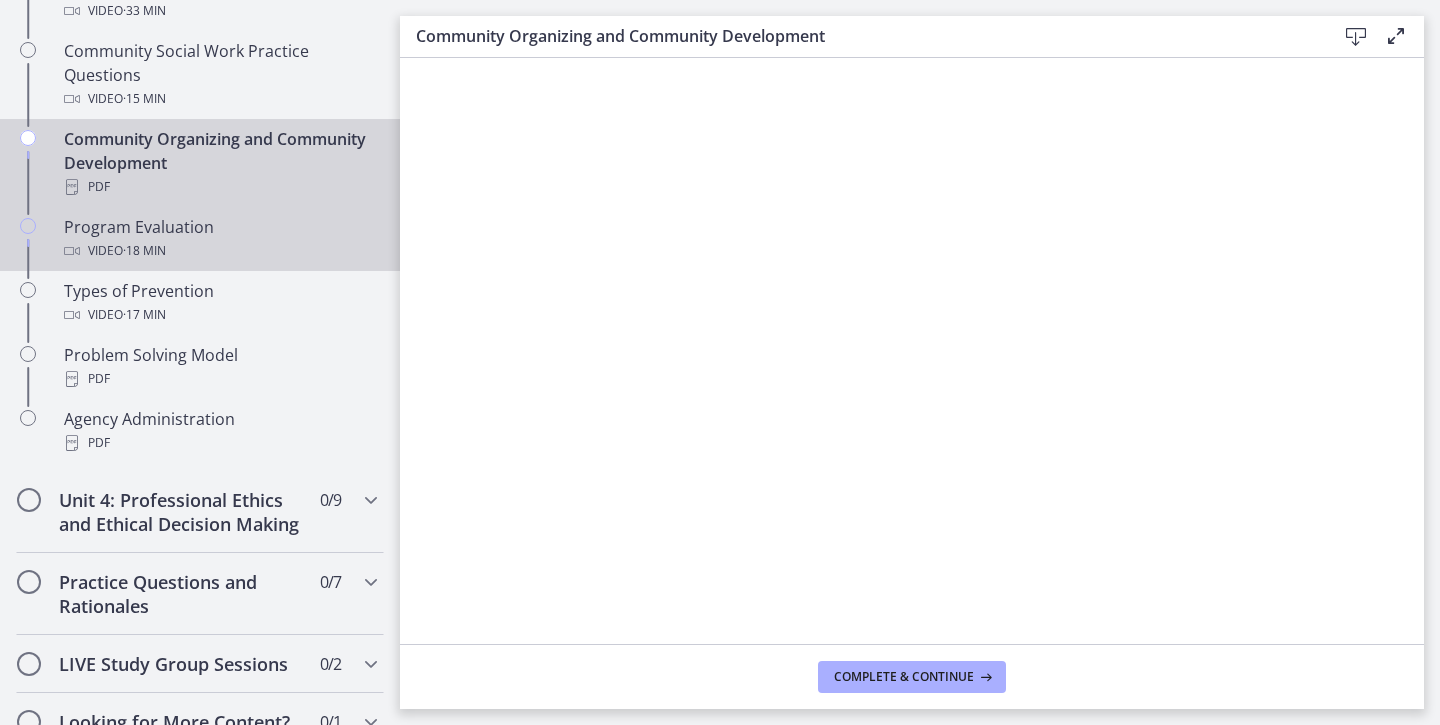 scroll, scrollTop: 1261, scrollLeft: 0, axis: vertical 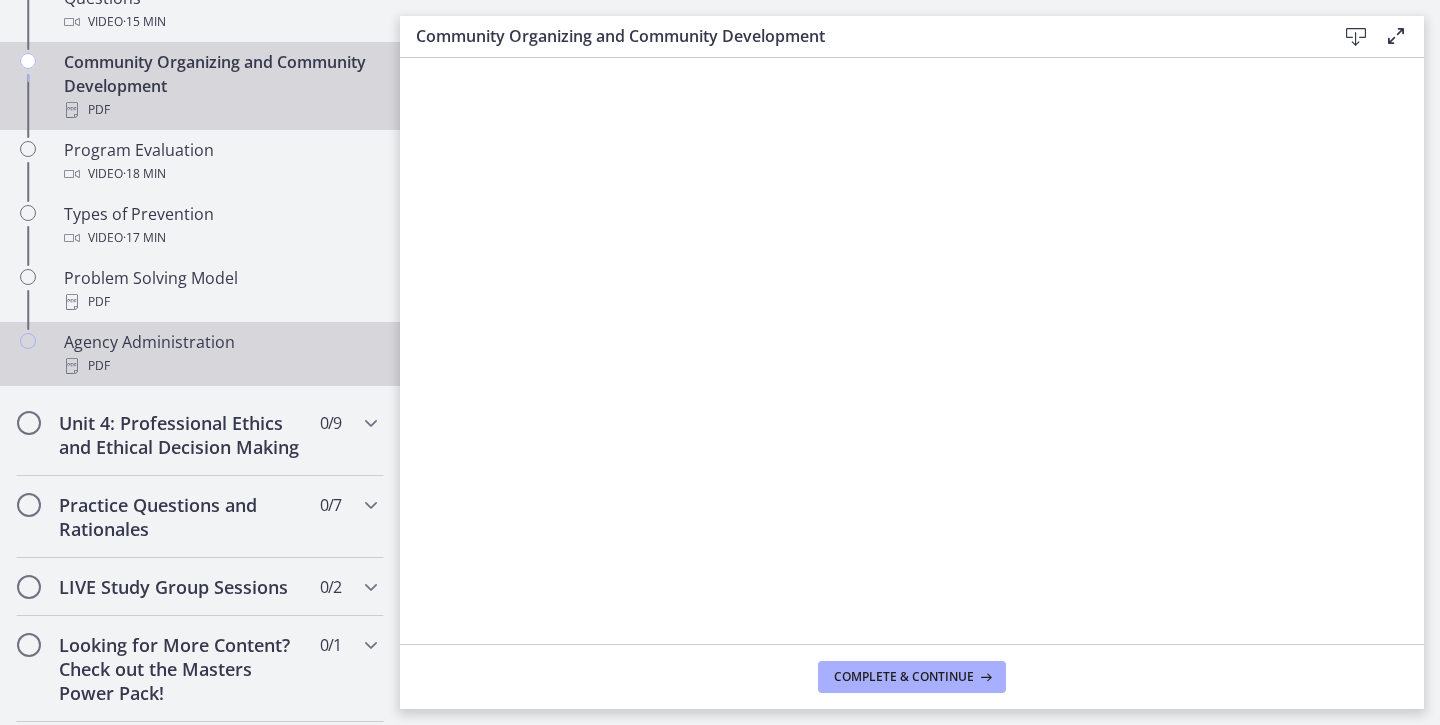 click on "PDF" at bounding box center (220, 366) 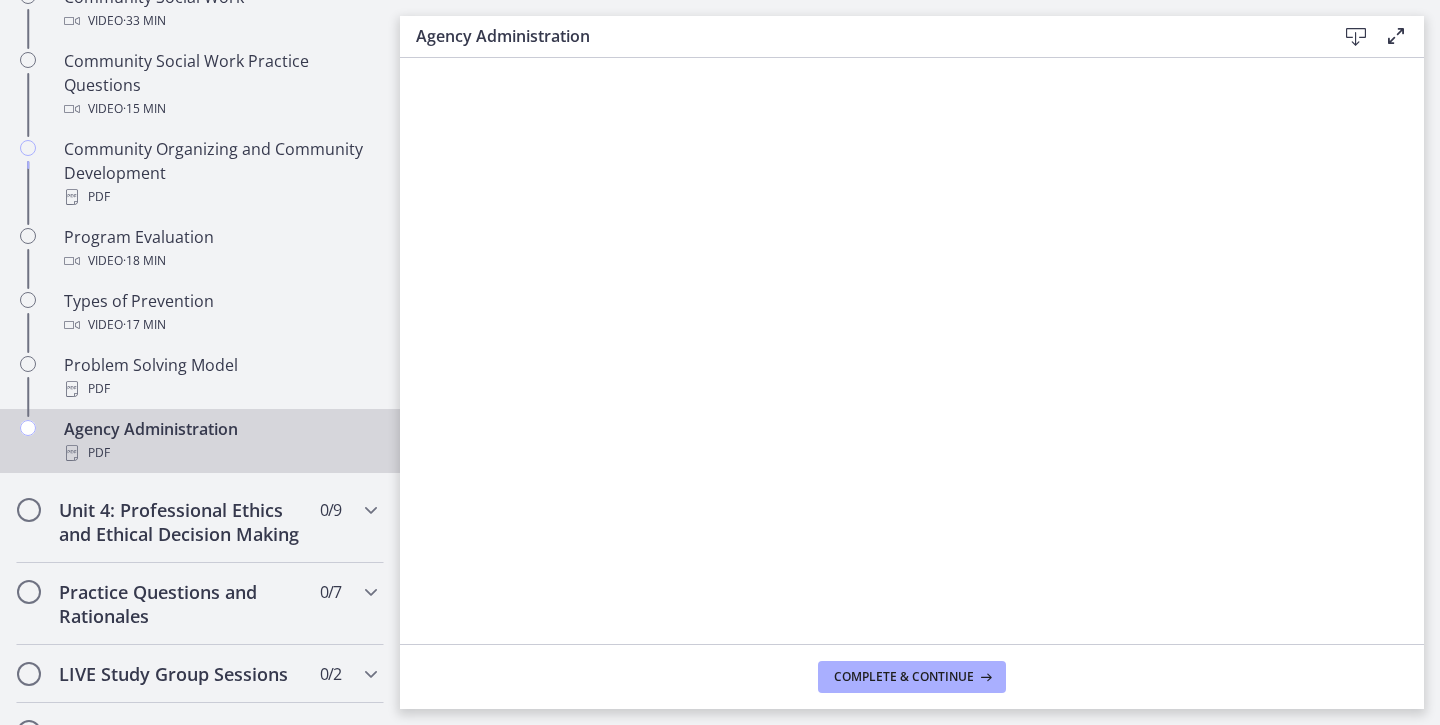 scroll, scrollTop: 1172, scrollLeft: 0, axis: vertical 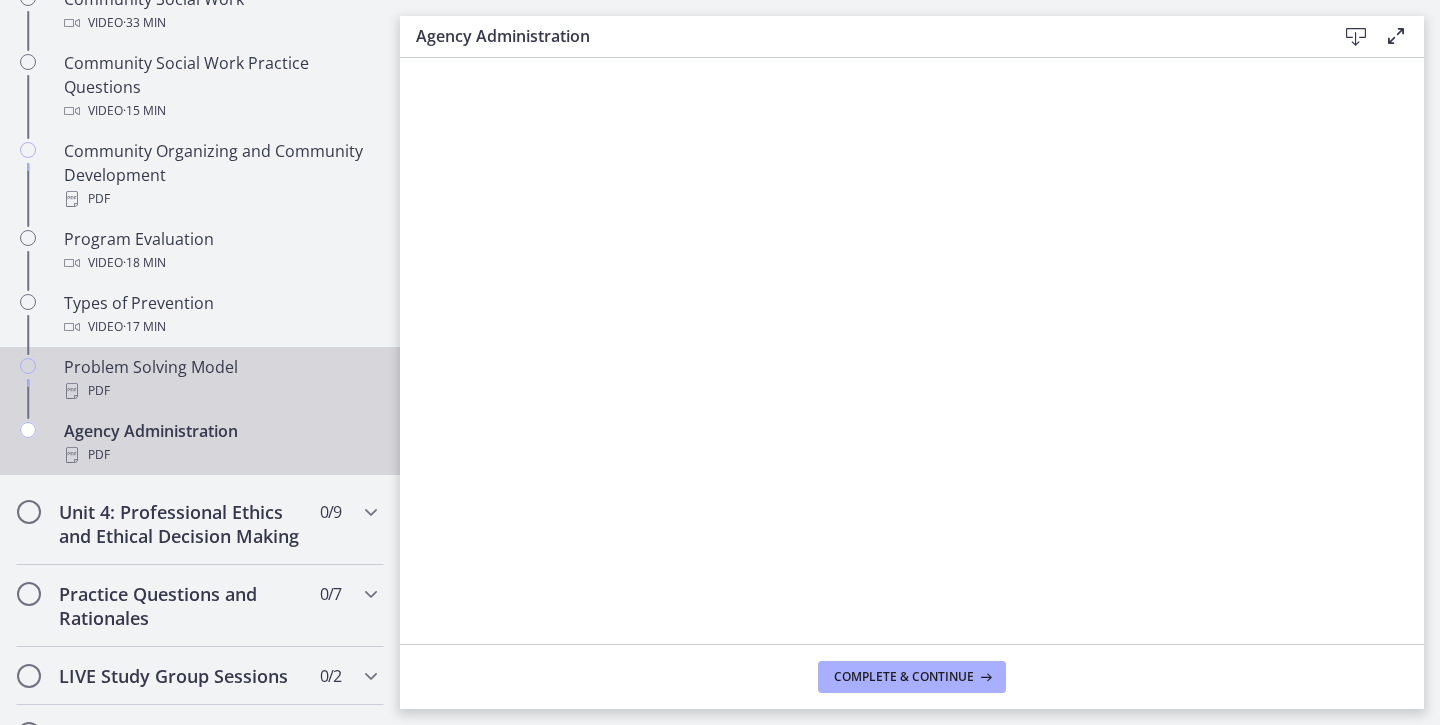 click on "PDF" at bounding box center [220, 391] 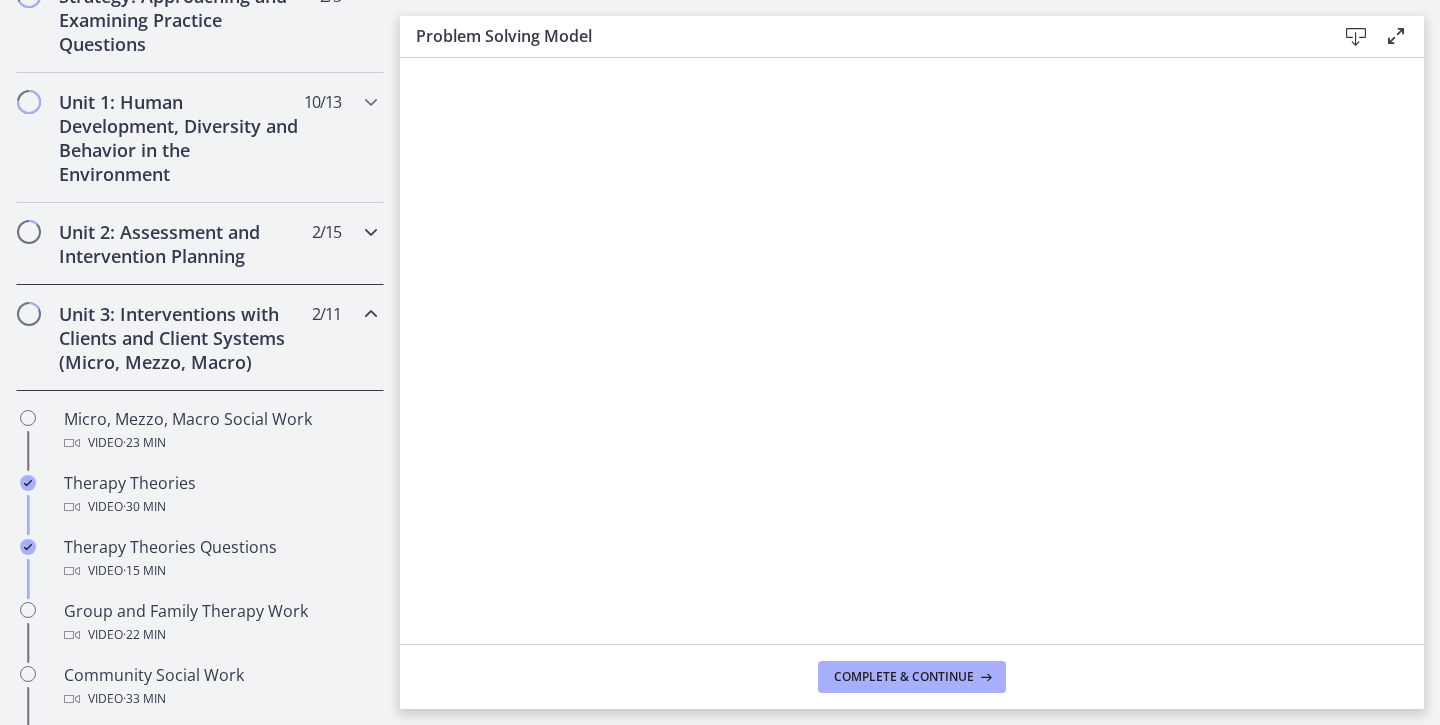 scroll, scrollTop: 435, scrollLeft: 0, axis: vertical 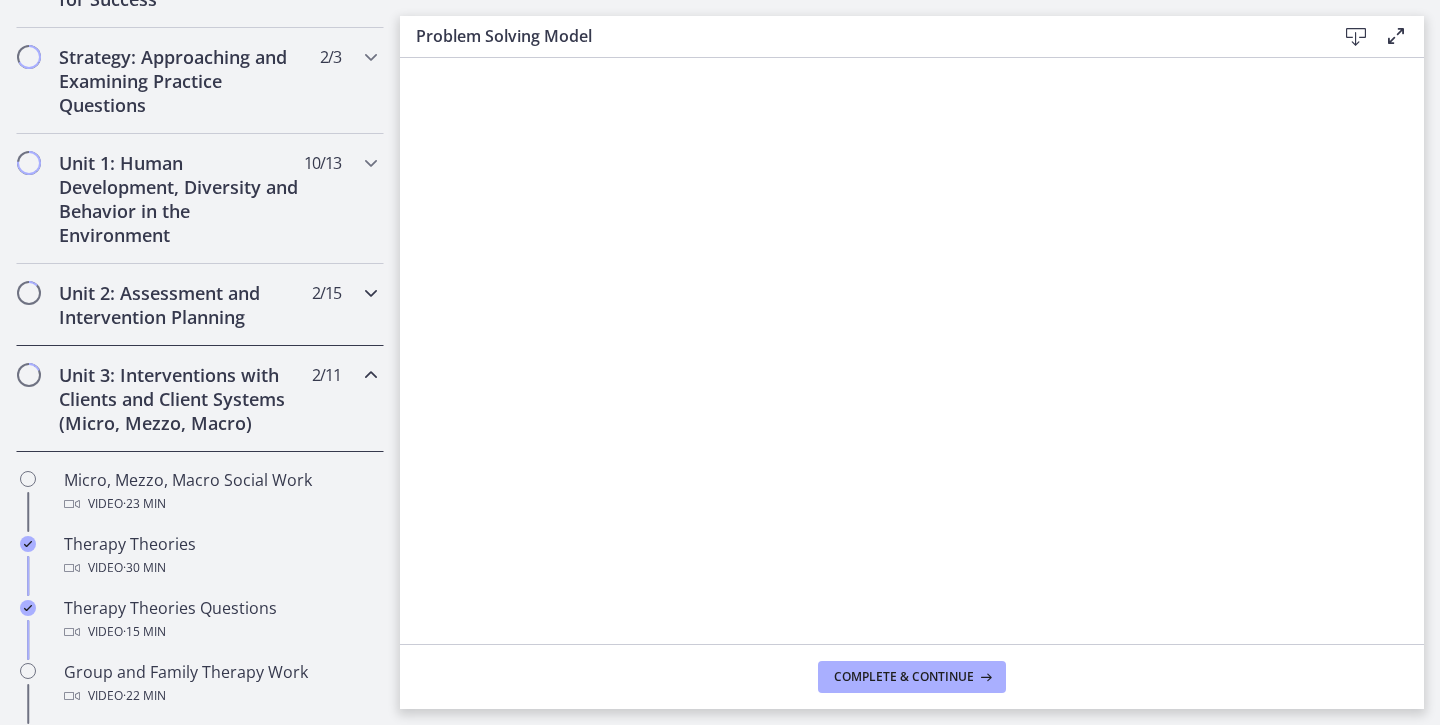 click on "Unit 2: Assessment and Intervention Planning" at bounding box center [181, 305] 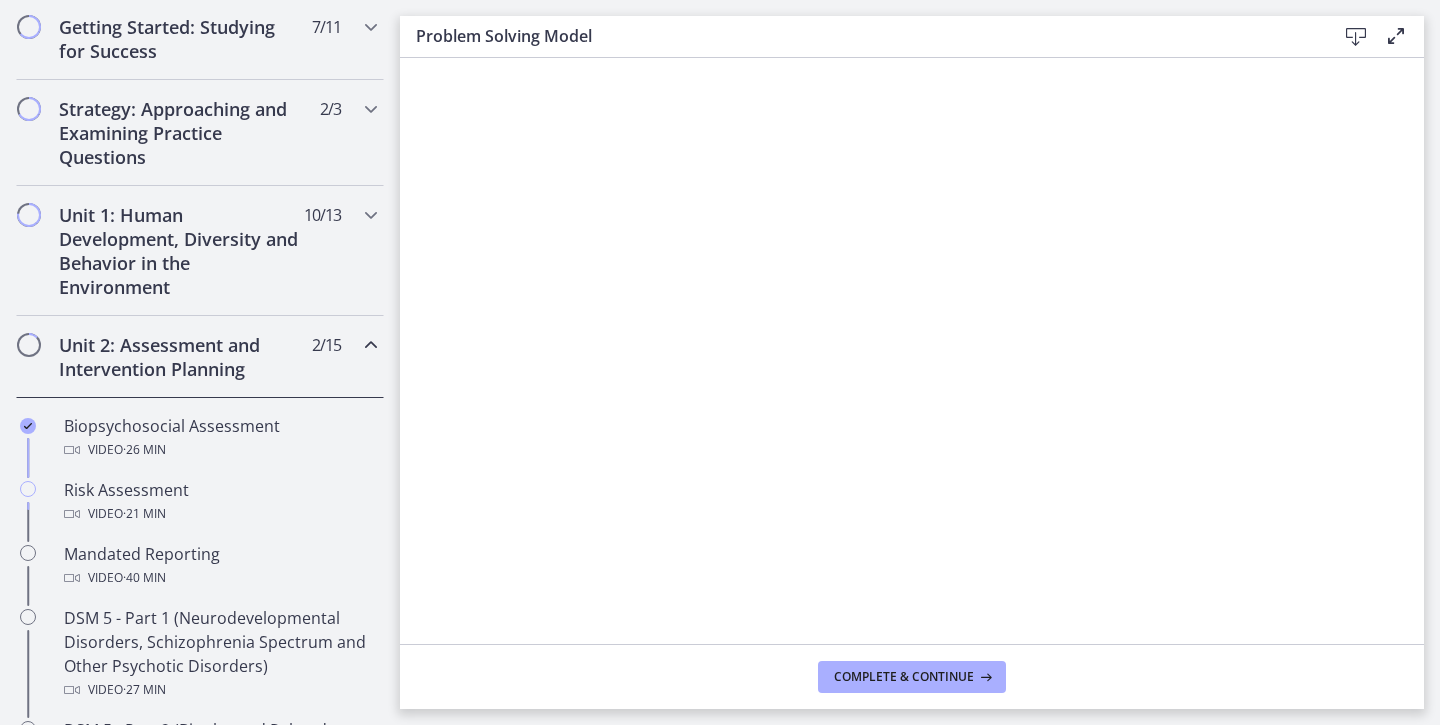 scroll, scrollTop: 336, scrollLeft: 0, axis: vertical 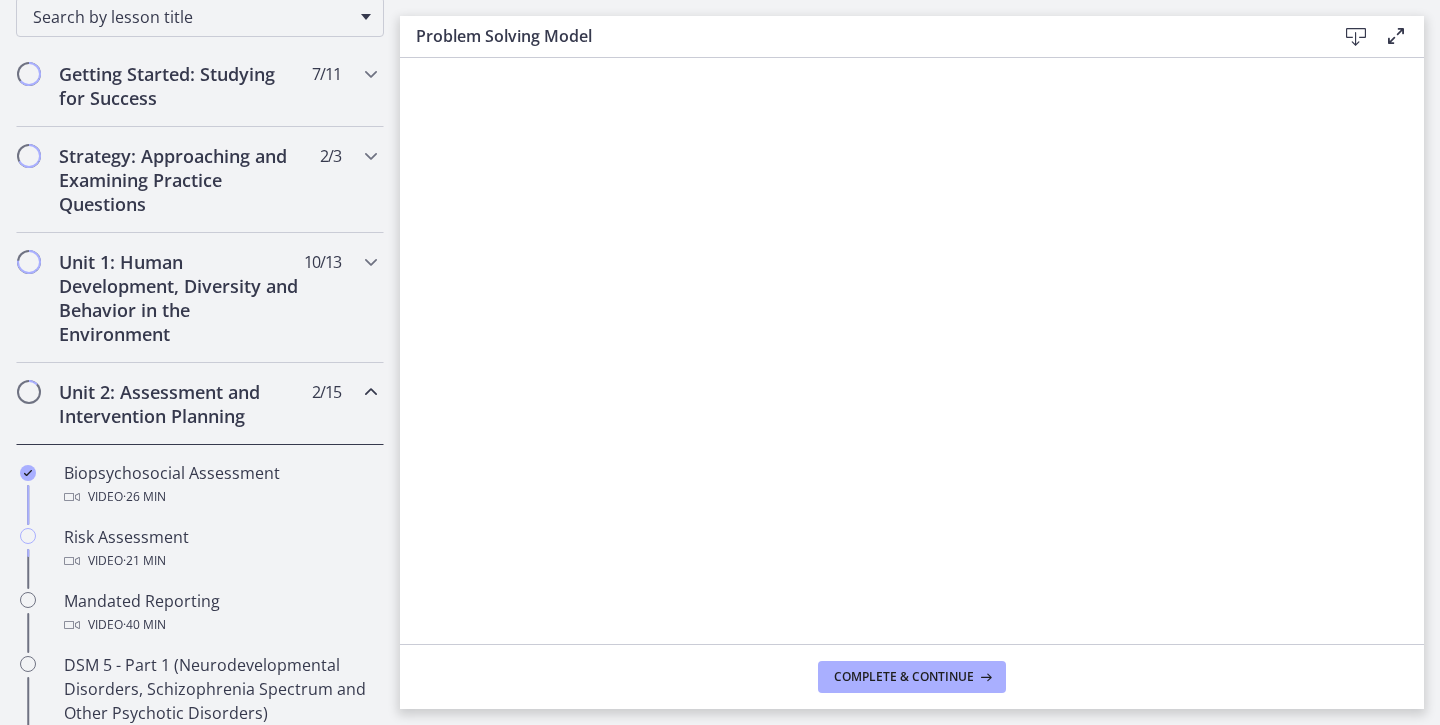 click on "Unit 2: Assessment and Intervention Planning" at bounding box center [181, 404] 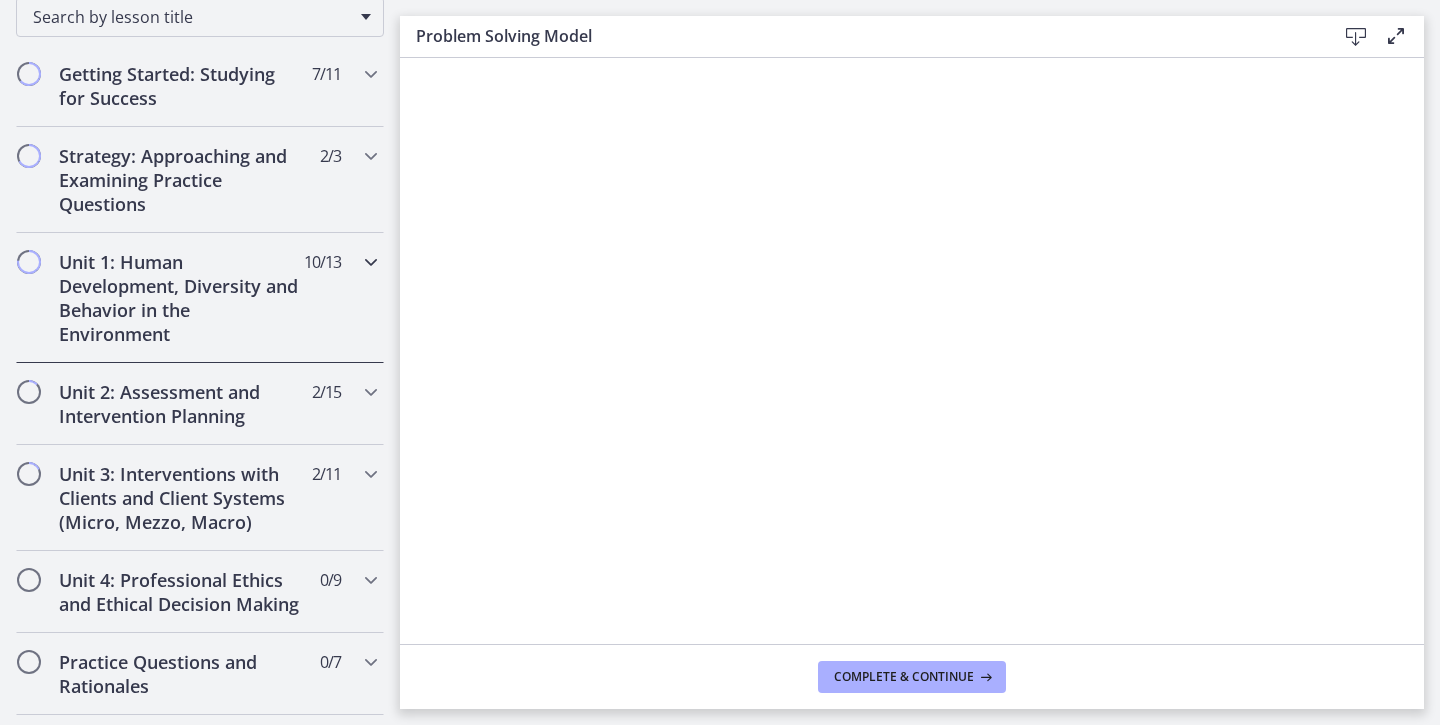 click on "Unit 1: Human Development, Diversity and Behavior in the Environment" at bounding box center [181, 298] 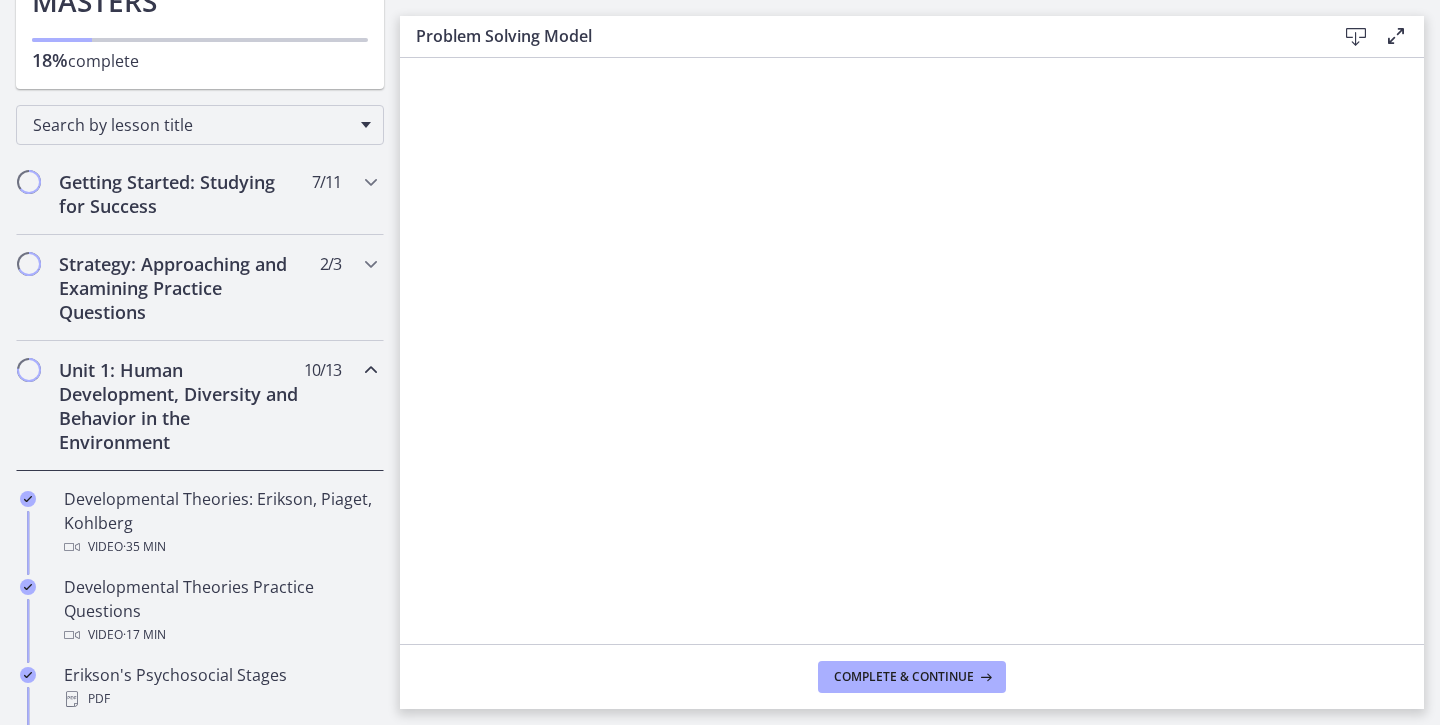scroll, scrollTop: 35, scrollLeft: 0, axis: vertical 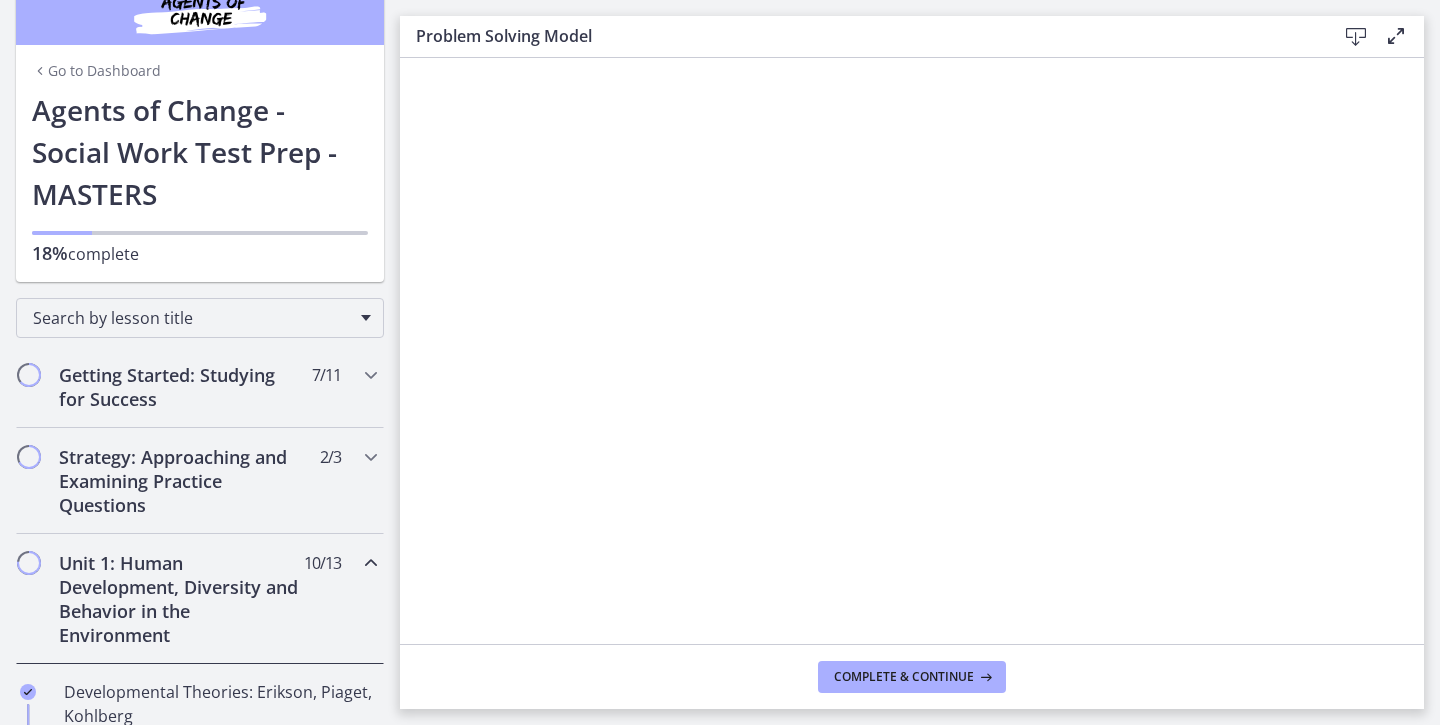 click on "Unit 1: Human Development, Diversity and Behavior in the Environment
10  /  13
Completed" at bounding box center (200, 599) 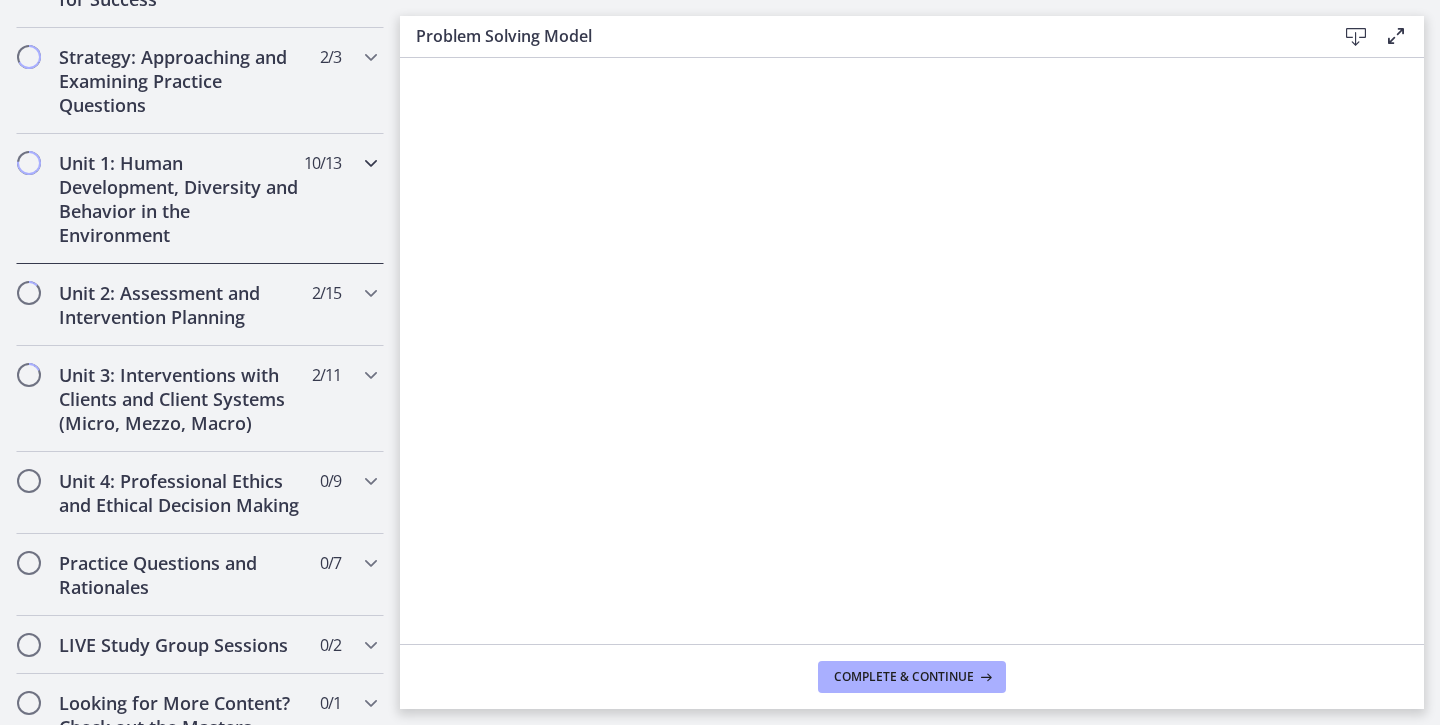 scroll, scrollTop: 449, scrollLeft: 0, axis: vertical 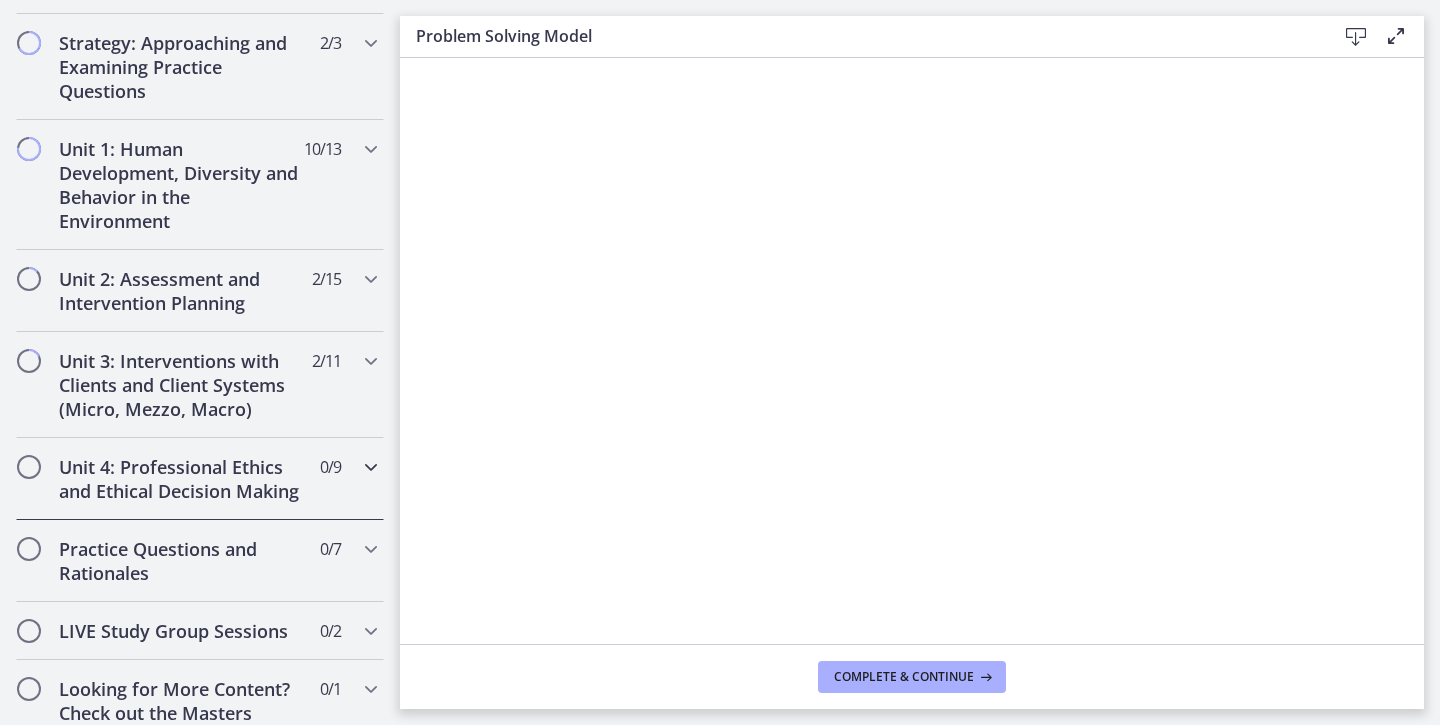 click on "Unit 4: Professional Ethics and Ethical Decision Making
0  /  9
Completed" at bounding box center (200, 479) 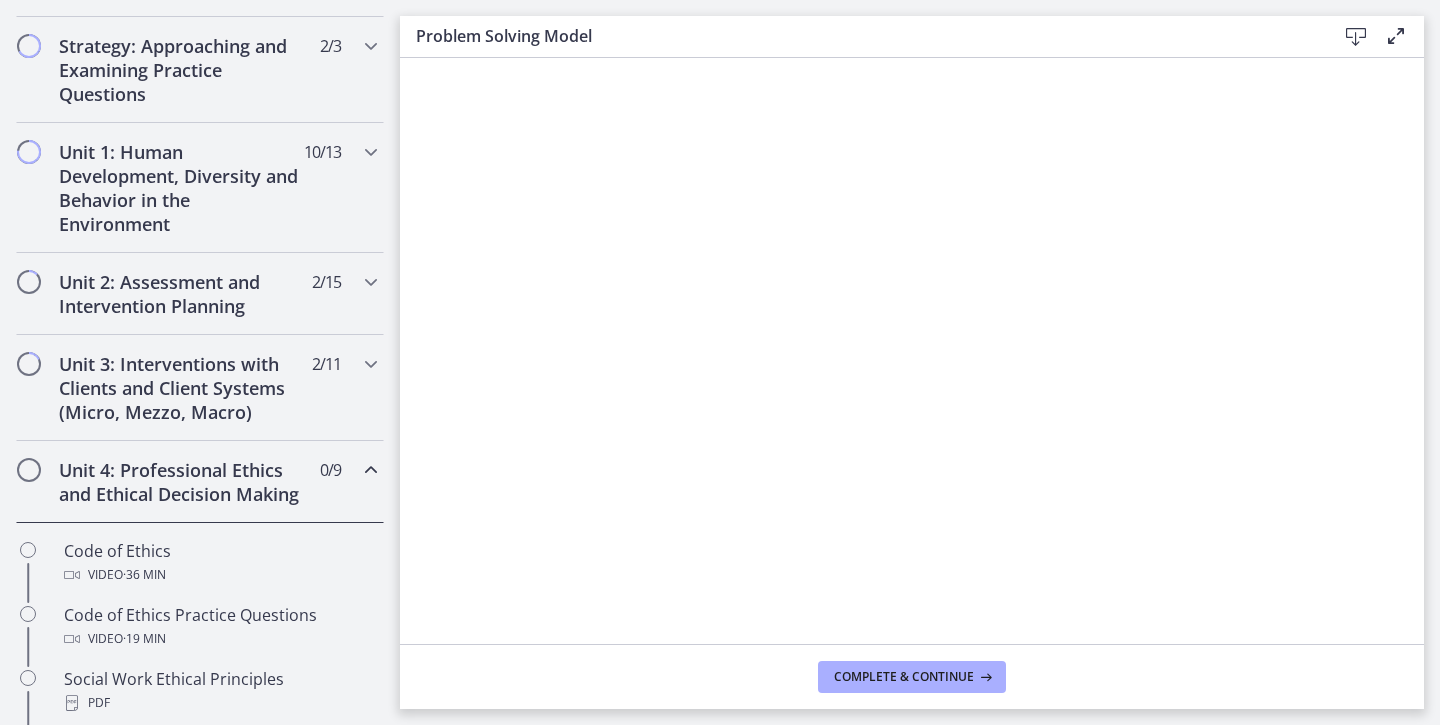 scroll, scrollTop: 436, scrollLeft: 0, axis: vertical 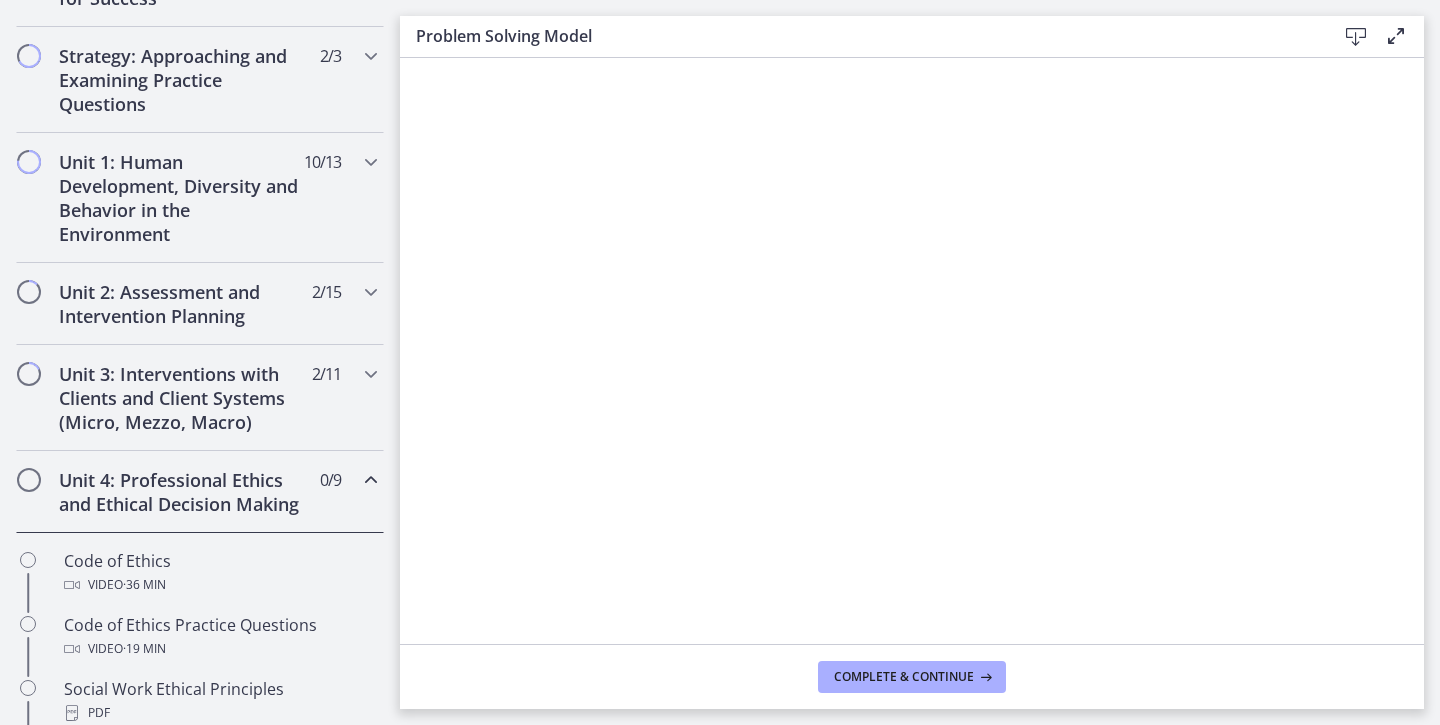click at bounding box center [371, 480] 